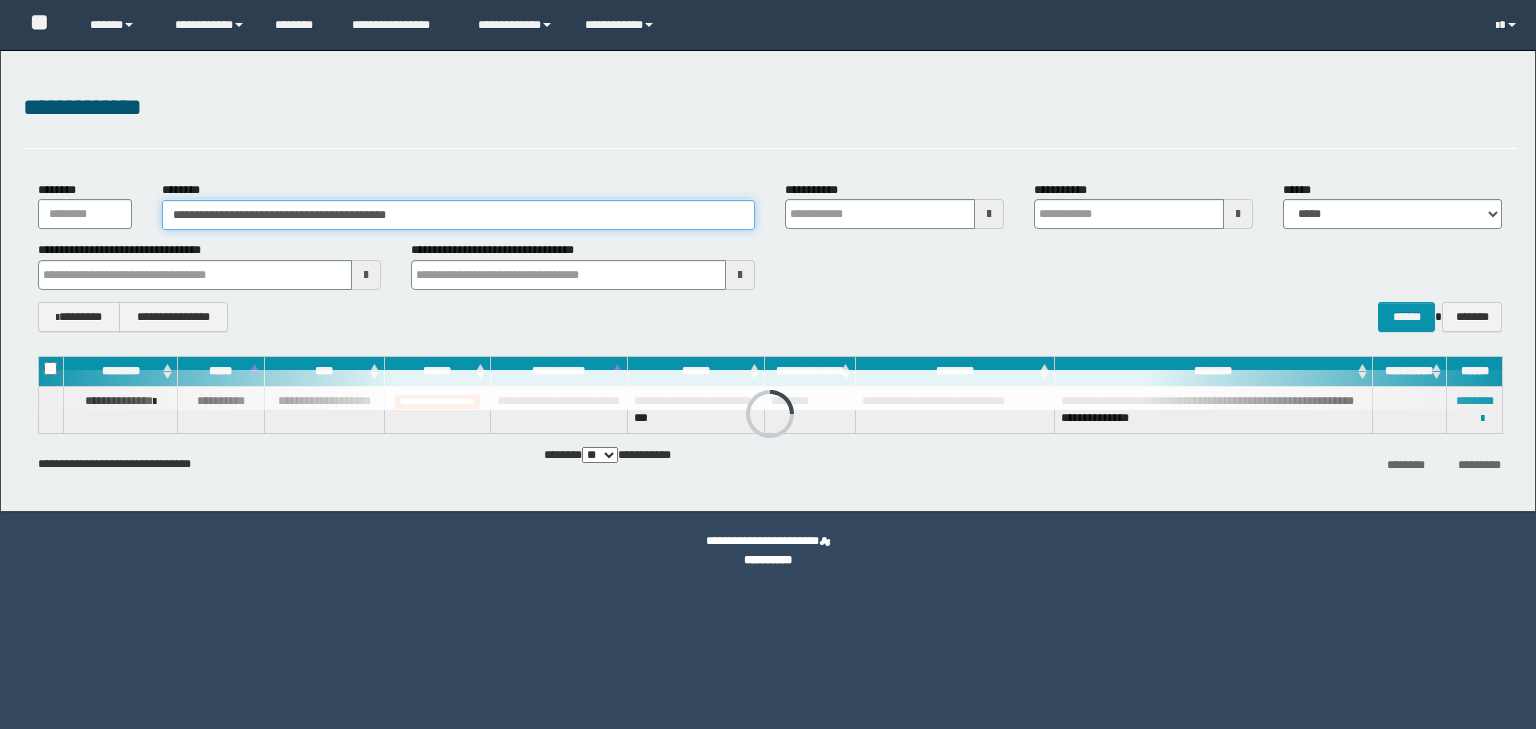 scroll, scrollTop: 0, scrollLeft: 0, axis: both 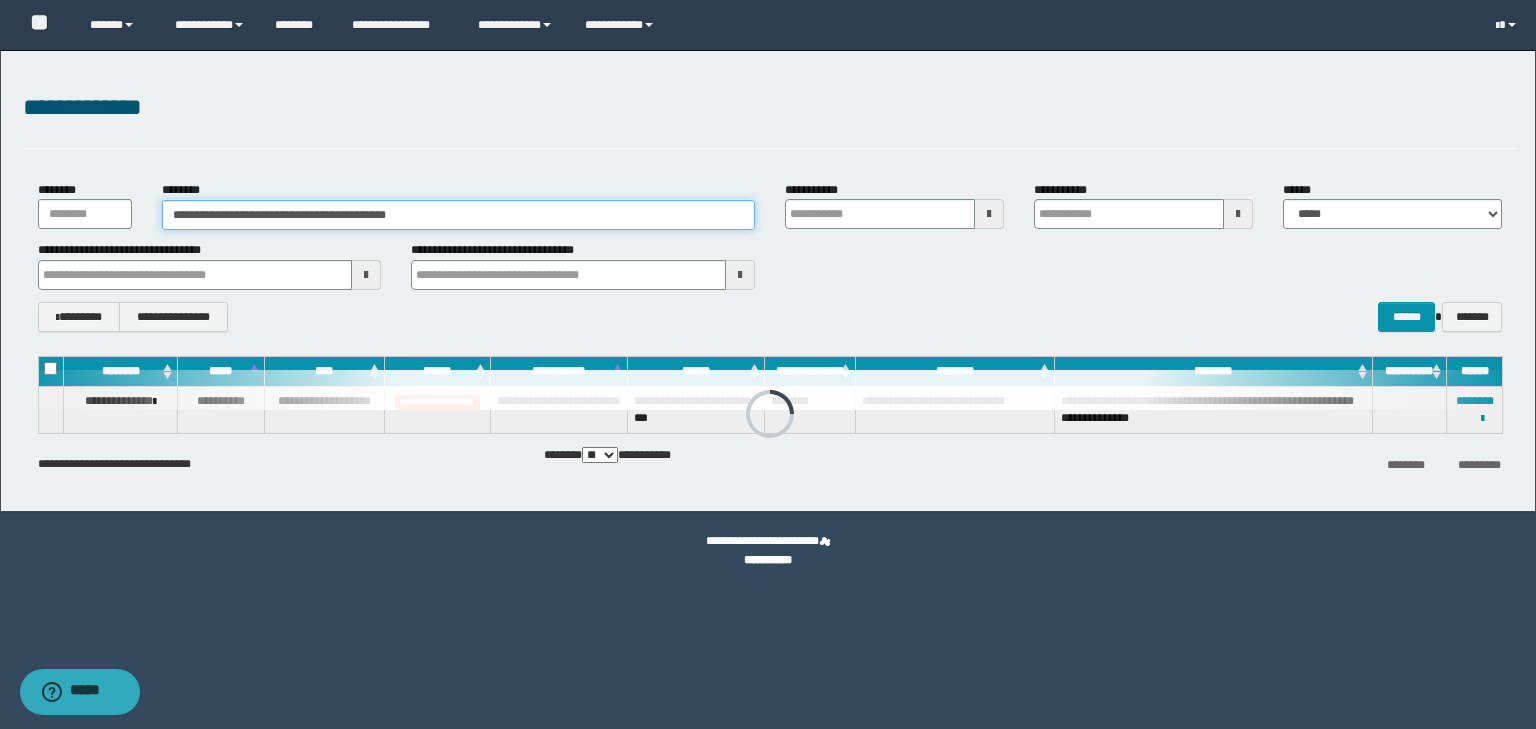 click on "**********" at bounding box center (458, 215) 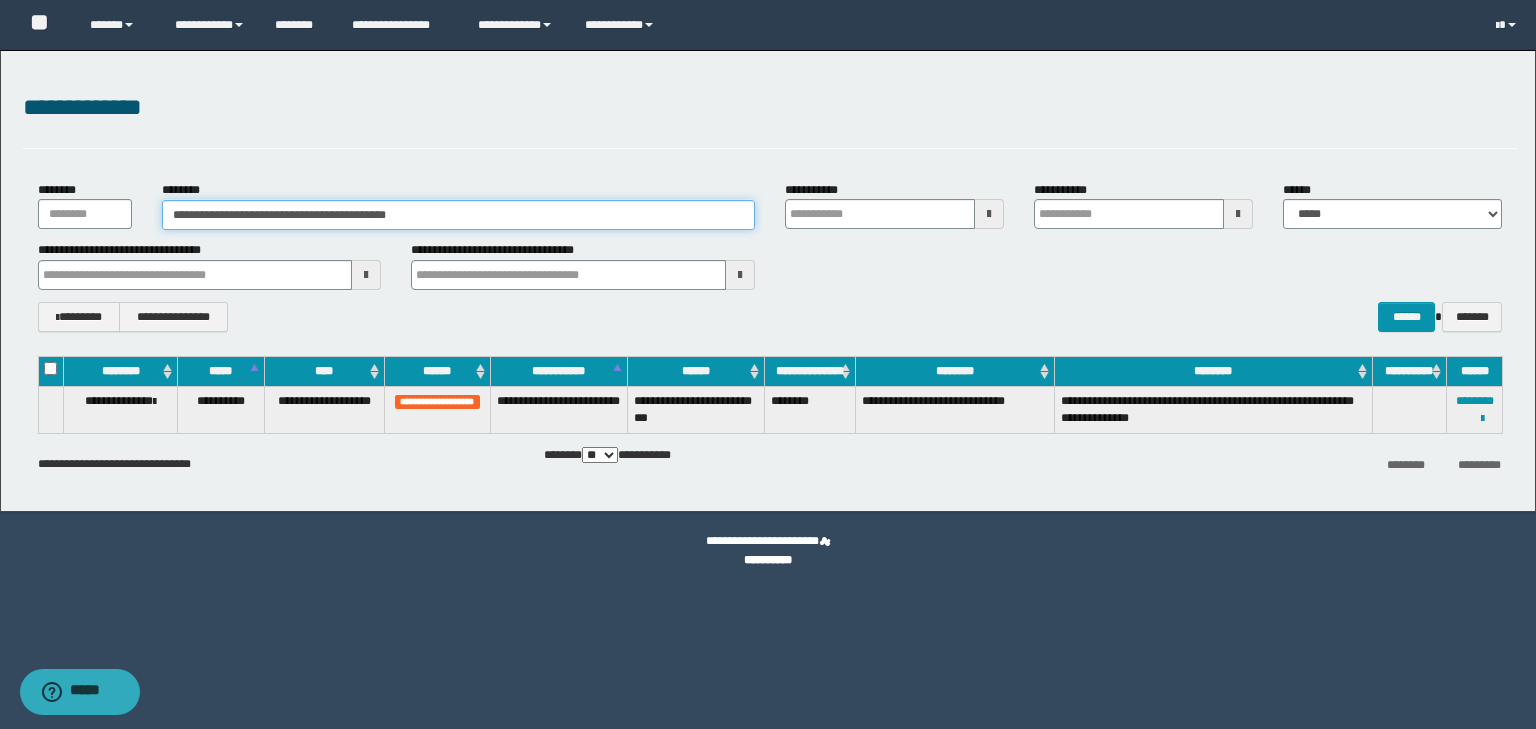 drag, startPoint x: 425, startPoint y: 212, endPoint x: 19, endPoint y: 201, distance: 406.149 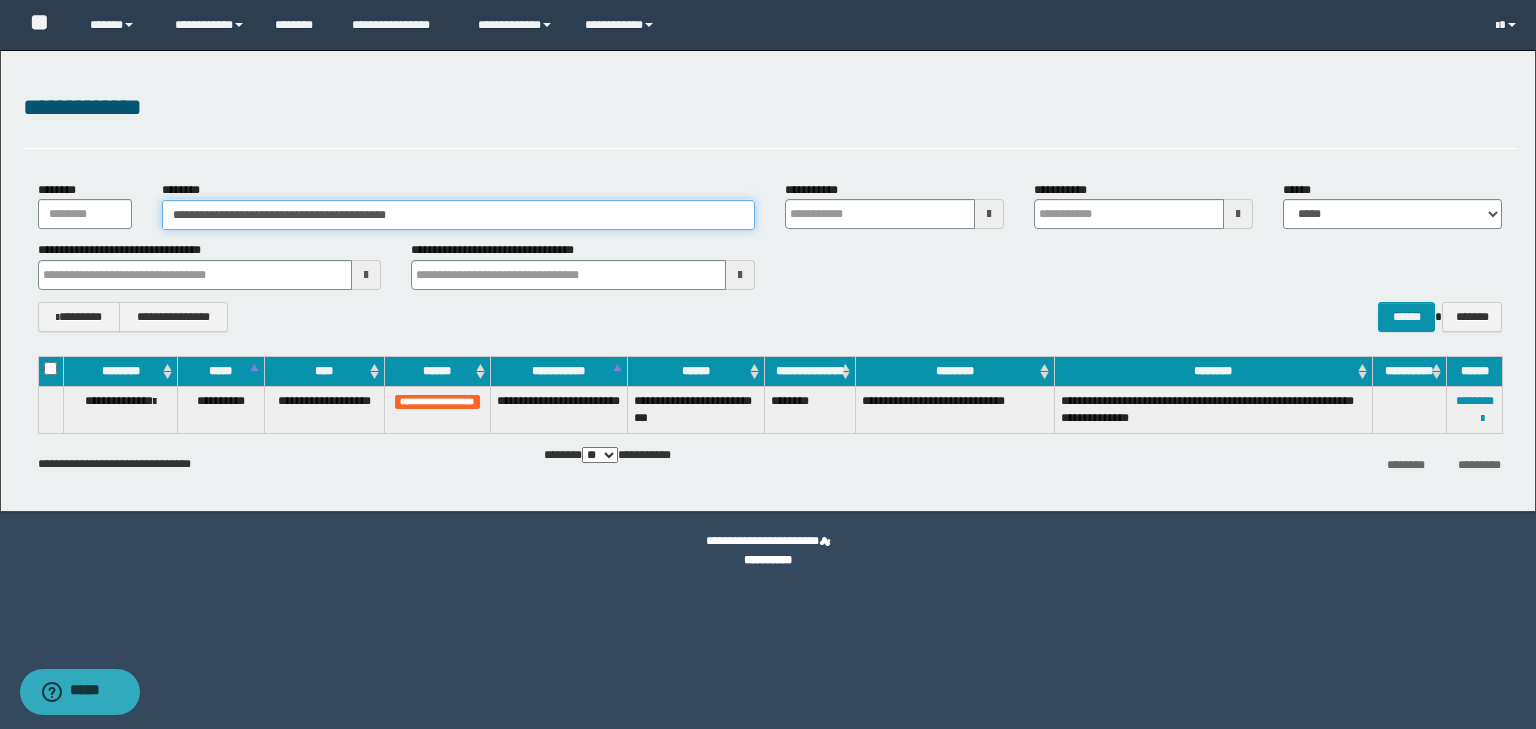 paste 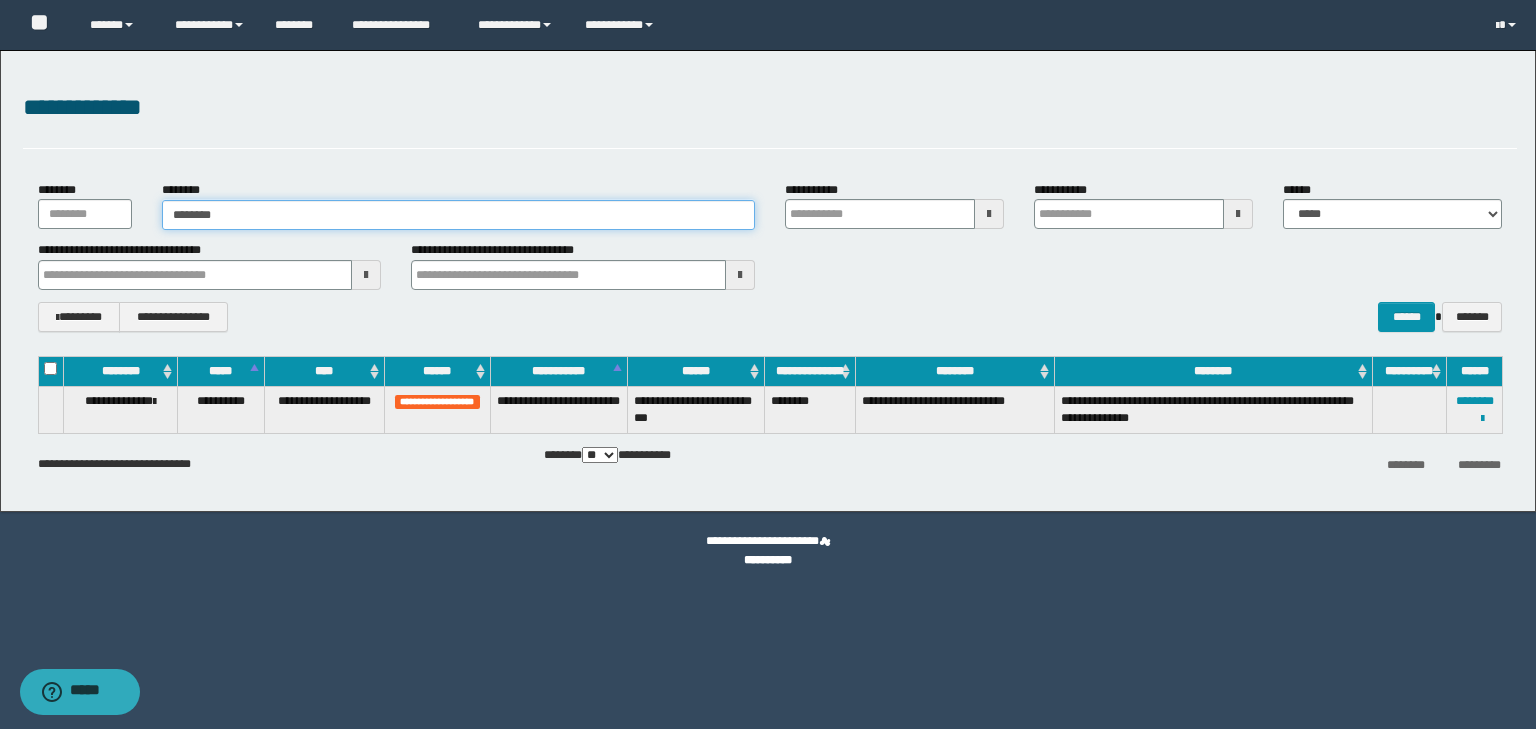 type on "********" 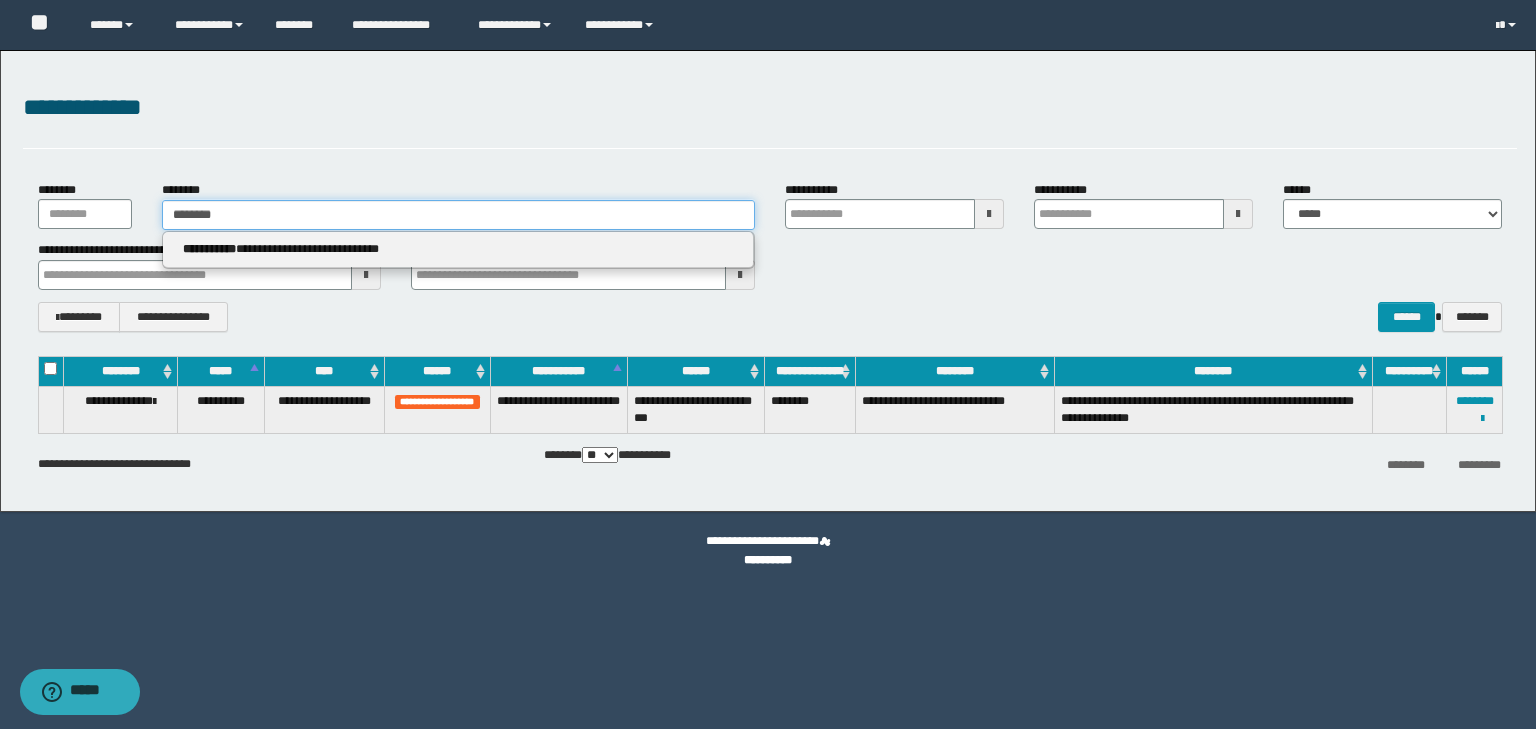 type on "********" 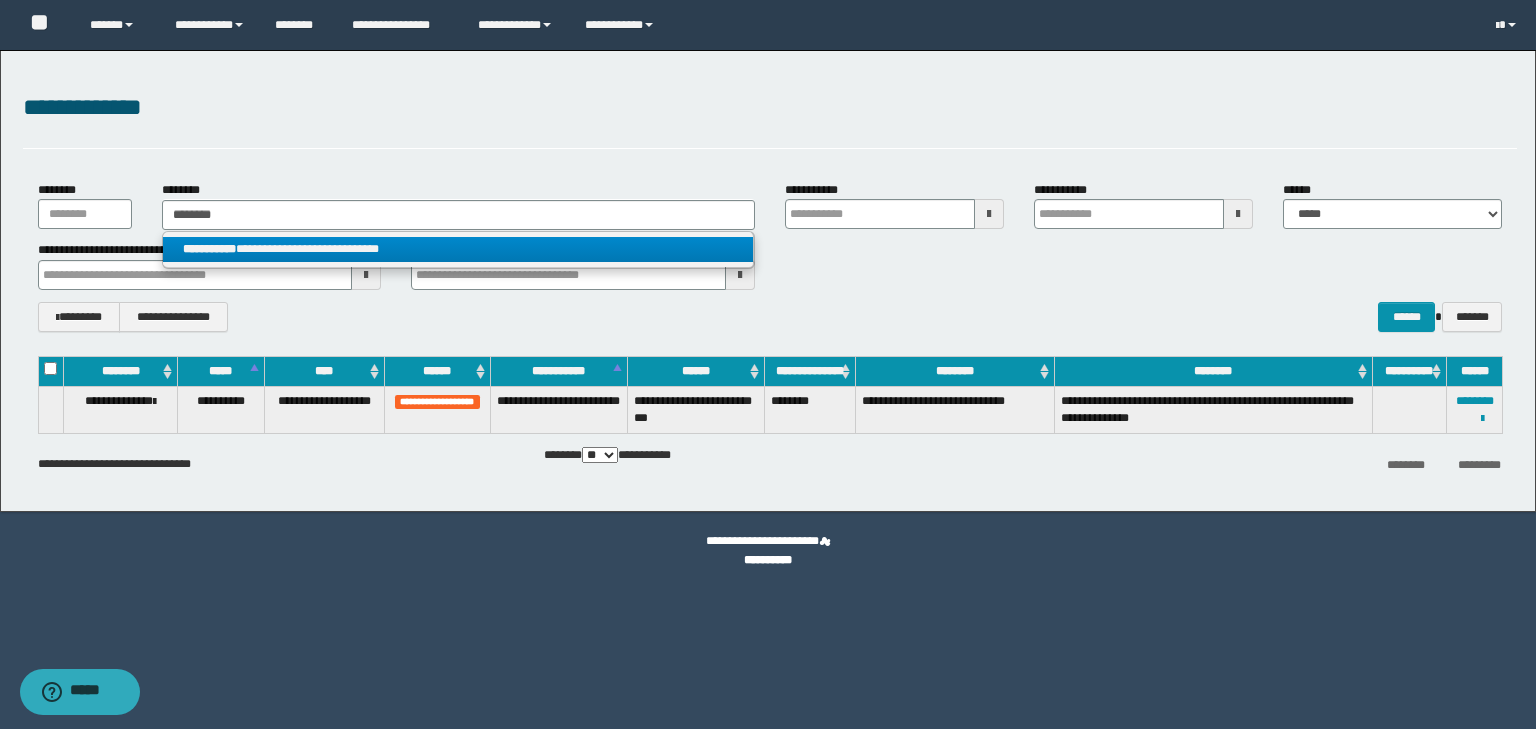 click on "**********" at bounding box center (458, 249) 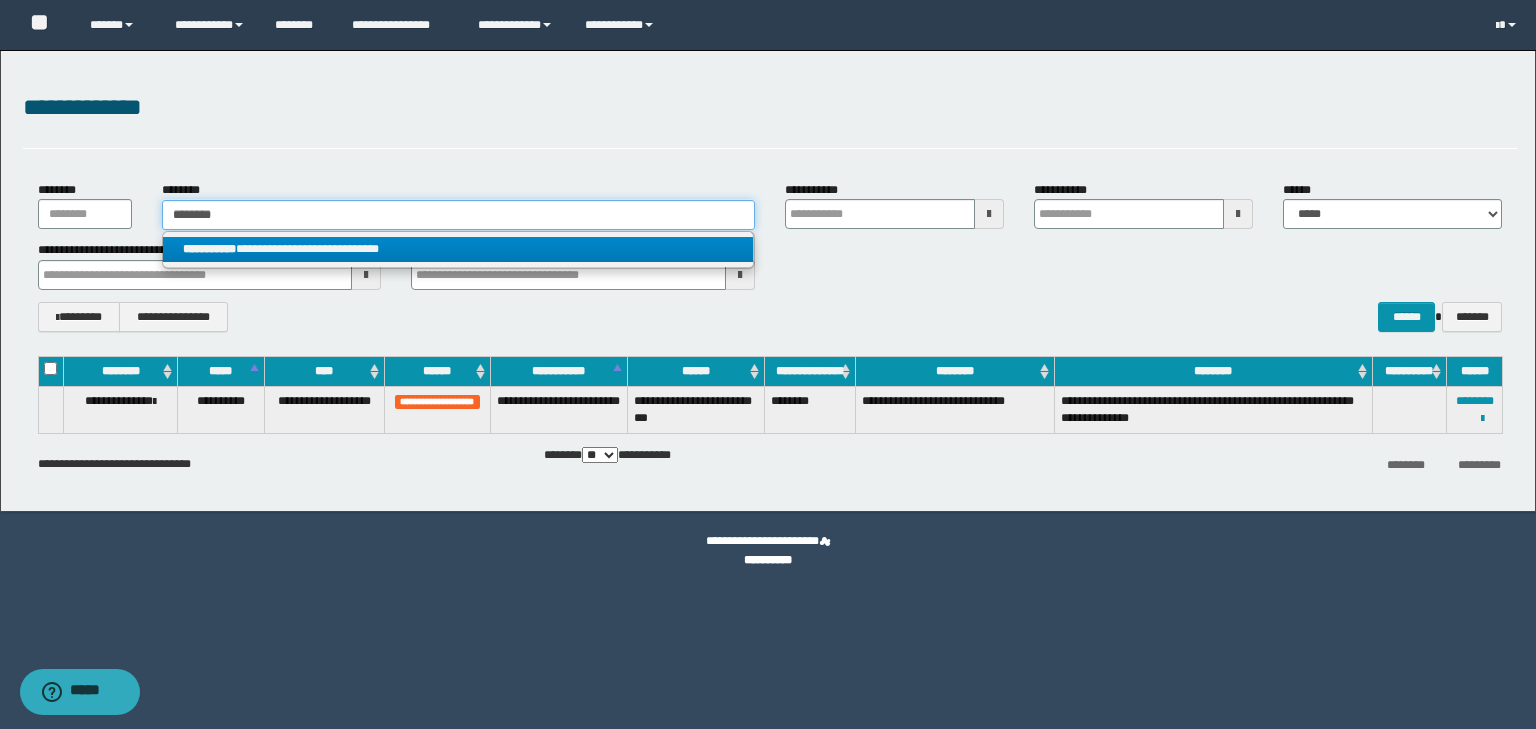 type 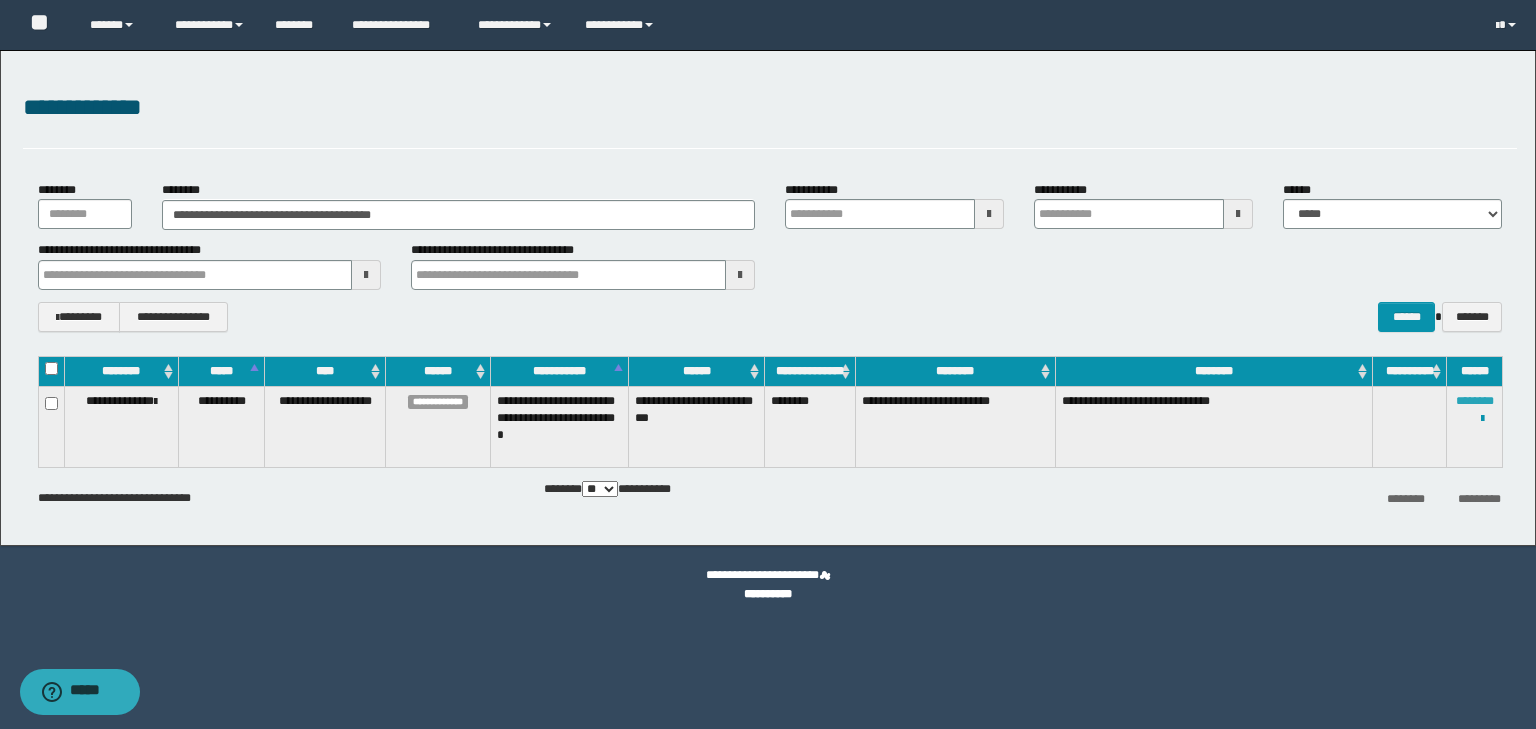 click on "********" at bounding box center [1475, 401] 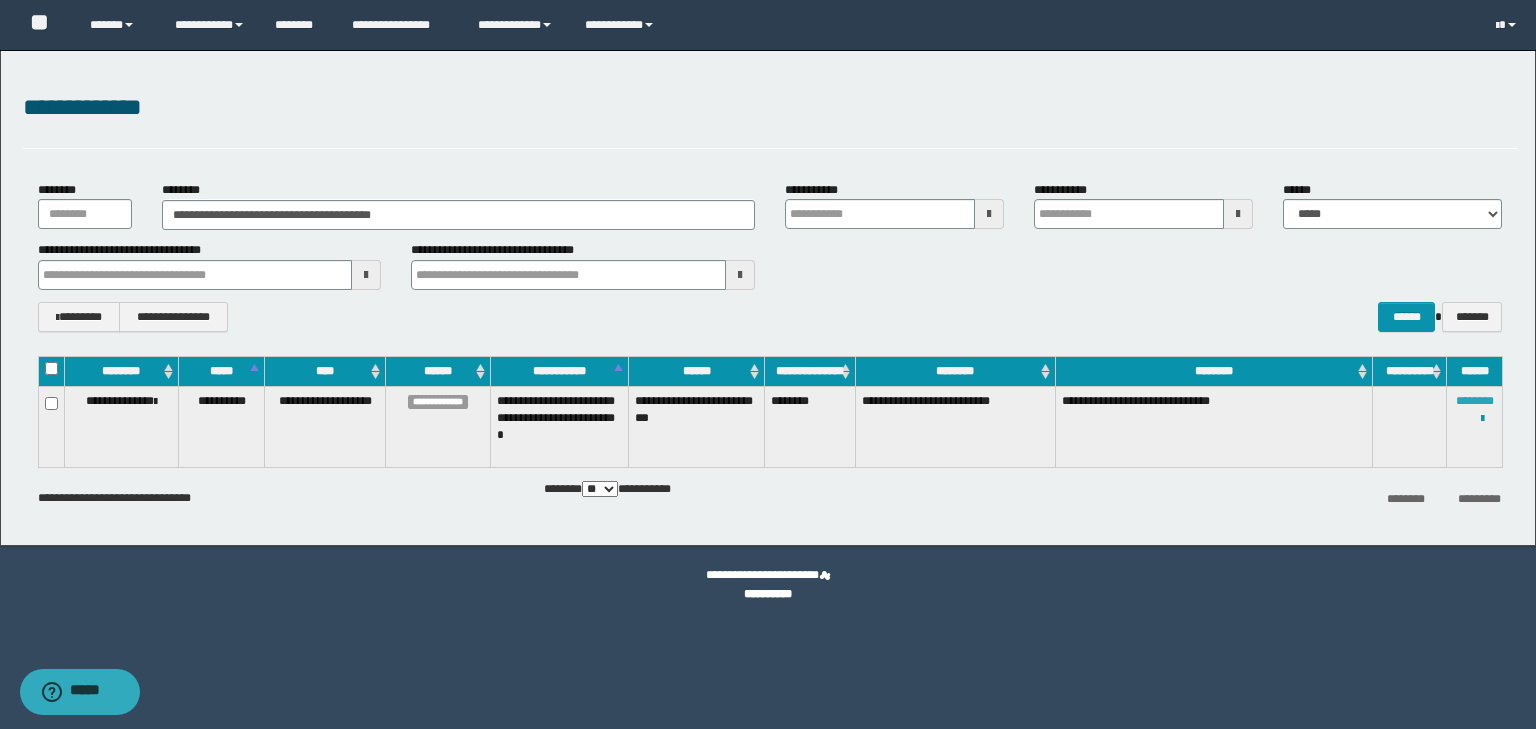 click on "********" at bounding box center (1475, 401) 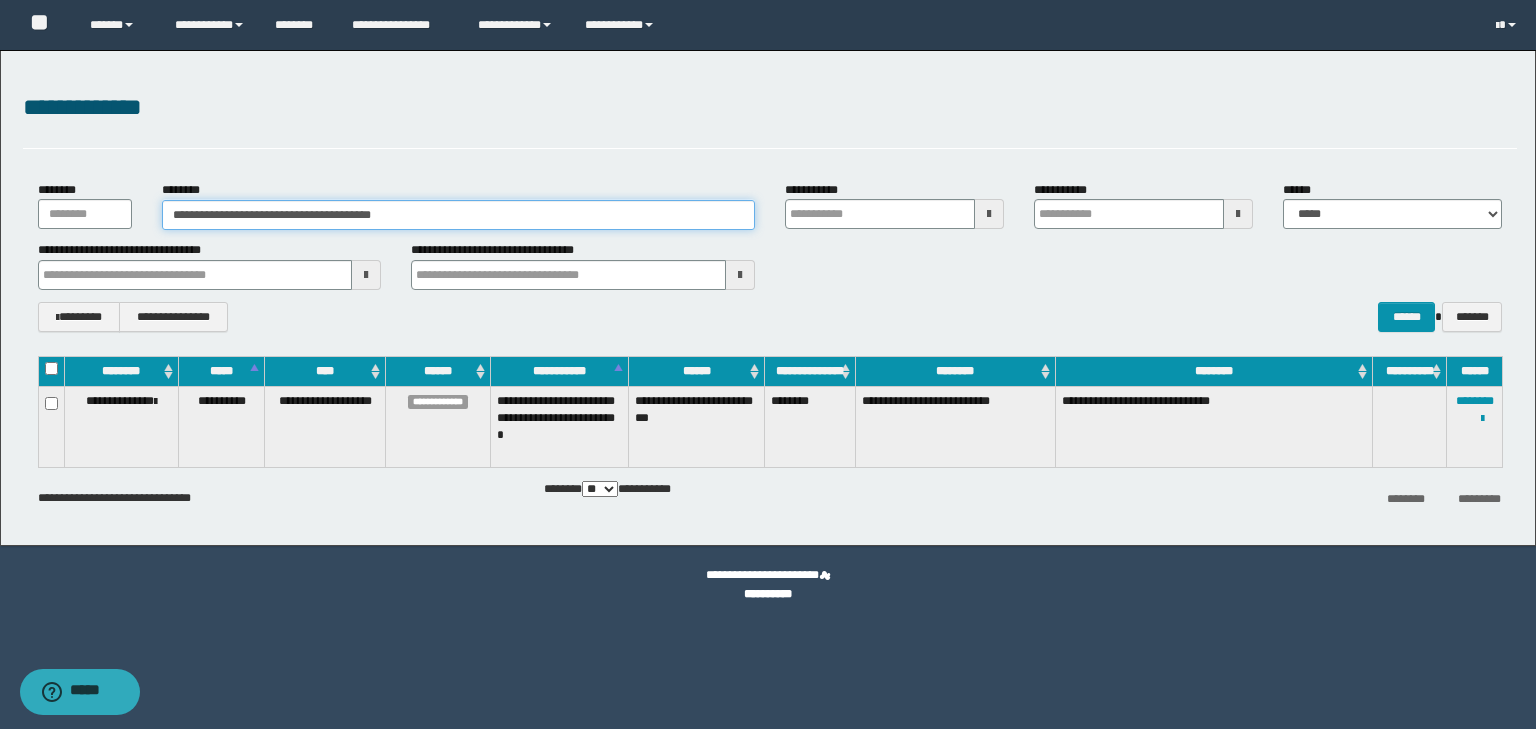drag, startPoint x: 442, startPoint y: 214, endPoint x: 24, endPoint y: 211, distance: 418.01077 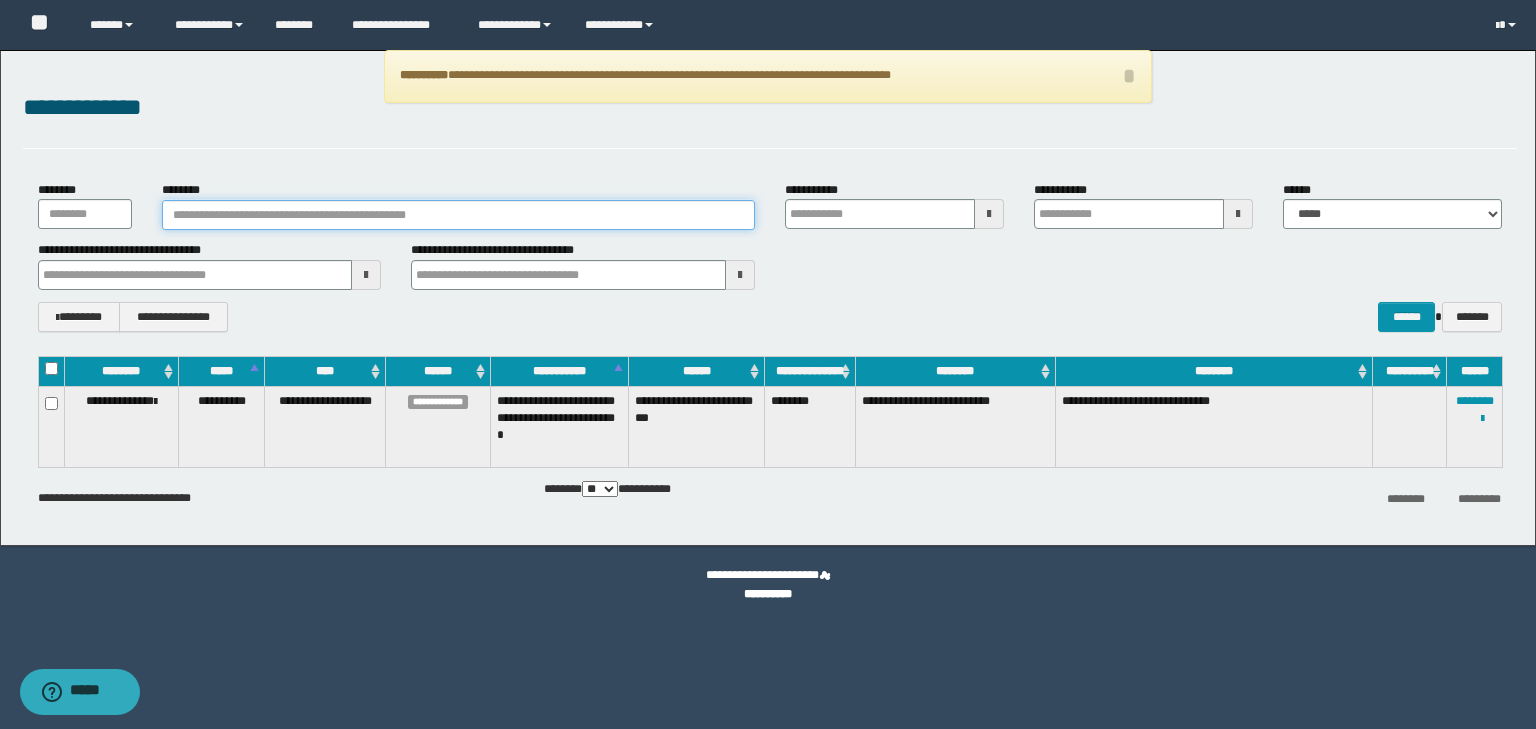 paste on "********" 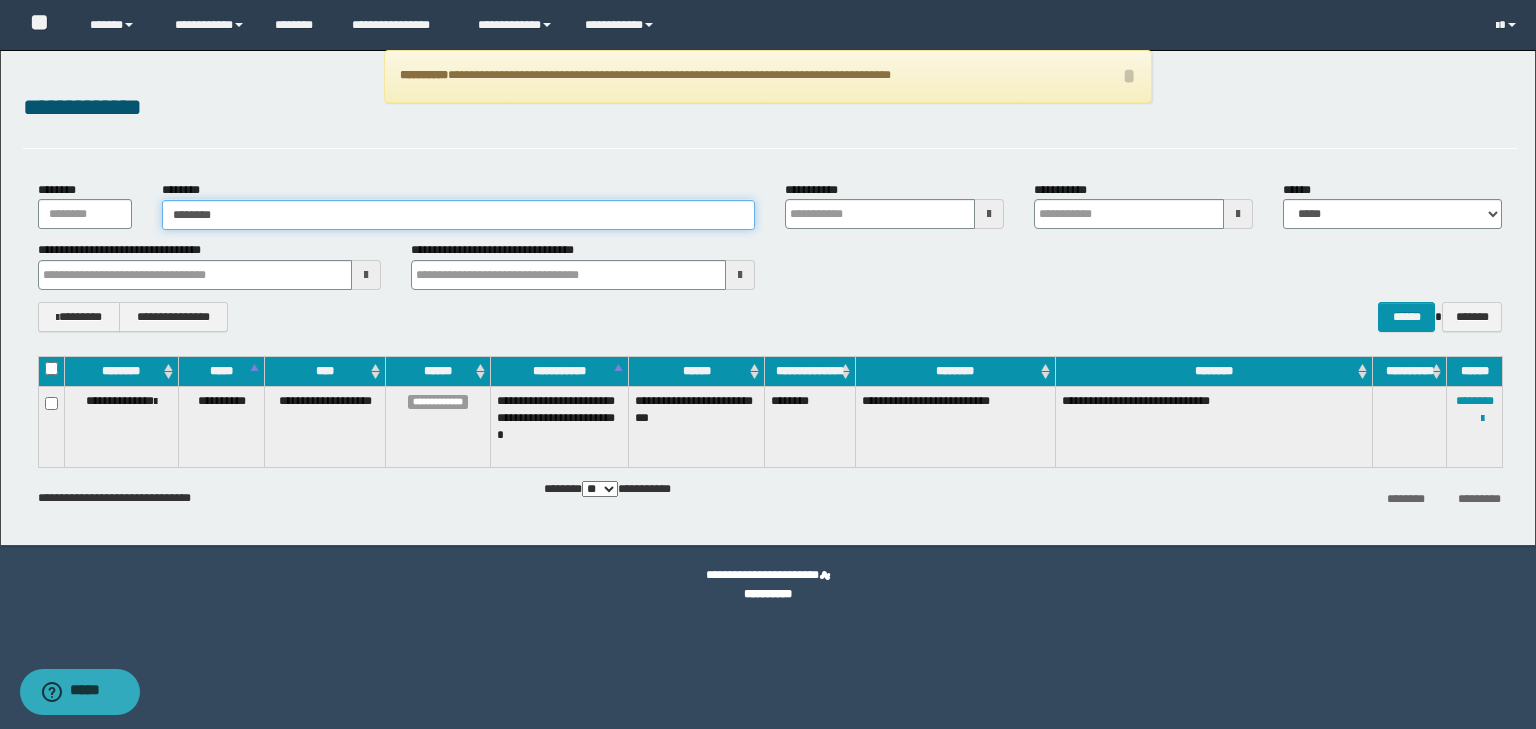 type on "********" 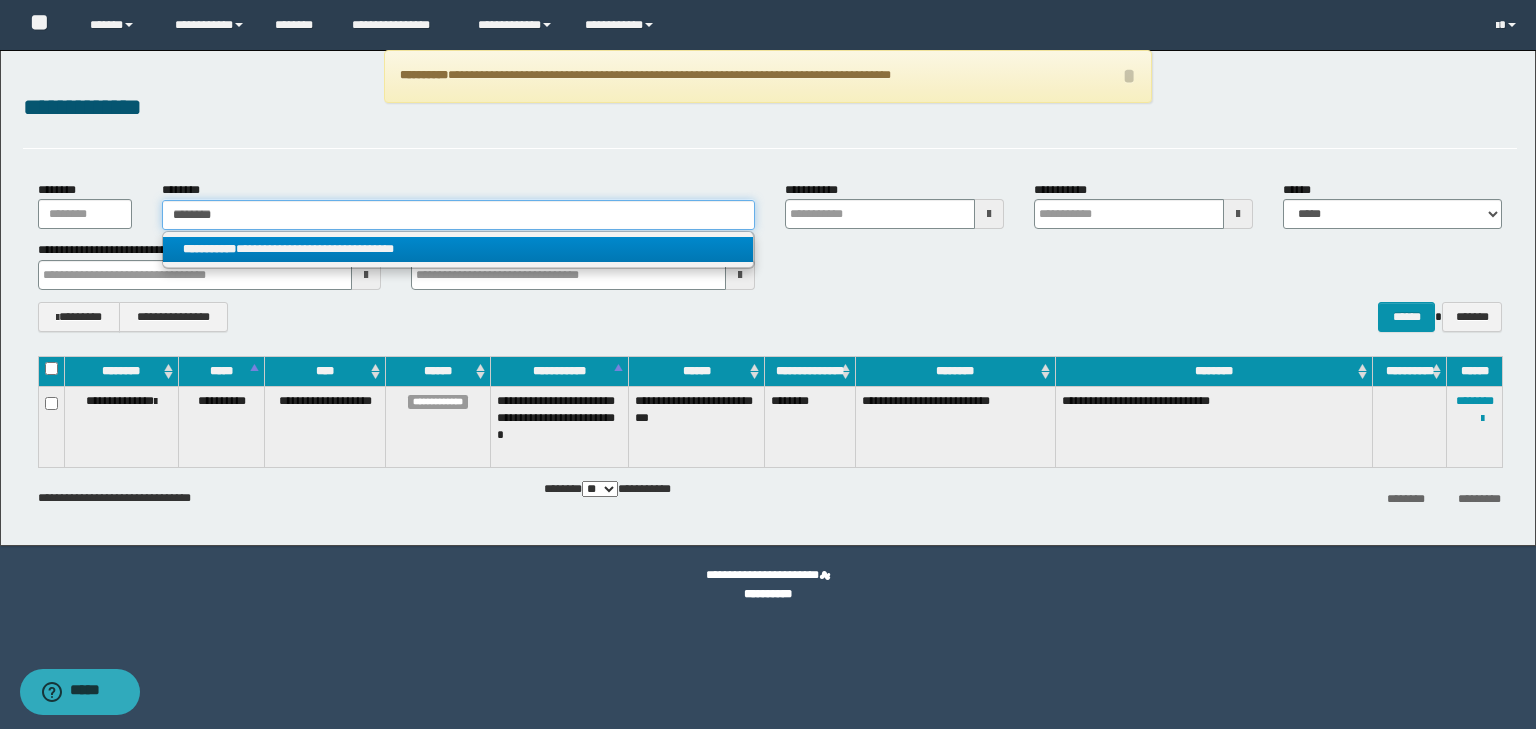 type on "********" 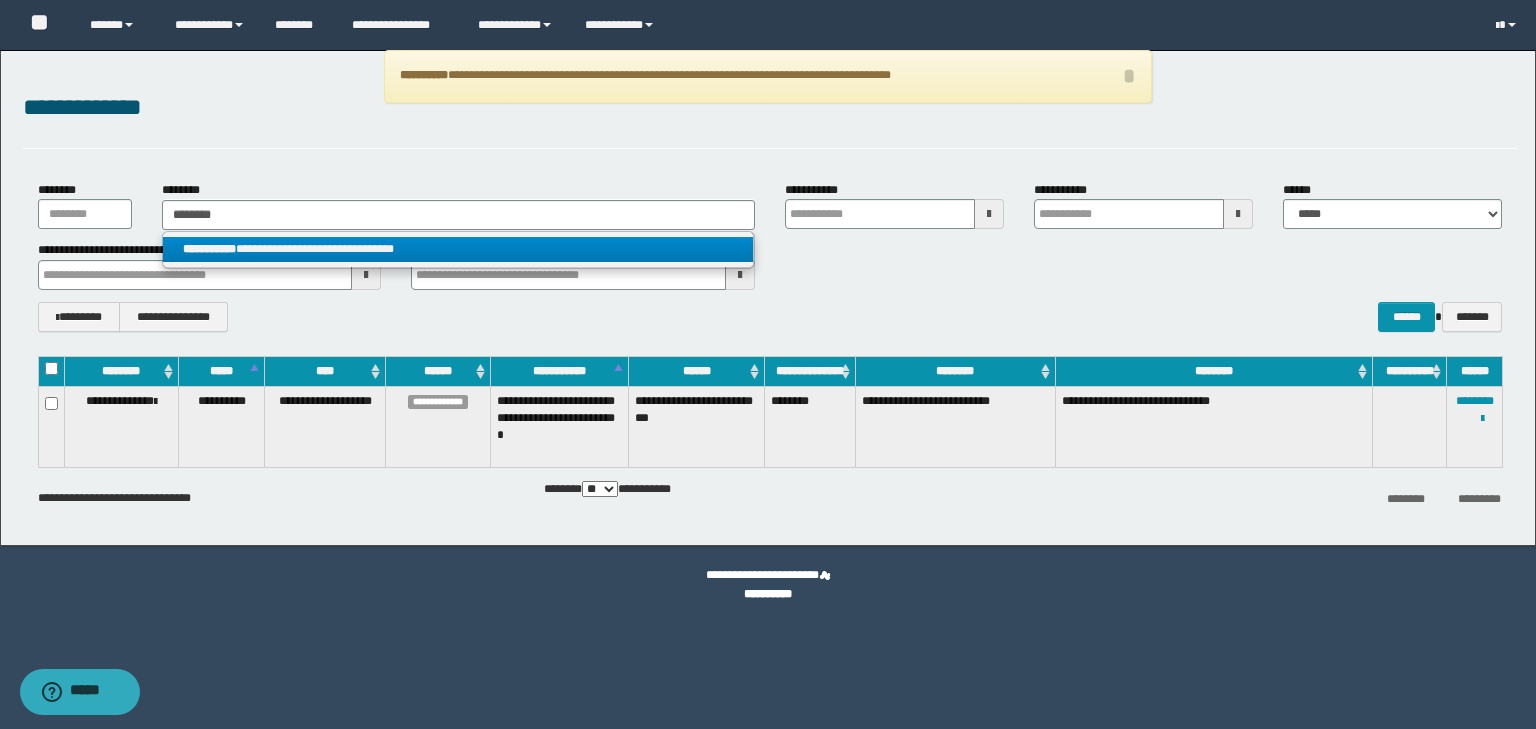 click on "**********" at bounding box center (458, 249) 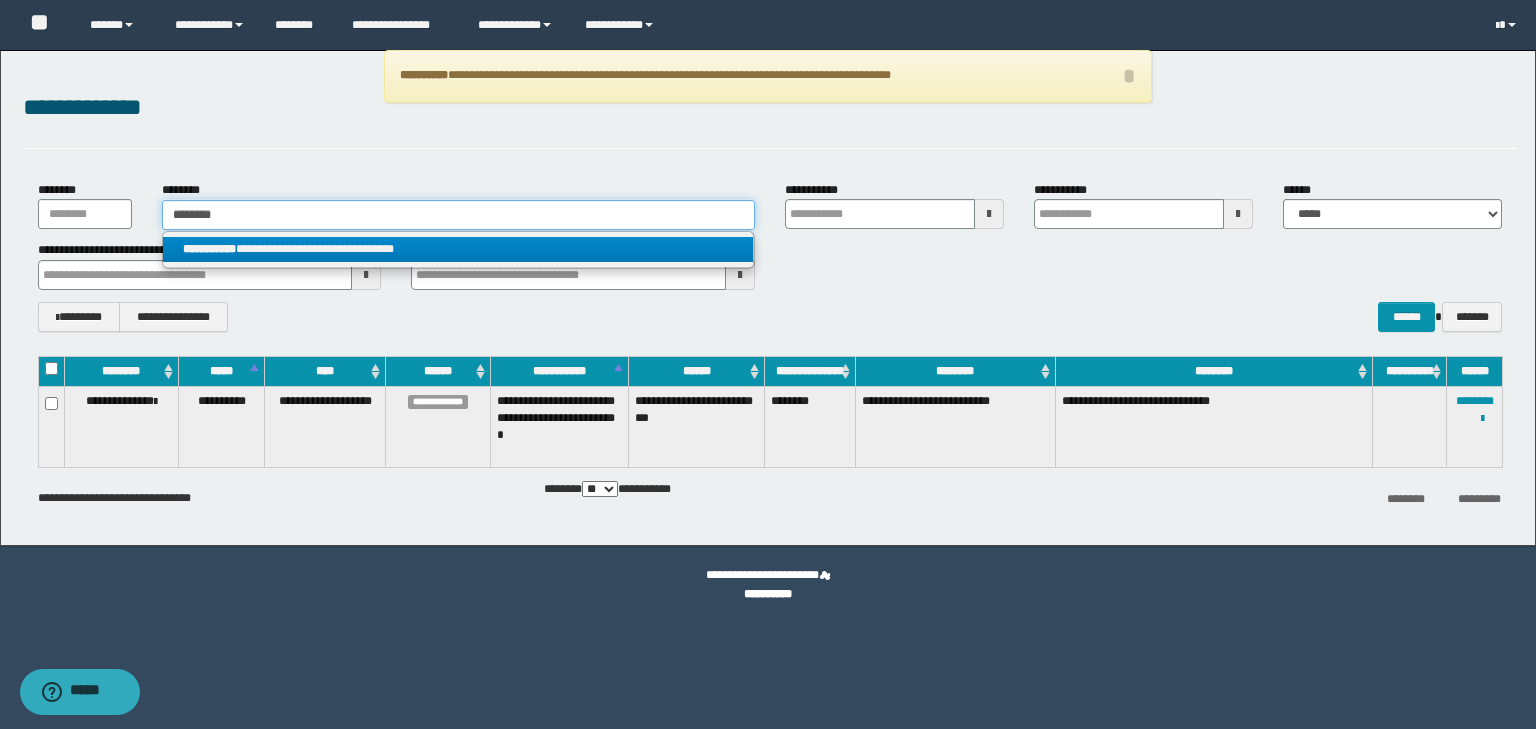 type 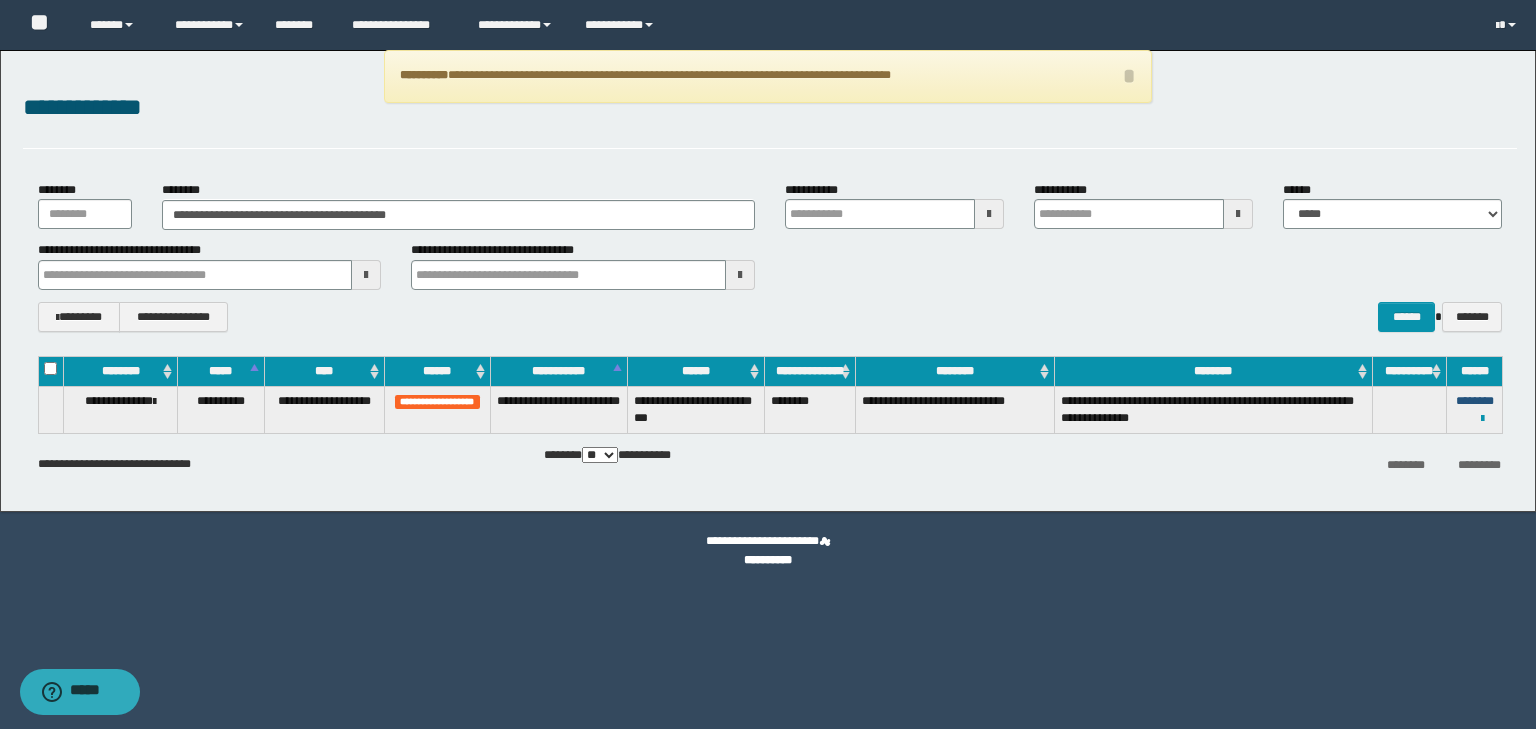 click on "********" at bounding box center [1475, 401] 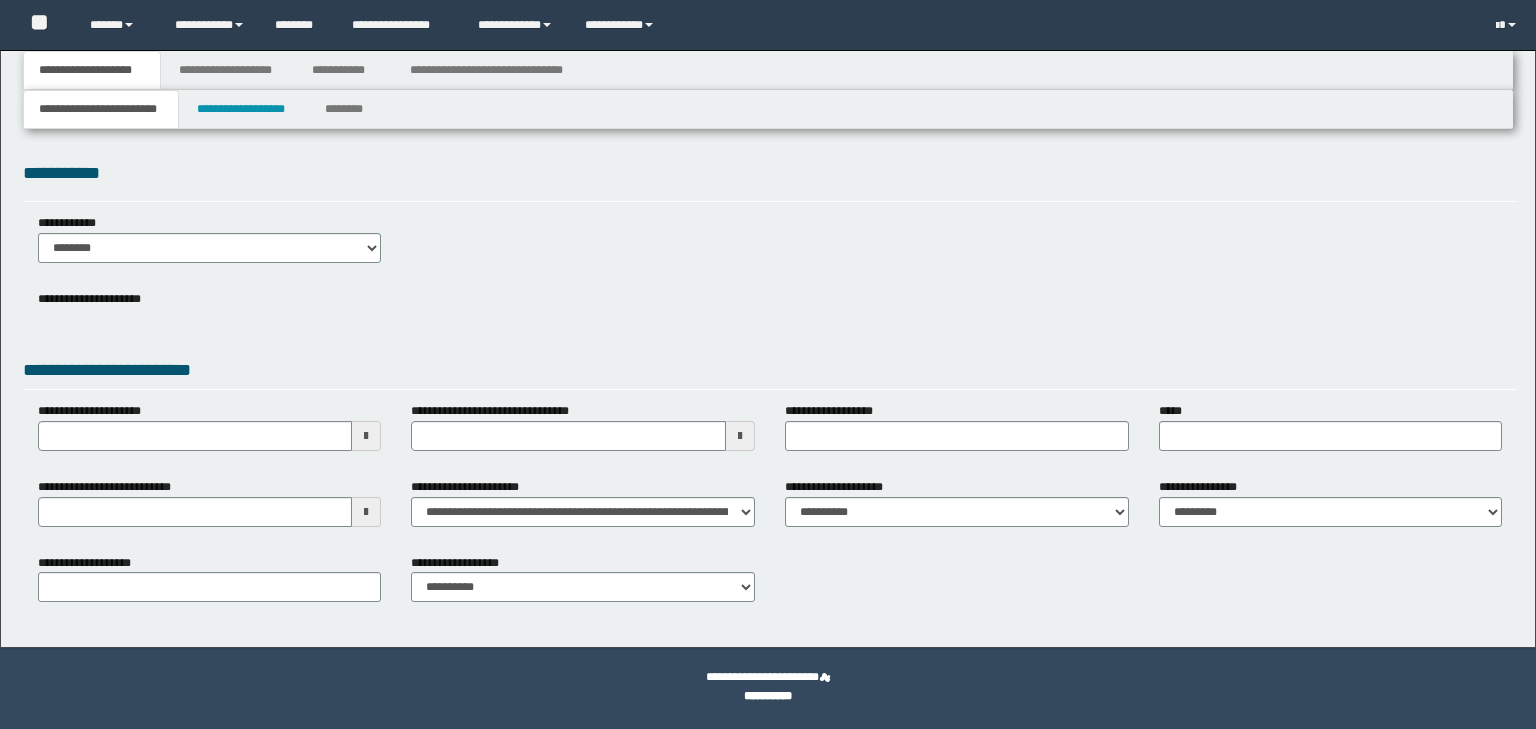 scroll, scrollTop: 0, scrollLeft: 0, axis: both 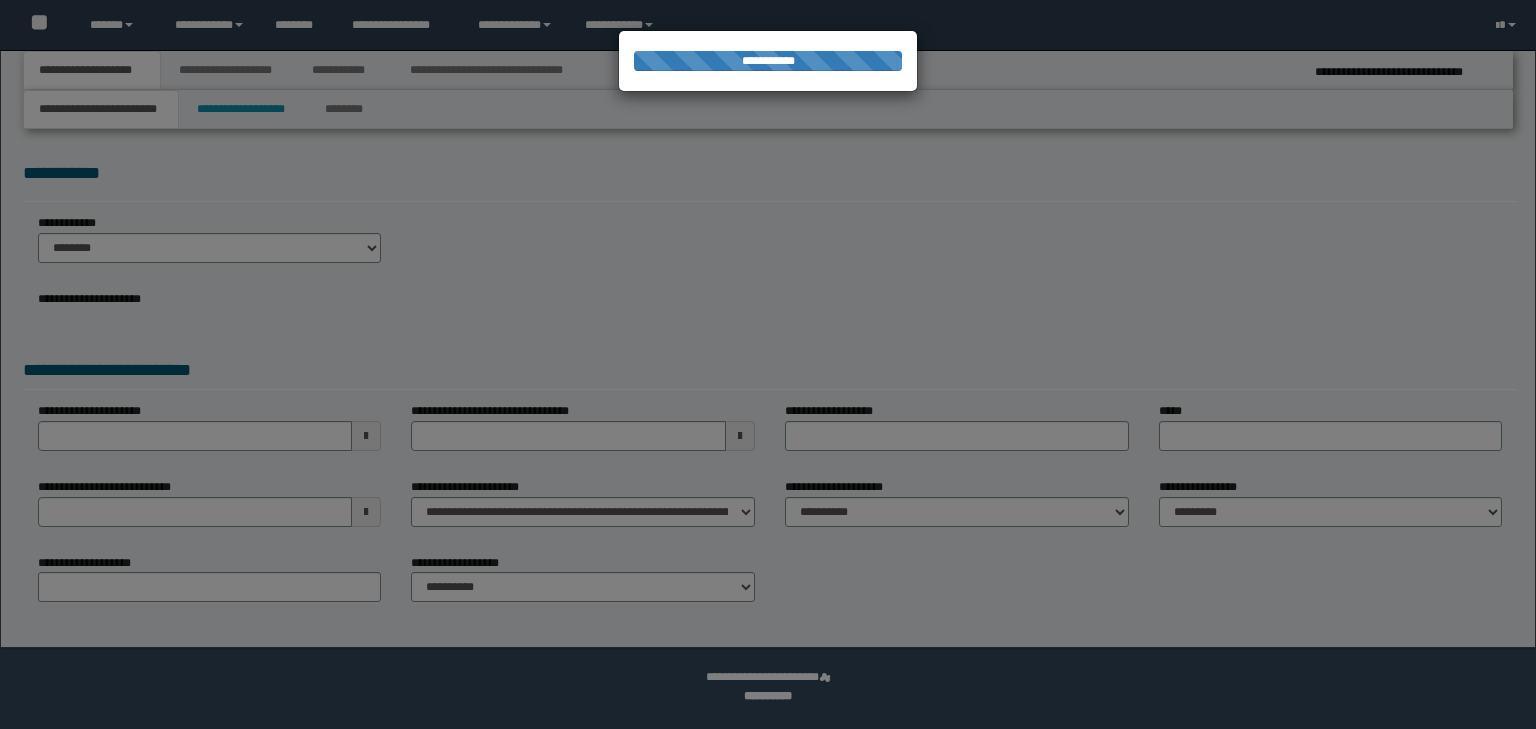 select on "**" 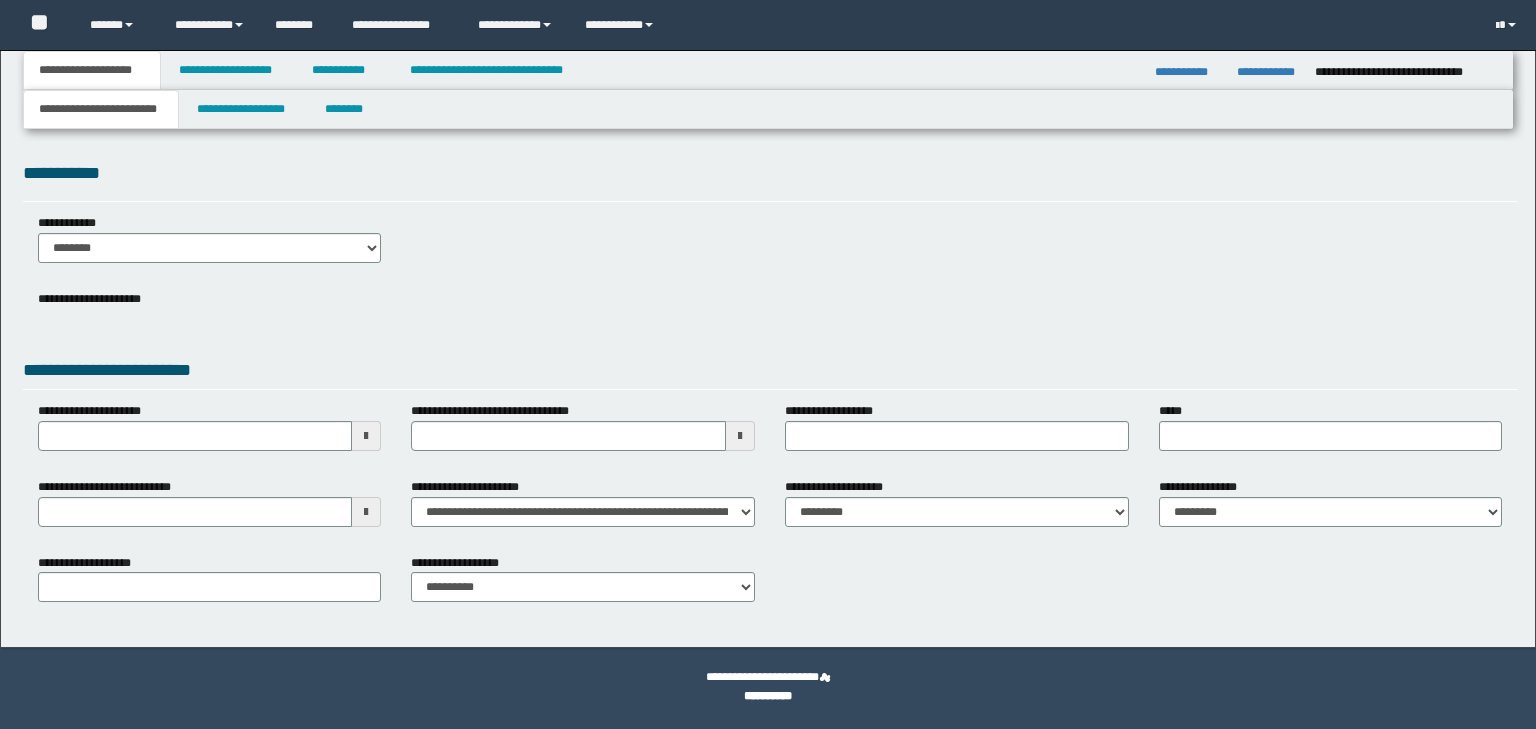scroll, scrollTop: 0, scrollLeft: 0, axis: both 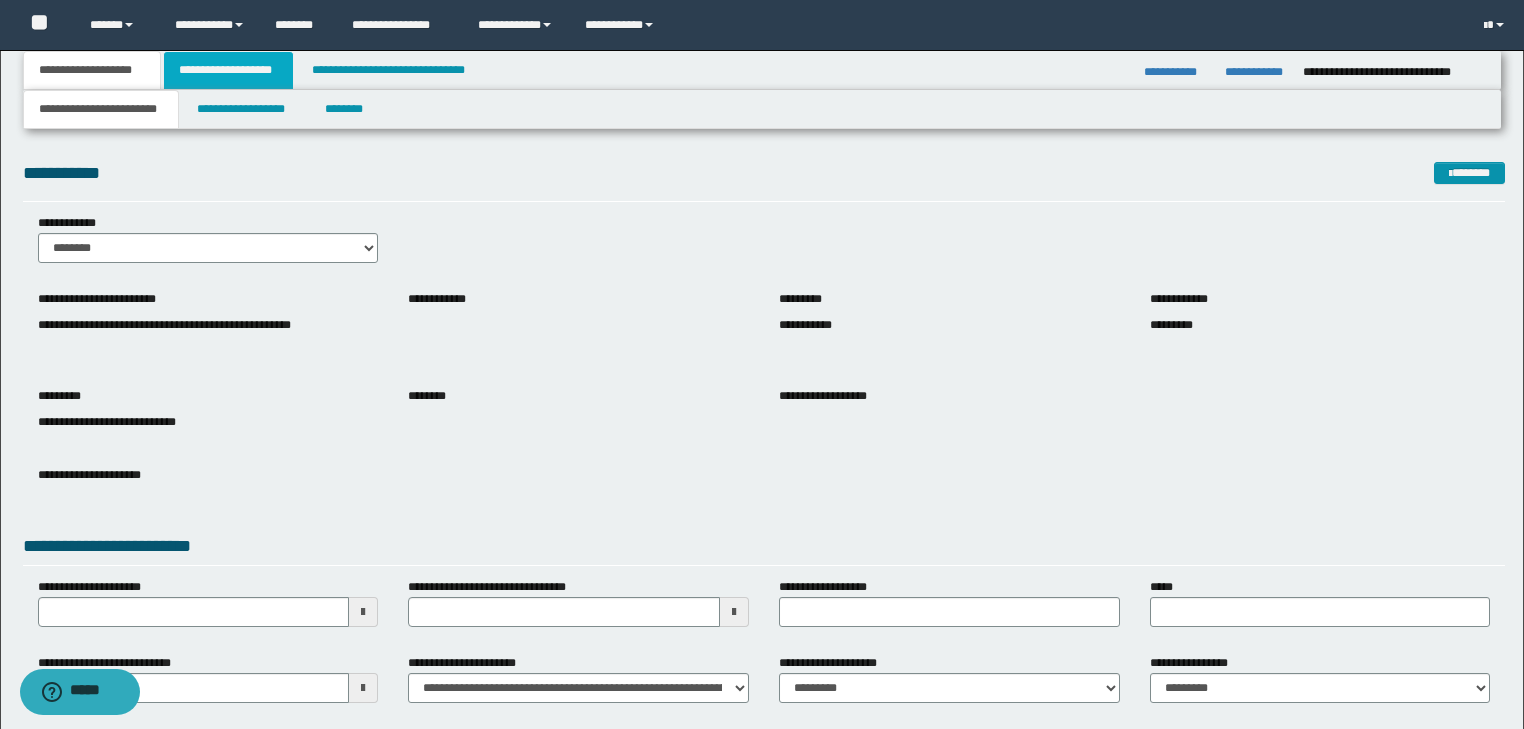 click on "**********" at bounding box center (228, 70) 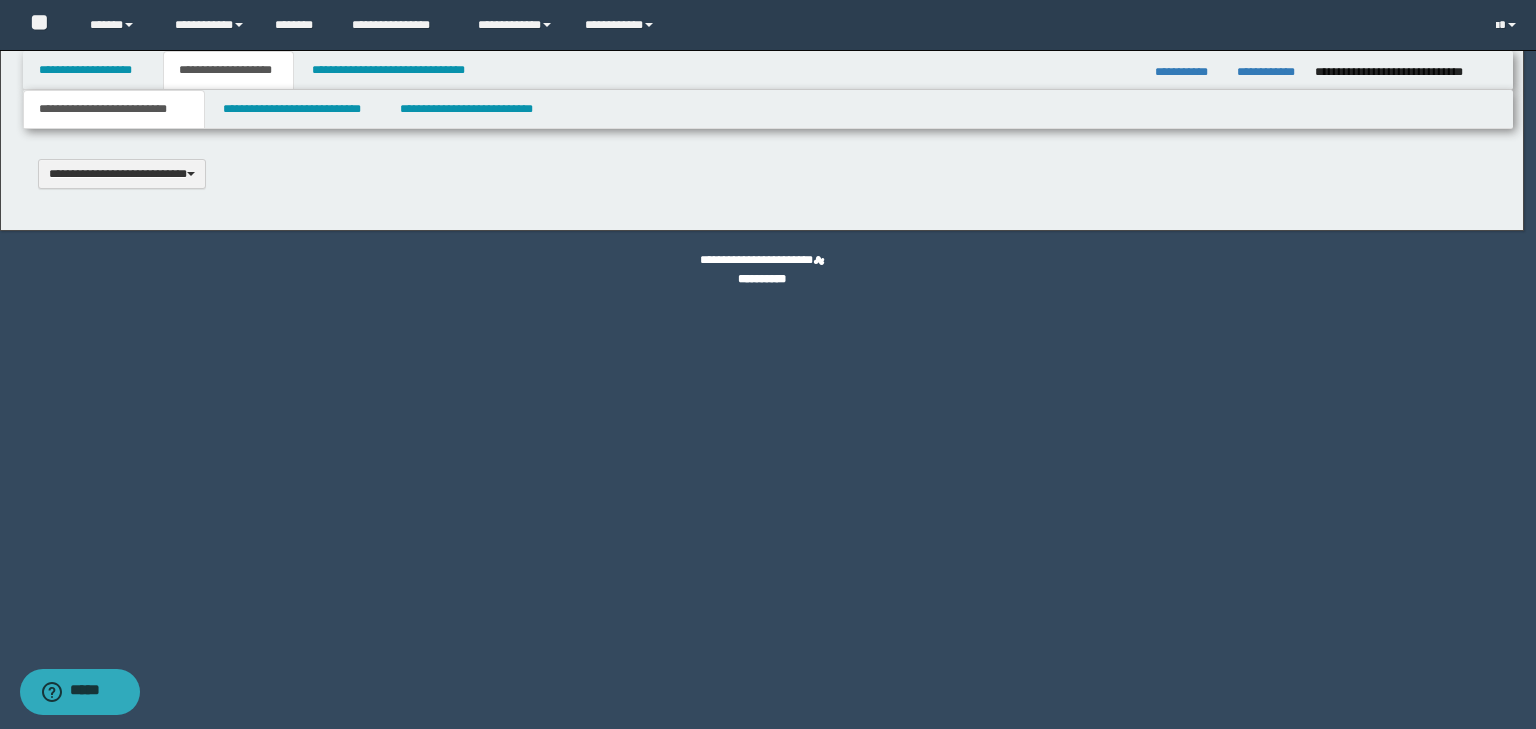 type 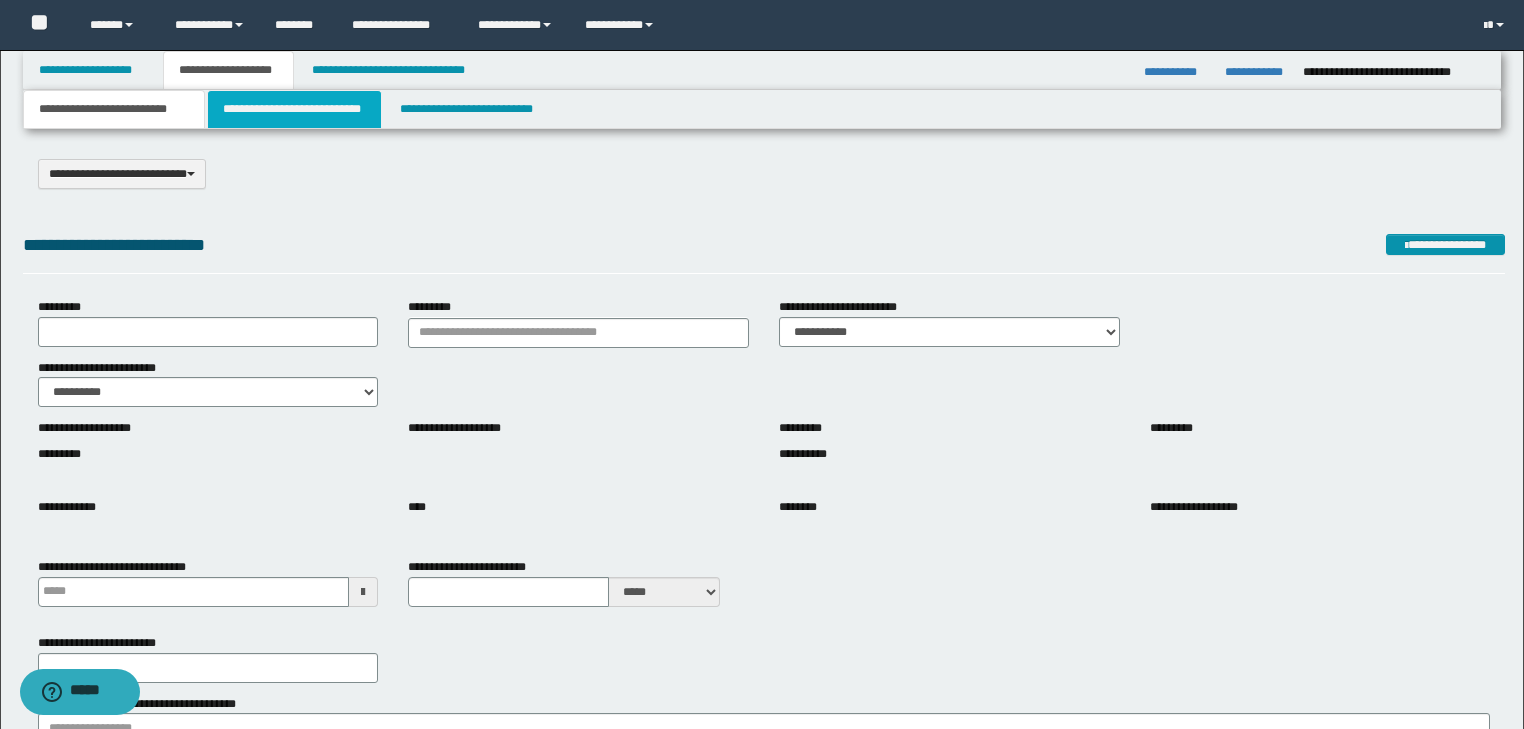 click on "**********" at bounding box center (294, 109) 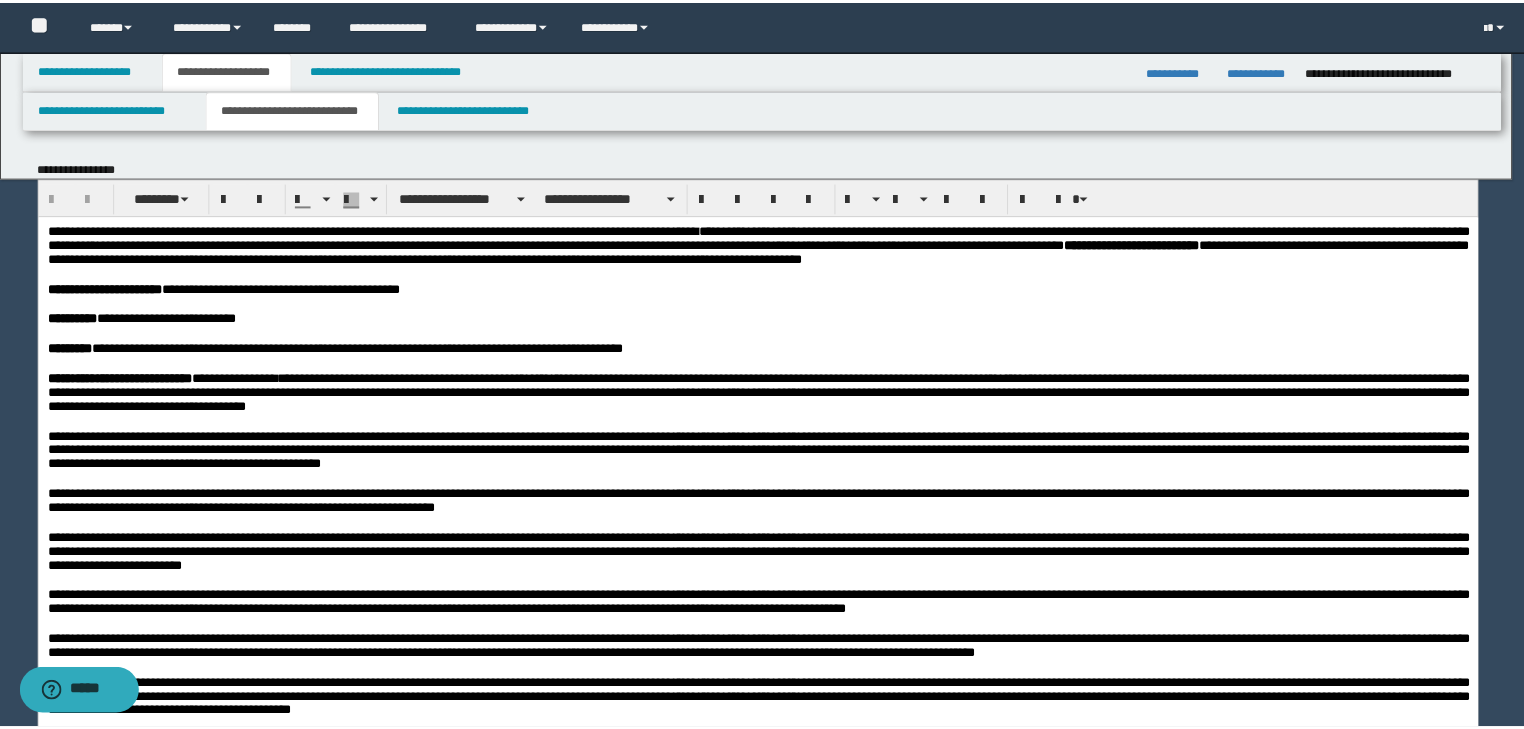 scroll, scrollTop: 0, scrollLeft: 0, axis: both 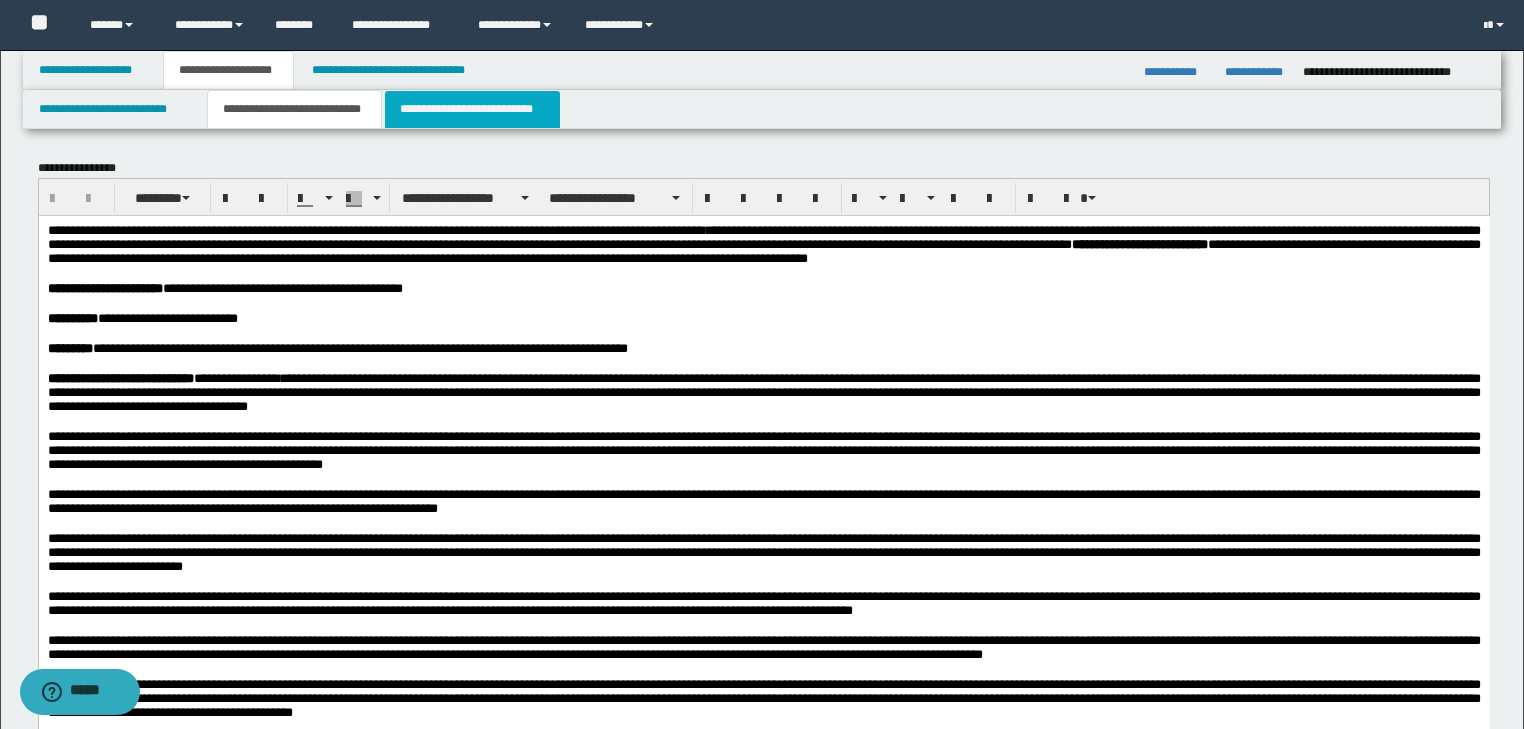click on "**********" at bounding box center (472, 109) 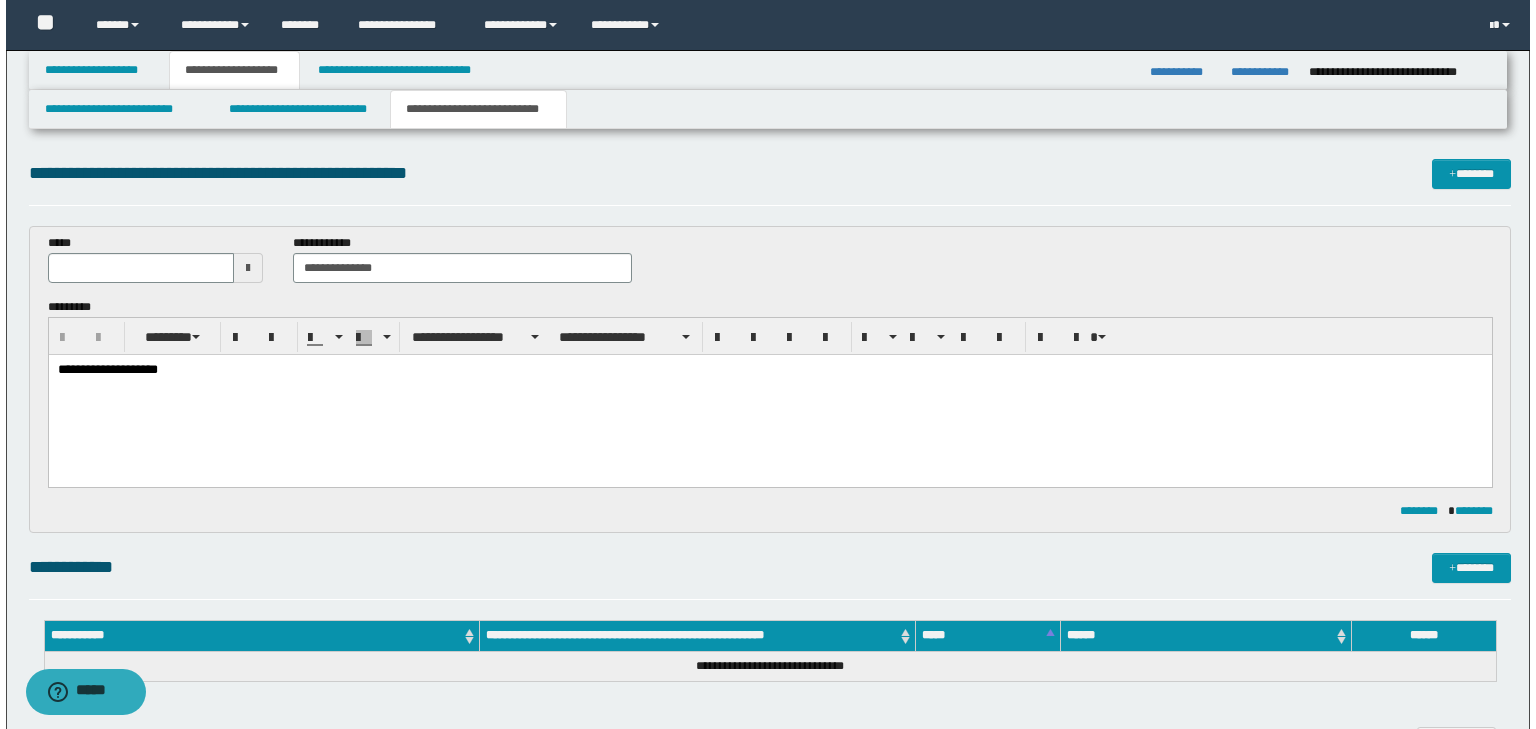 scroll, scrollTop: 0, scrollLeft: 0, axis: both 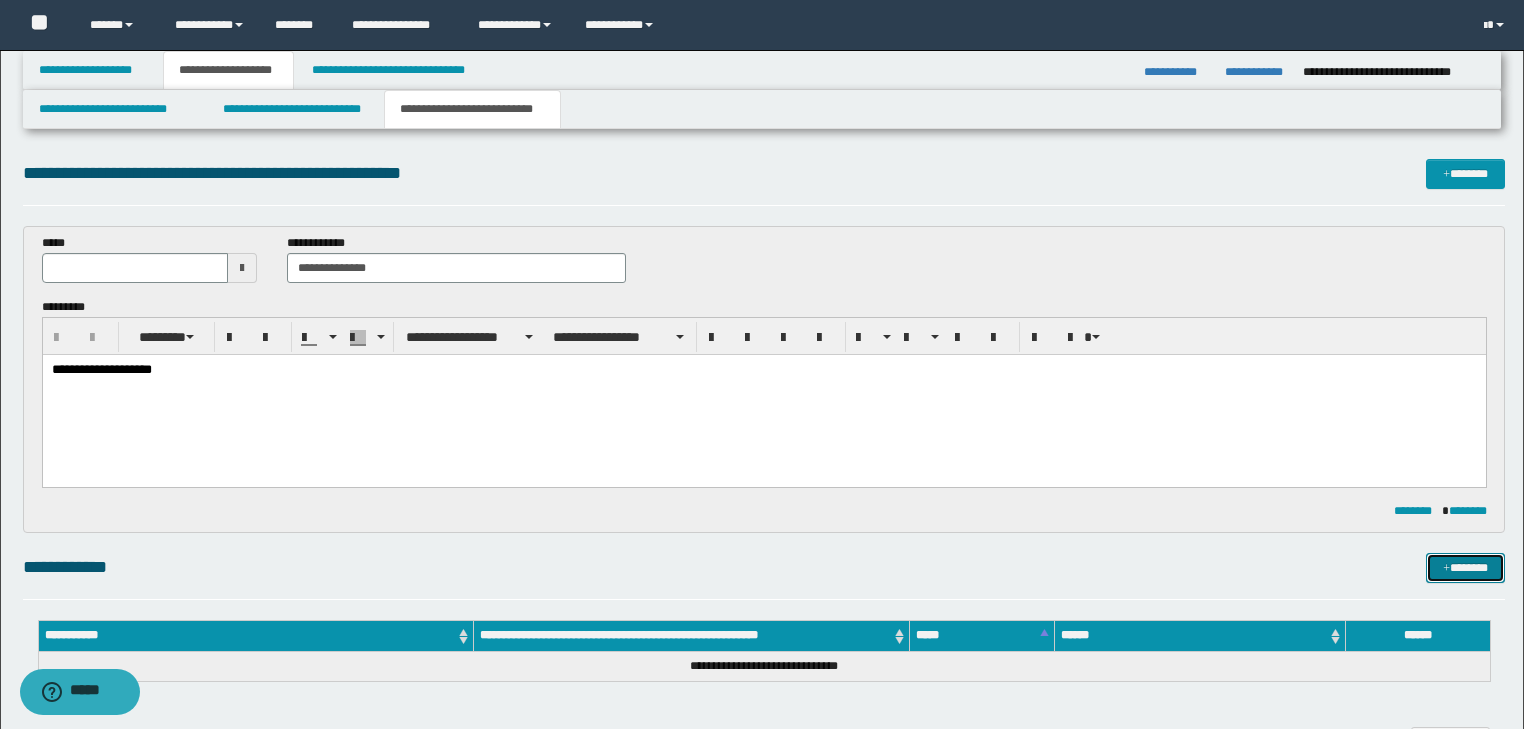 click on "*******" at bounding box center (1465, 568) 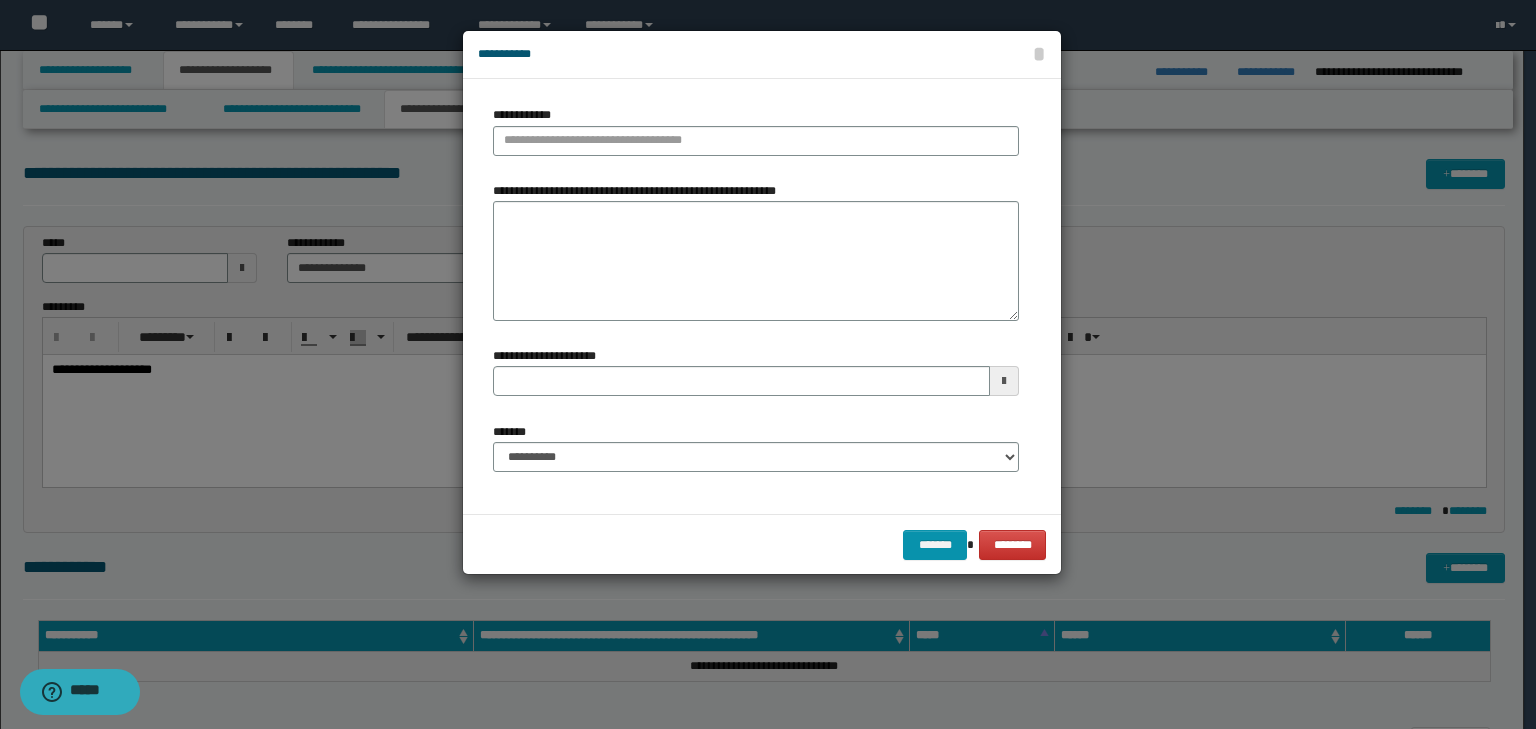 click on "**********" at bounding box center [756, 138] 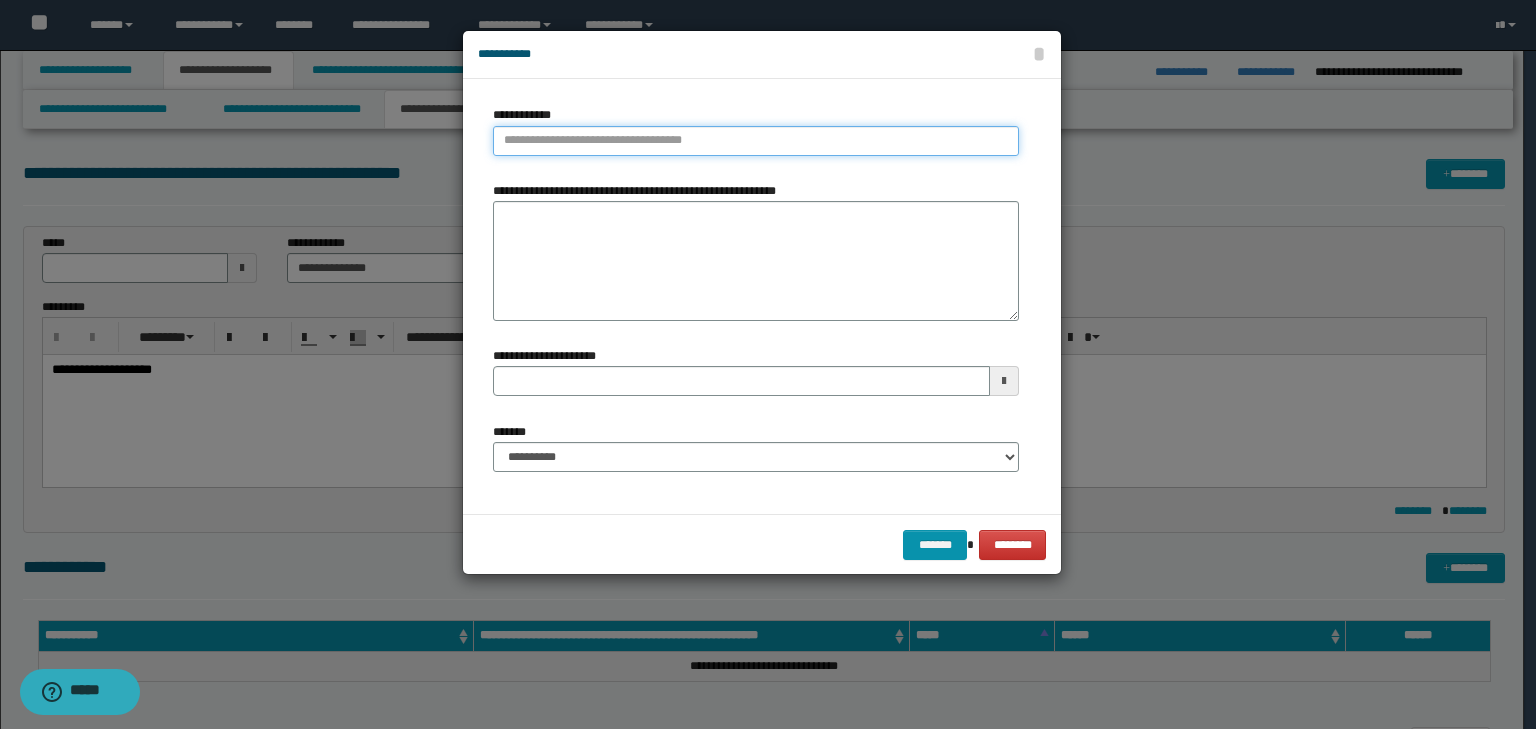 click on "**********" at bounding box center (756, 141) 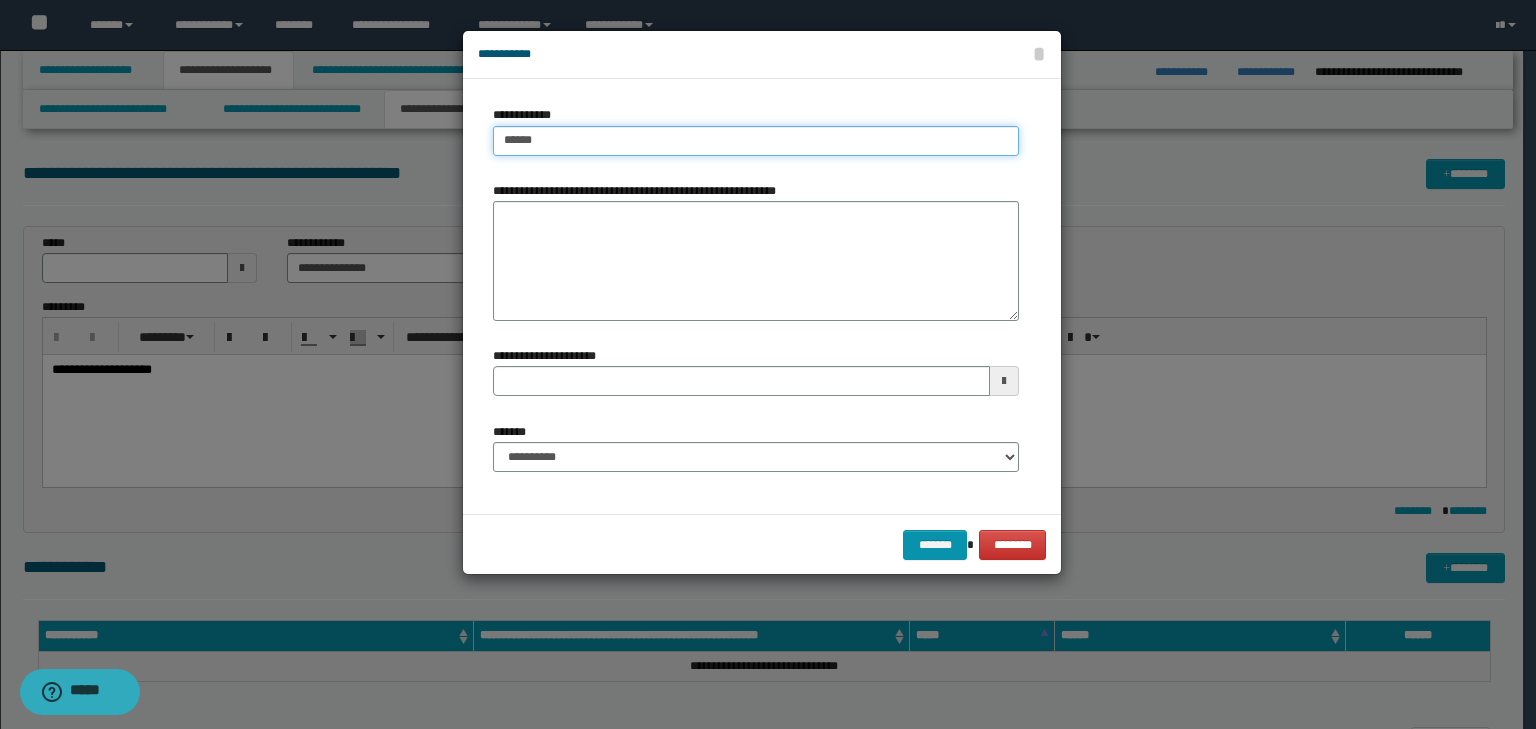 type on "*******" 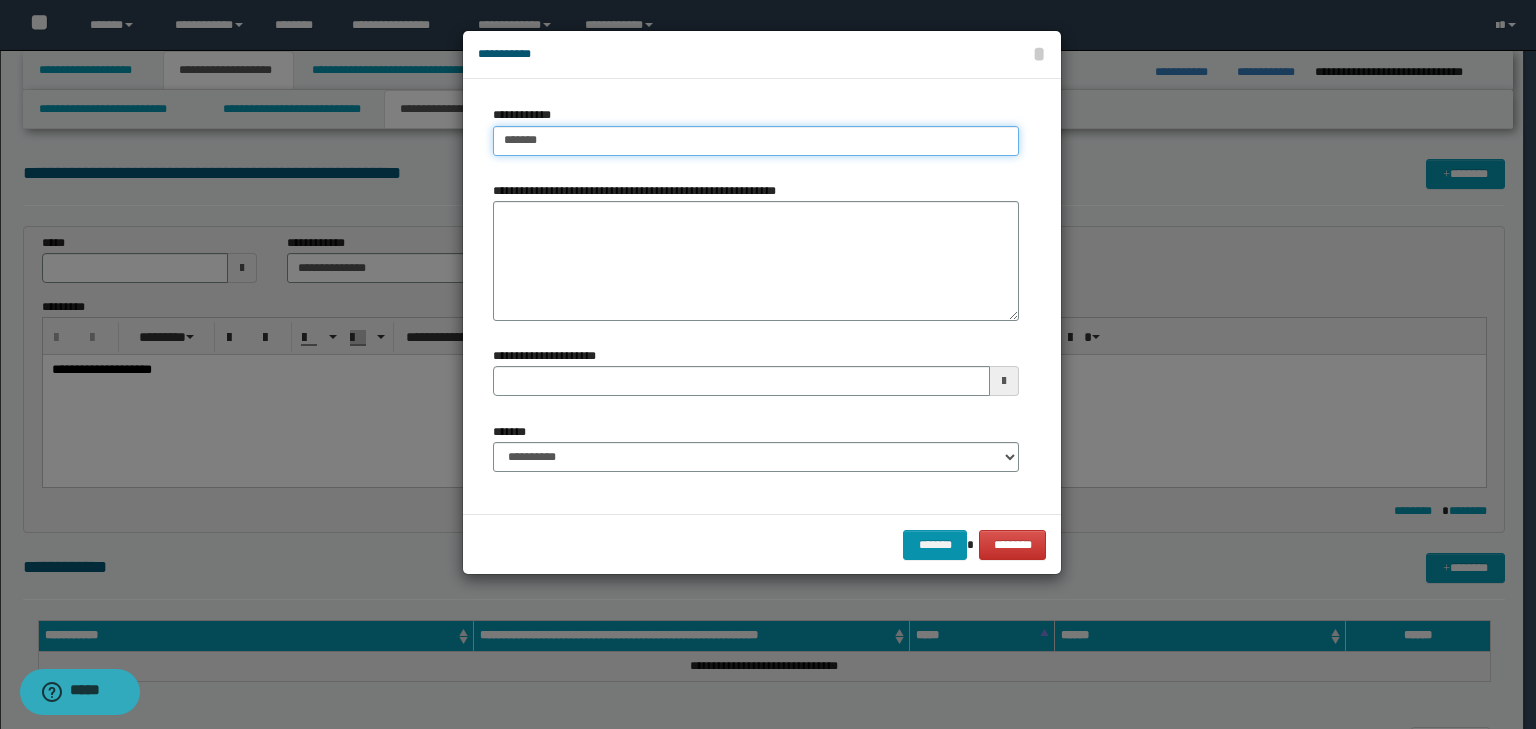 type on "*******" 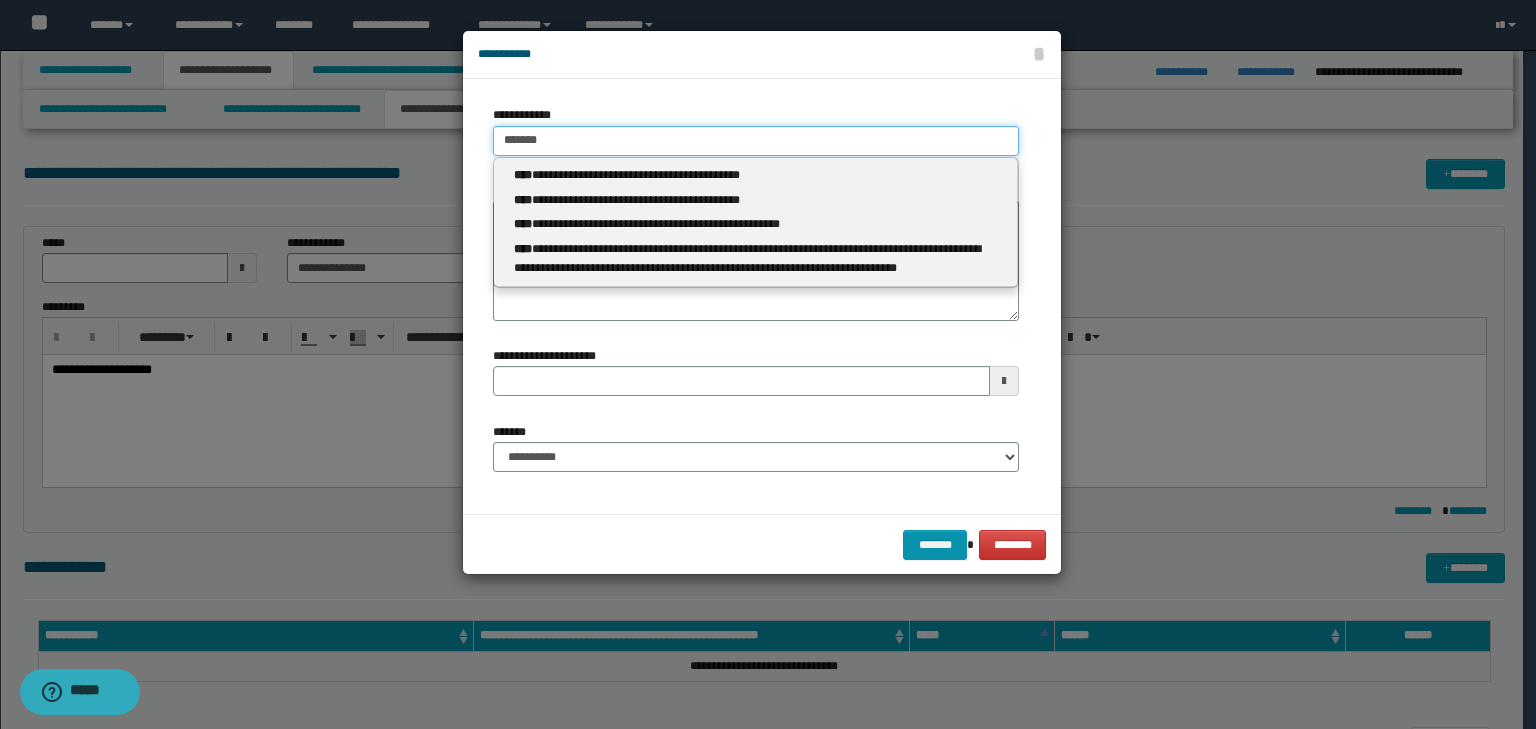 drag, startPoint x: 578, startPoint y: 132, endPoint x: 545, endPoint y: 136, distance: 33.24154 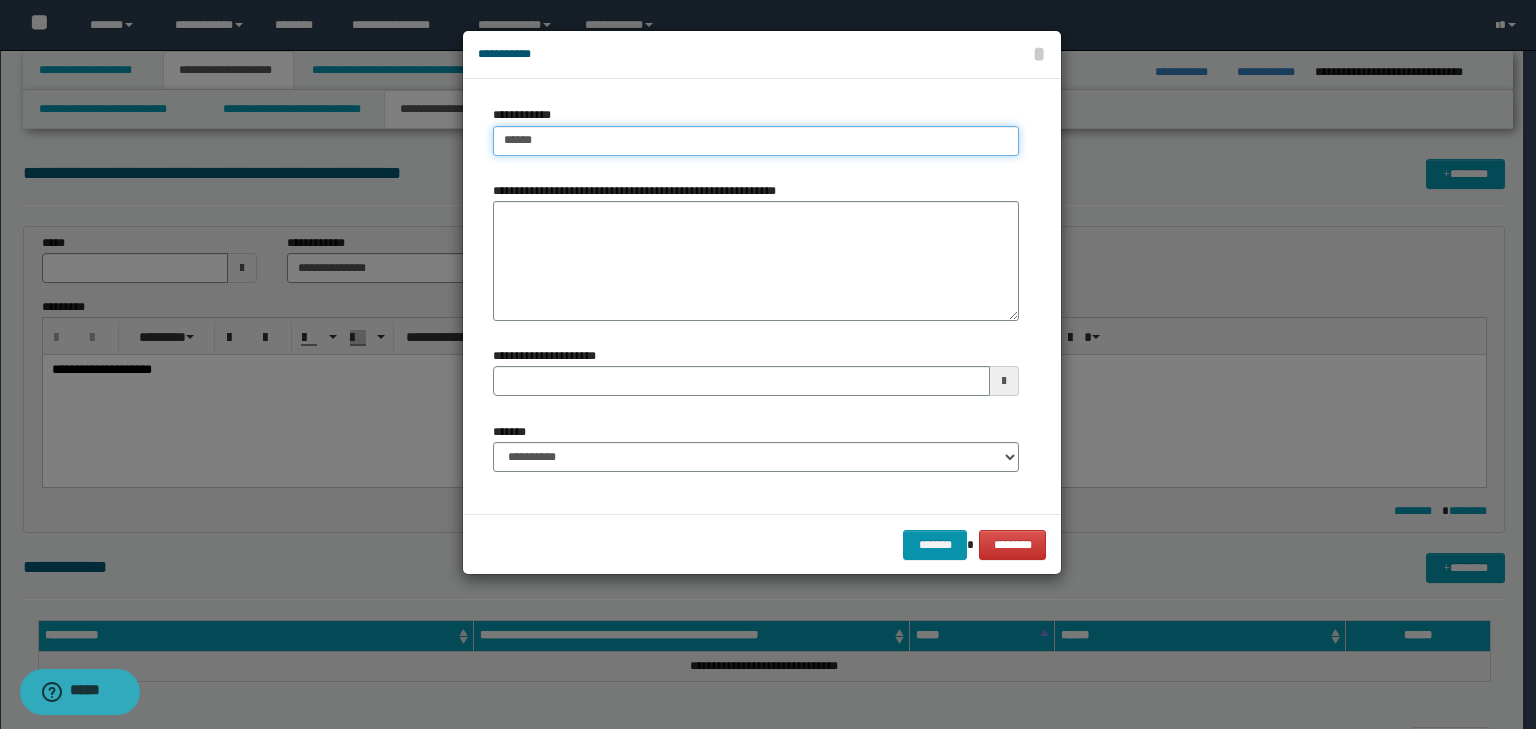 type on "******" 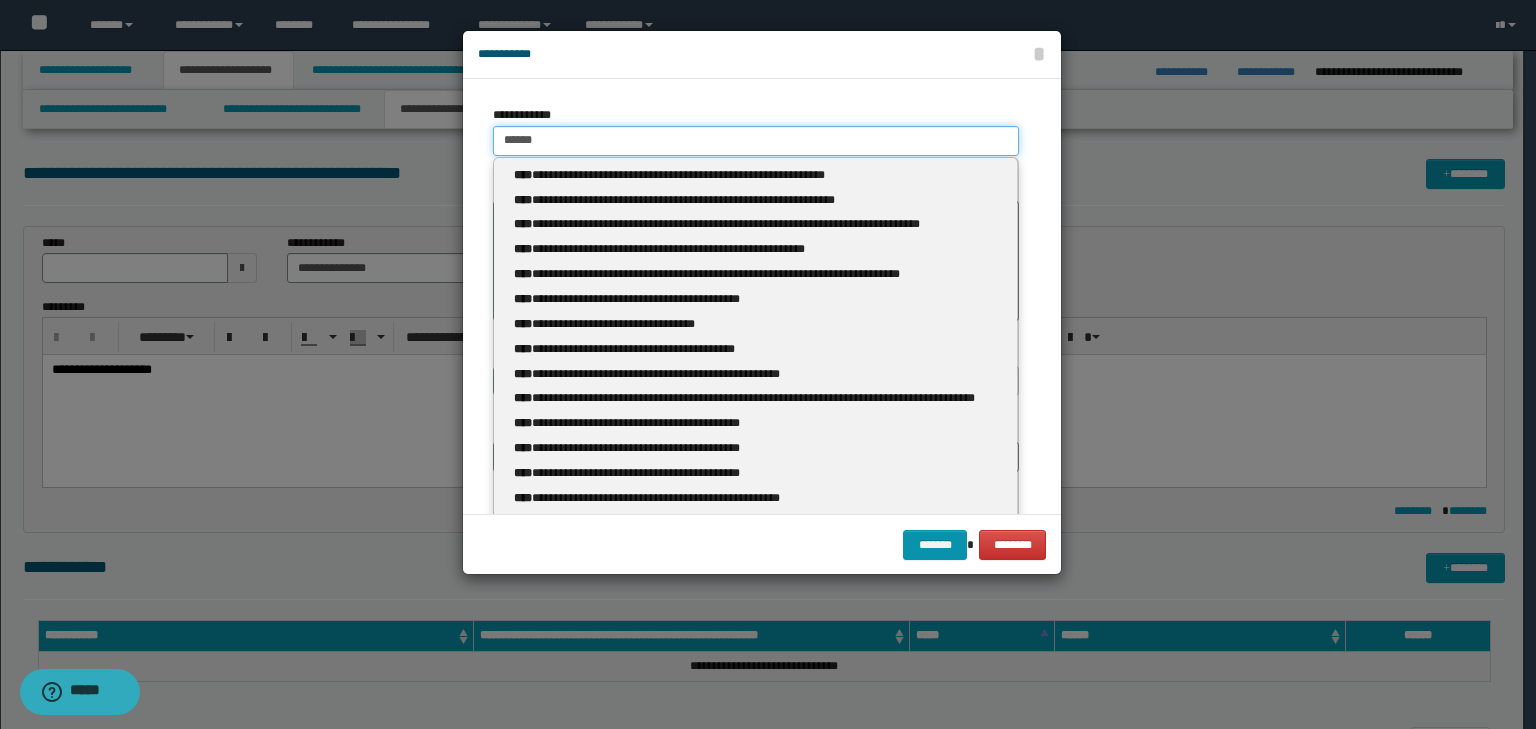 type 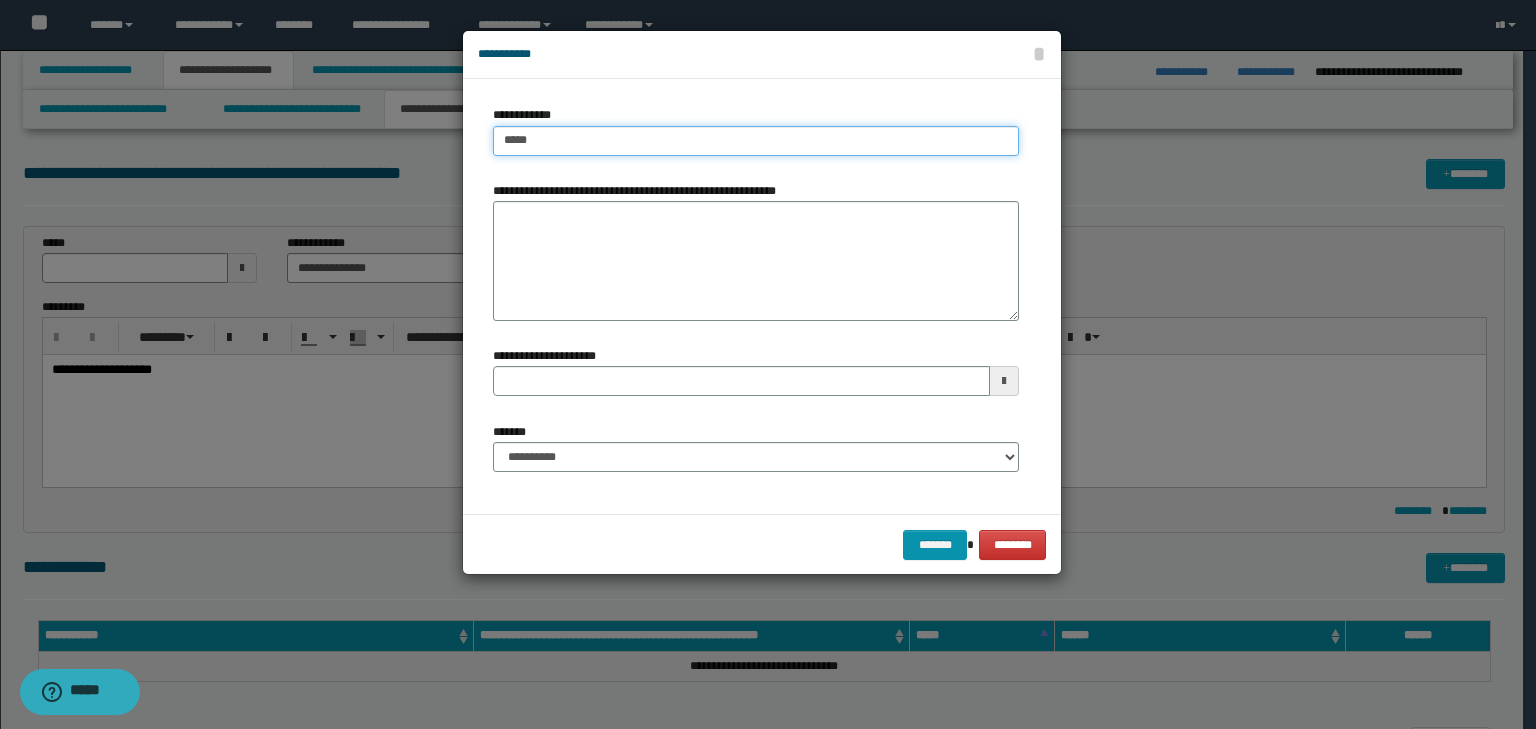 type on "****" 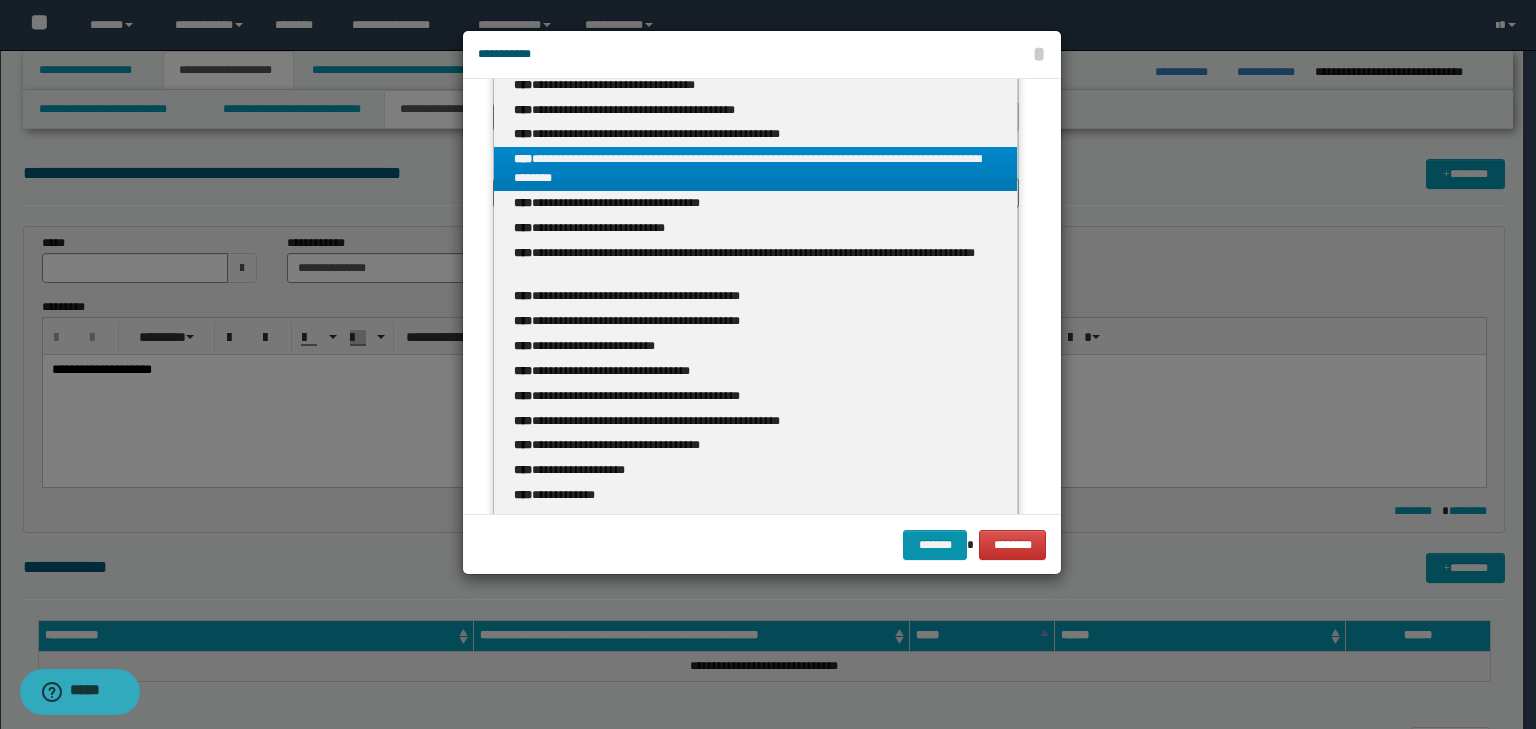 scroll, scrollTop: 314, scrollLeft: 0, axis: vertical 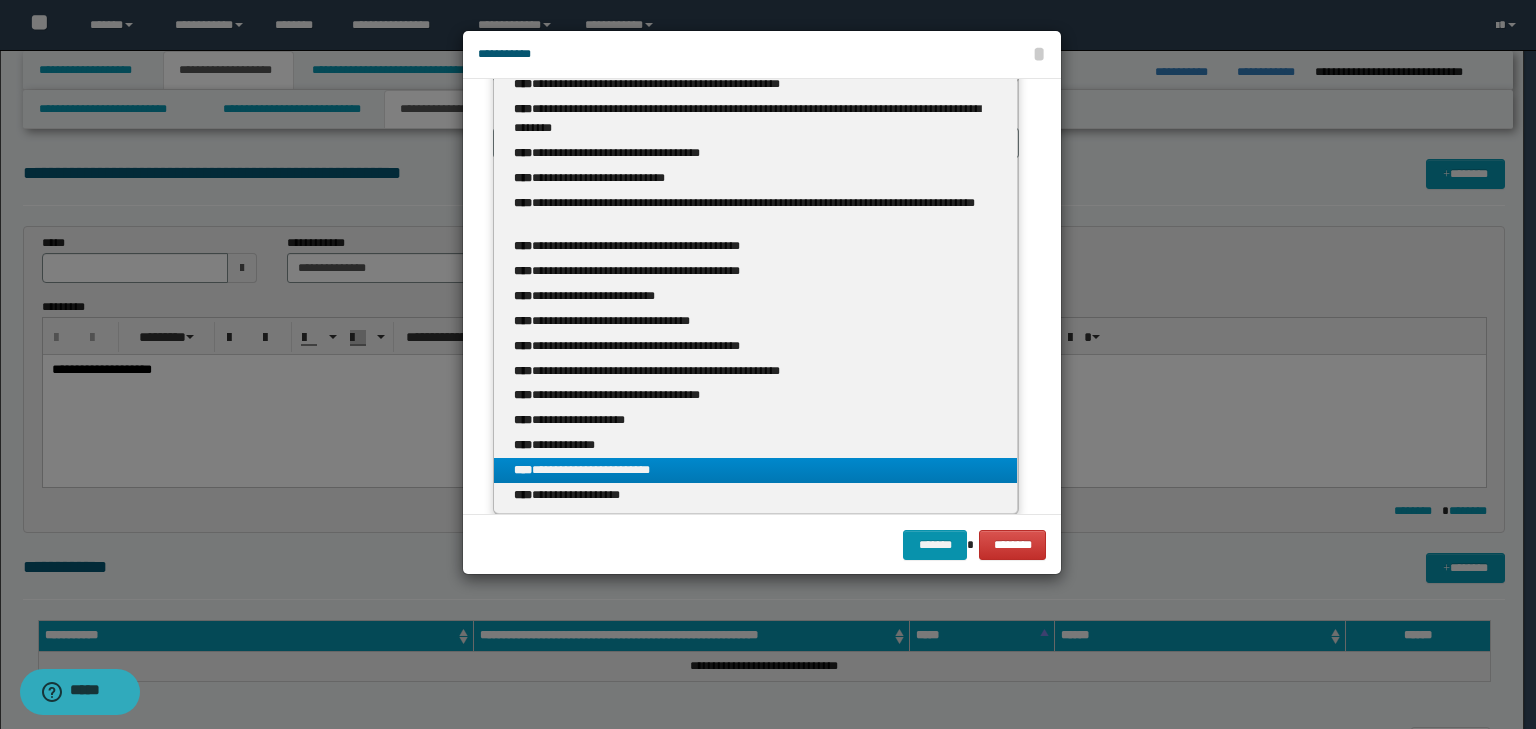 type on "****" 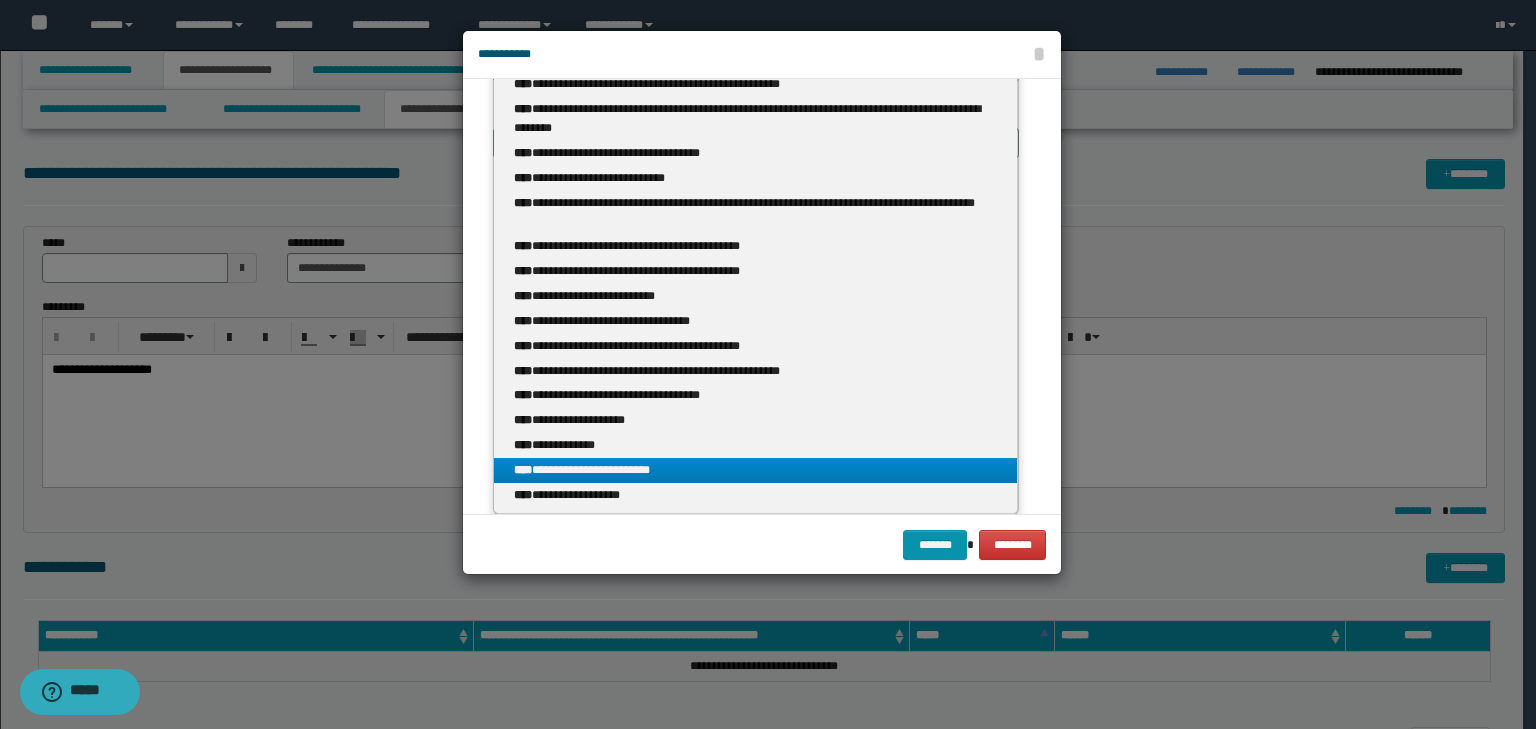 type 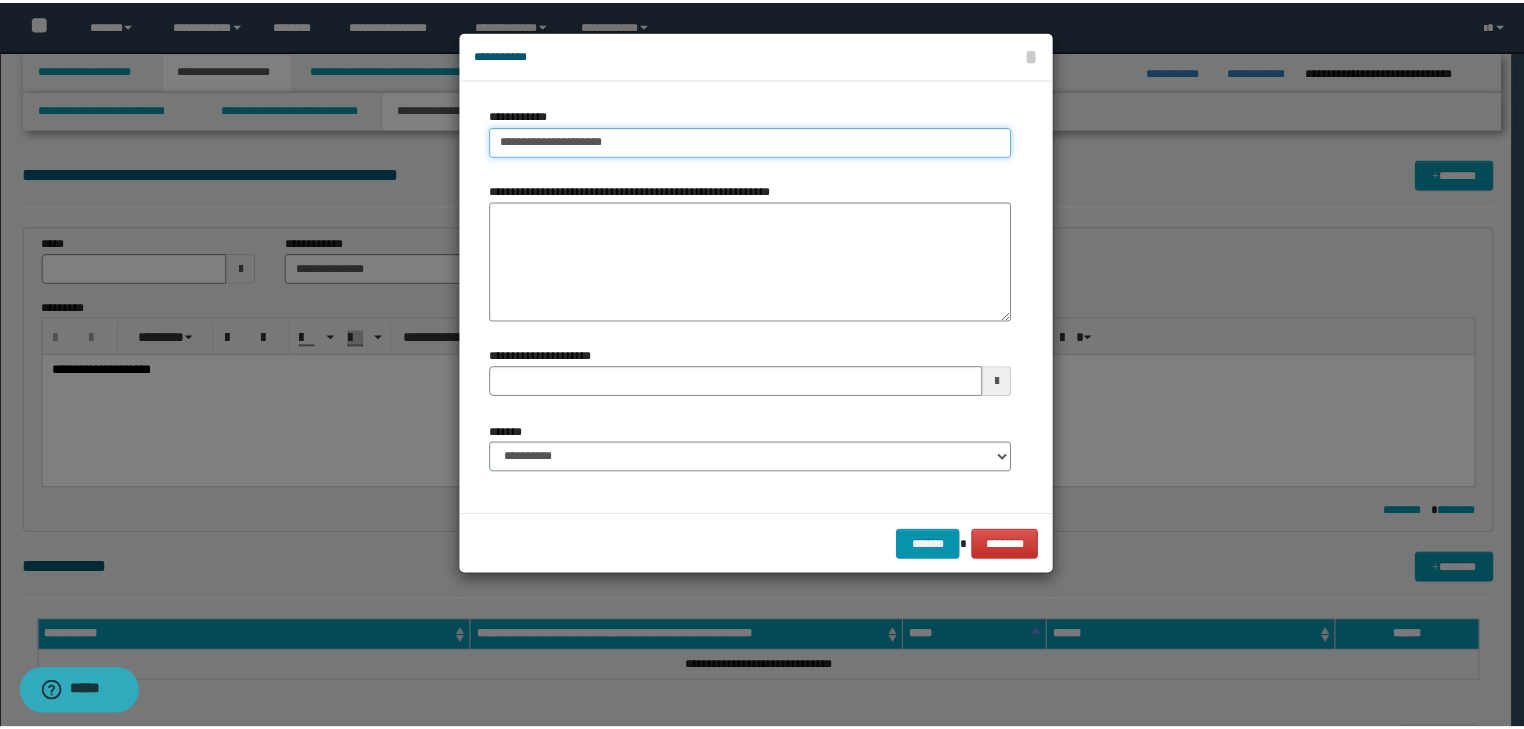 scroll, scrollTop: 0, scrollLeft: 0, axis: both 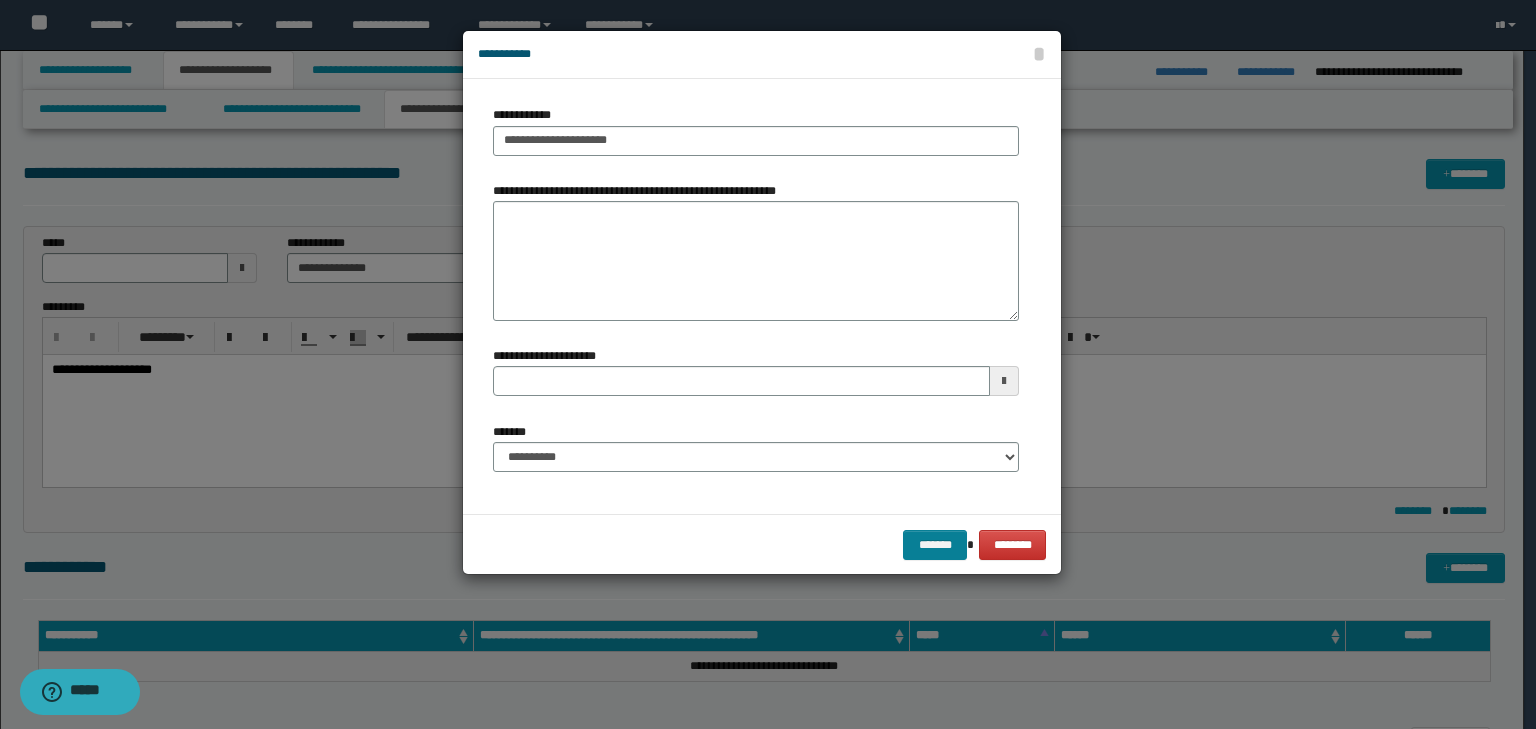 drag, startPoint x: 977, startPoint y: 553, endPoint x: 955, endPoint y: 549, distance: 22.36068 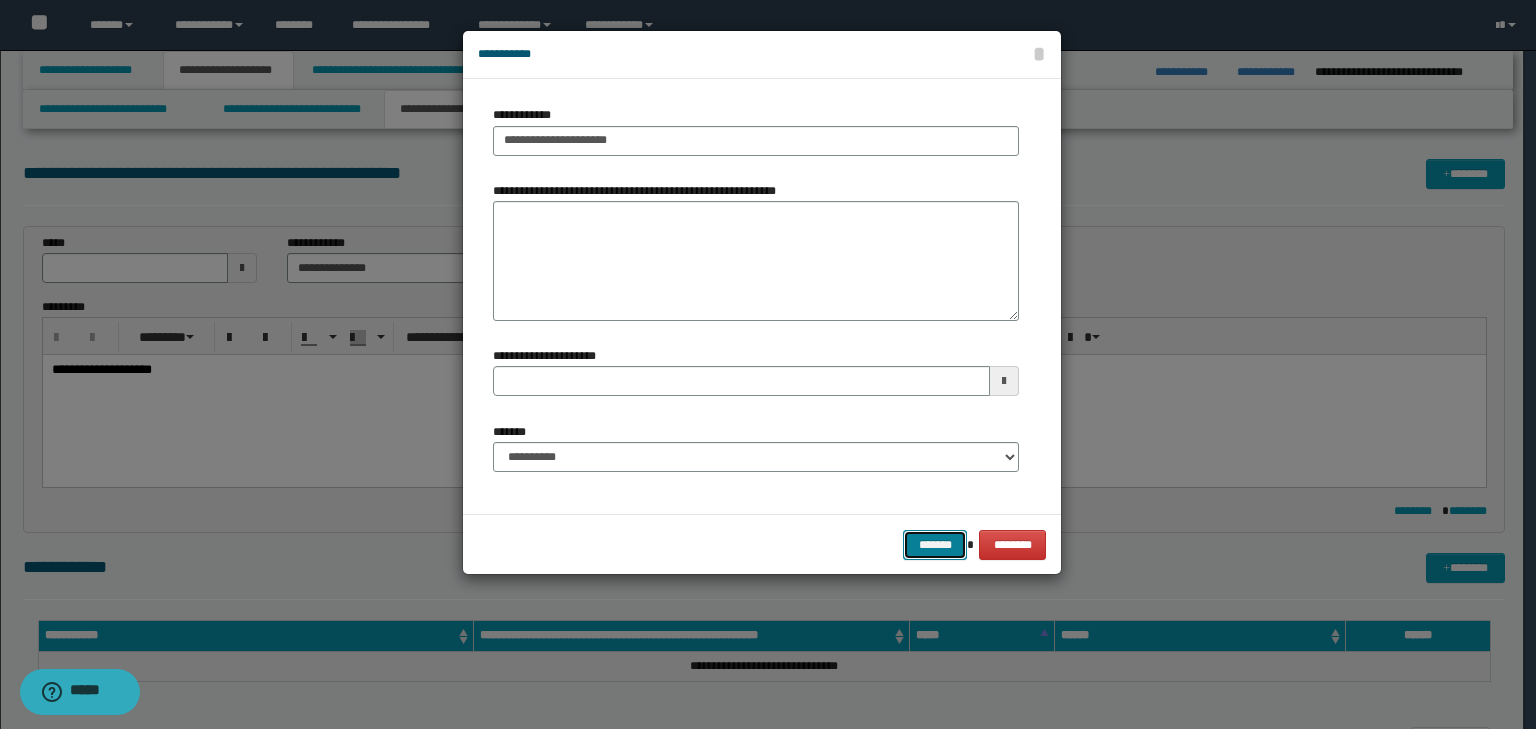 click on "*******" at bounding box center [935, 545] 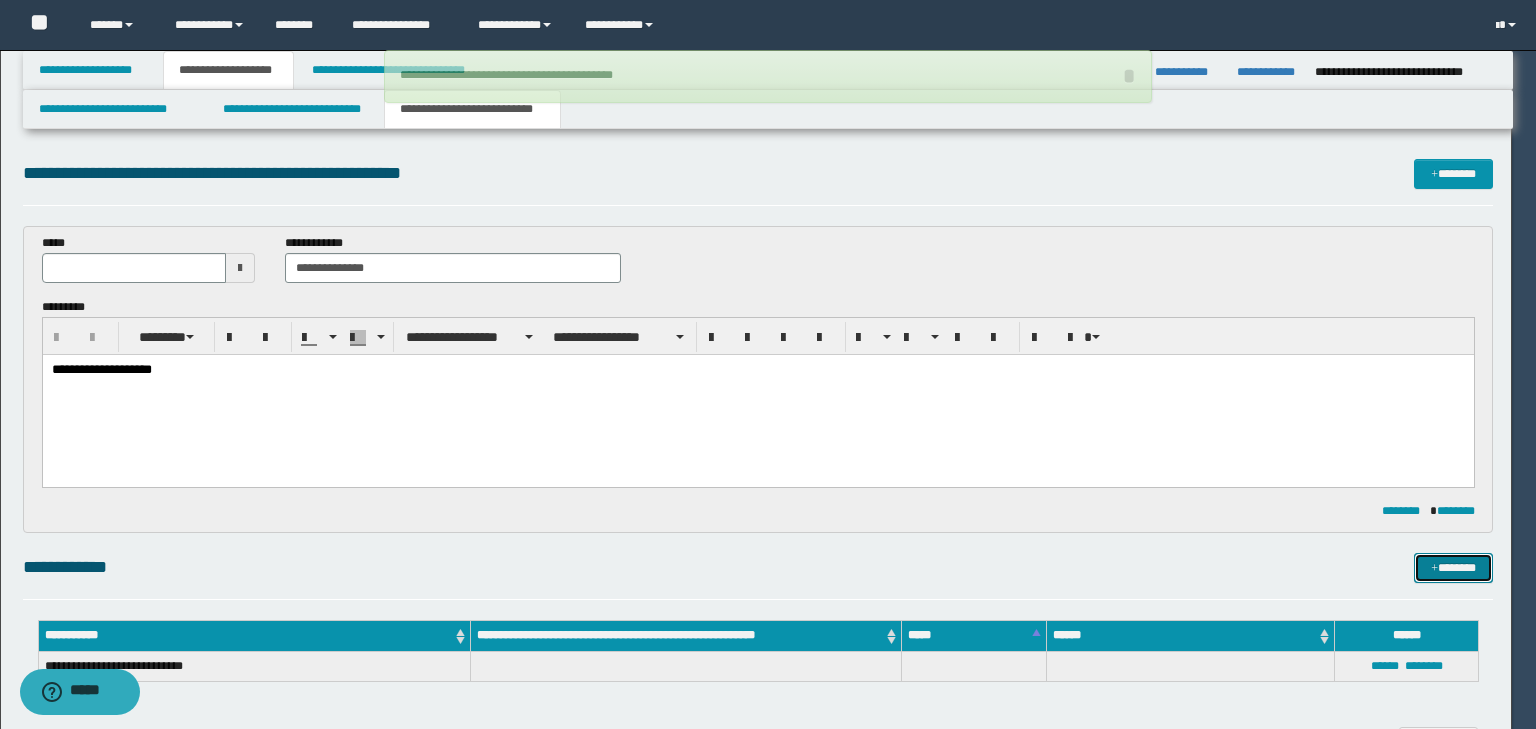 type 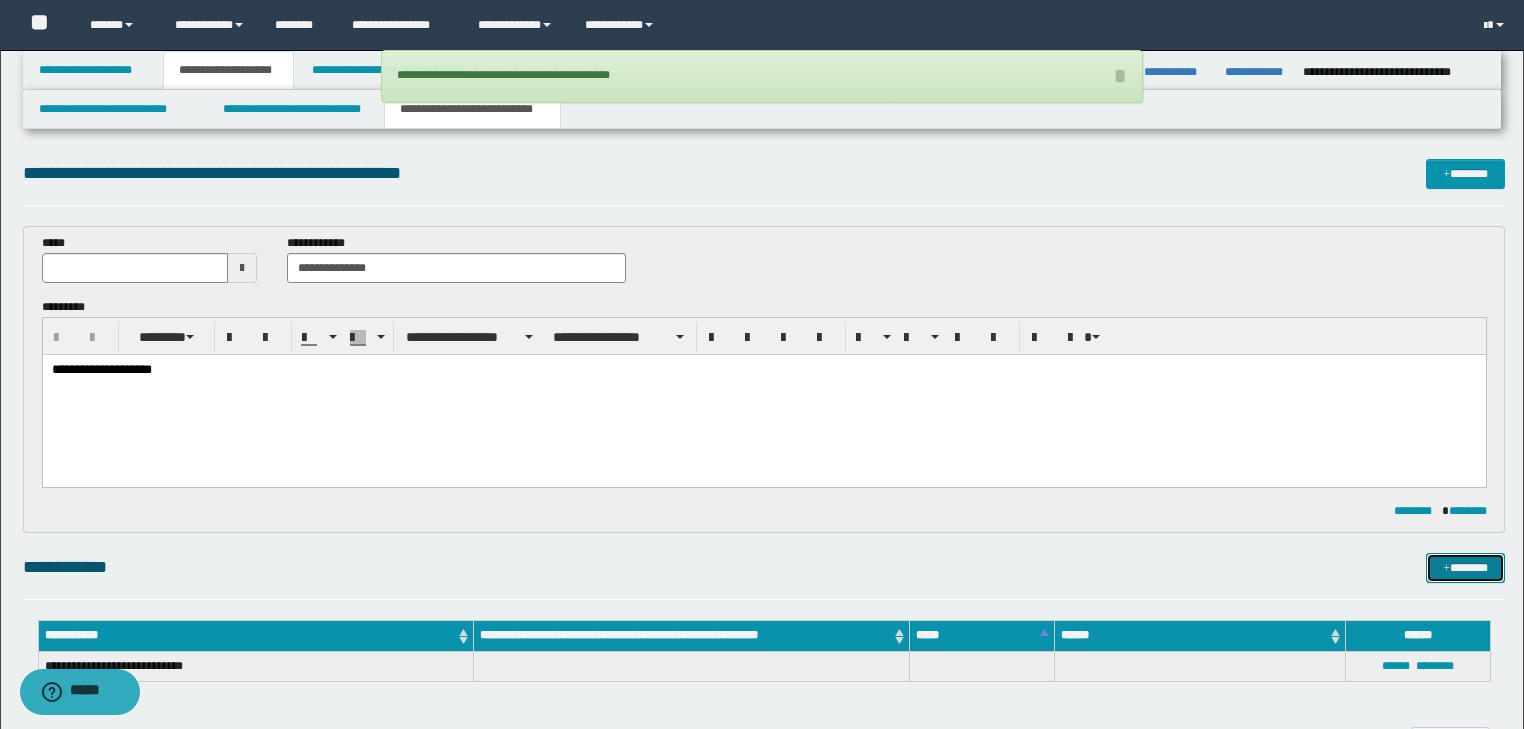click on "*******" at bounding box center (1465, 568) 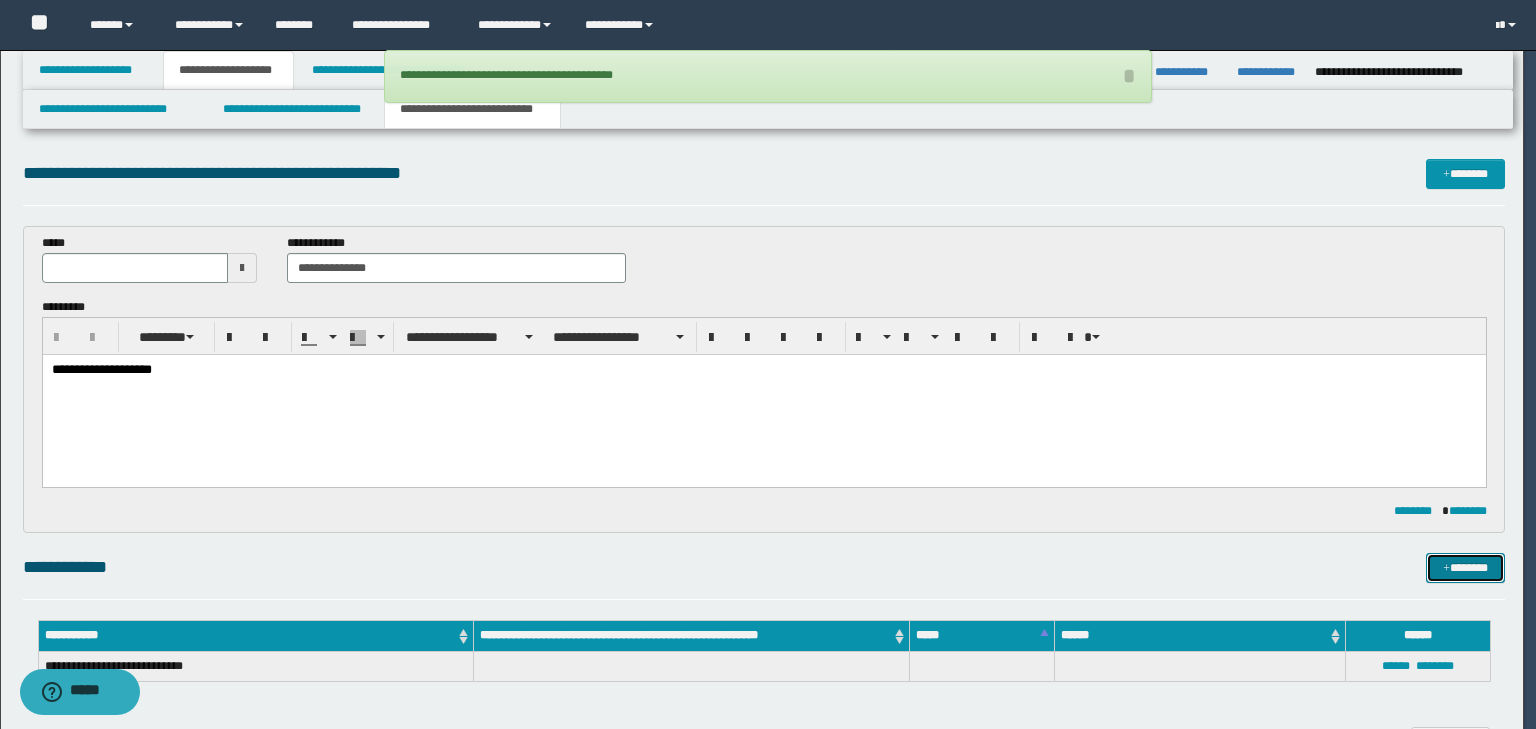 type 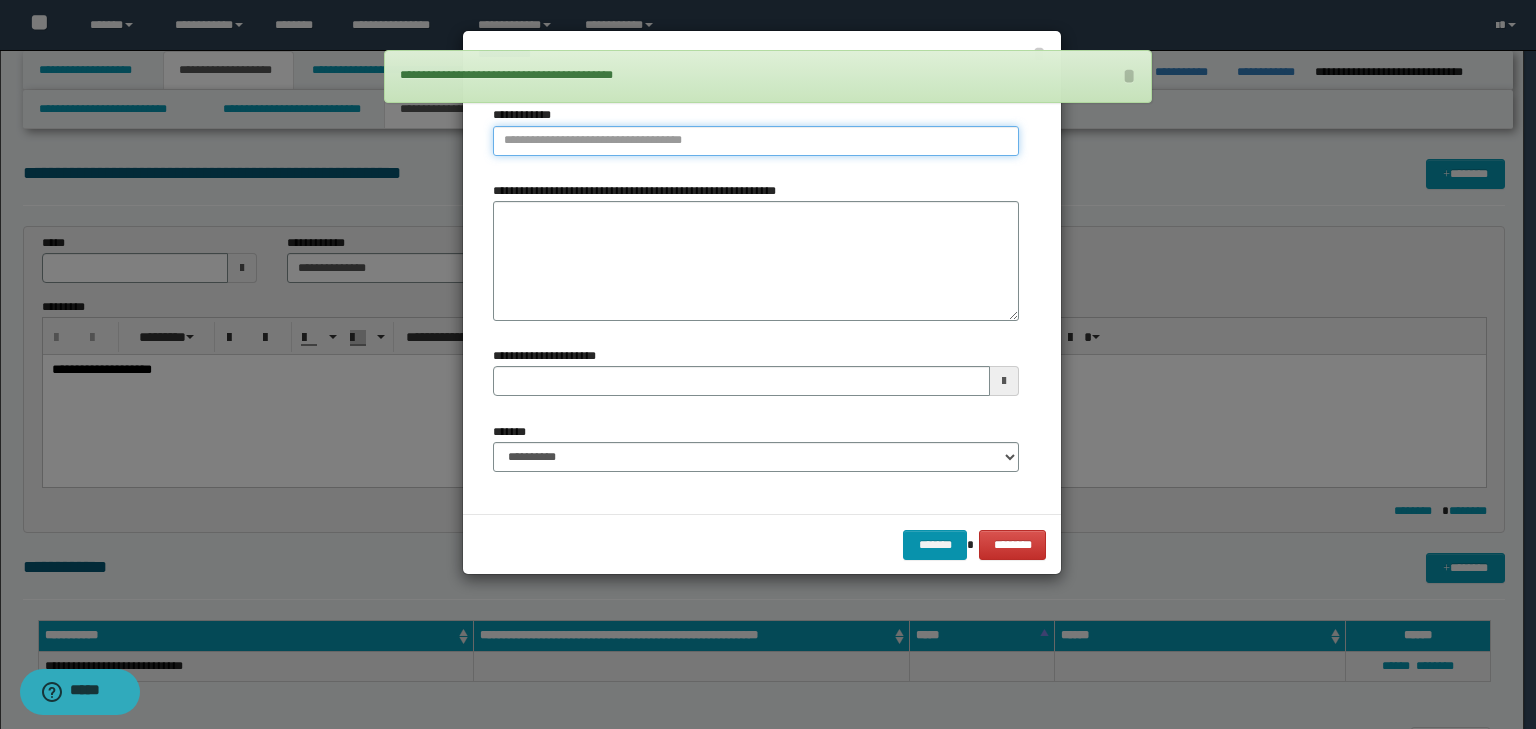 type on "**********" 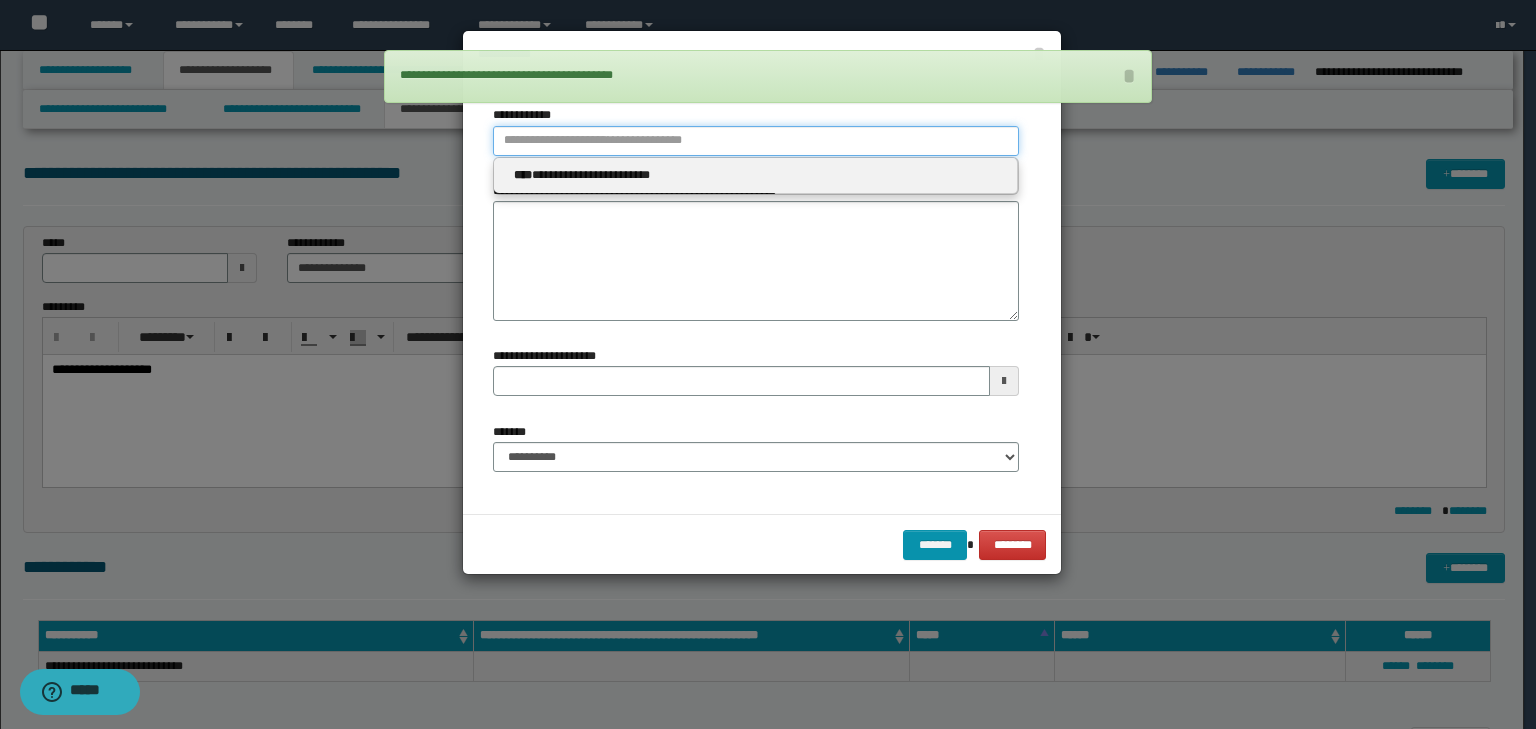 click on "**********" at bounding box center [756, 141] 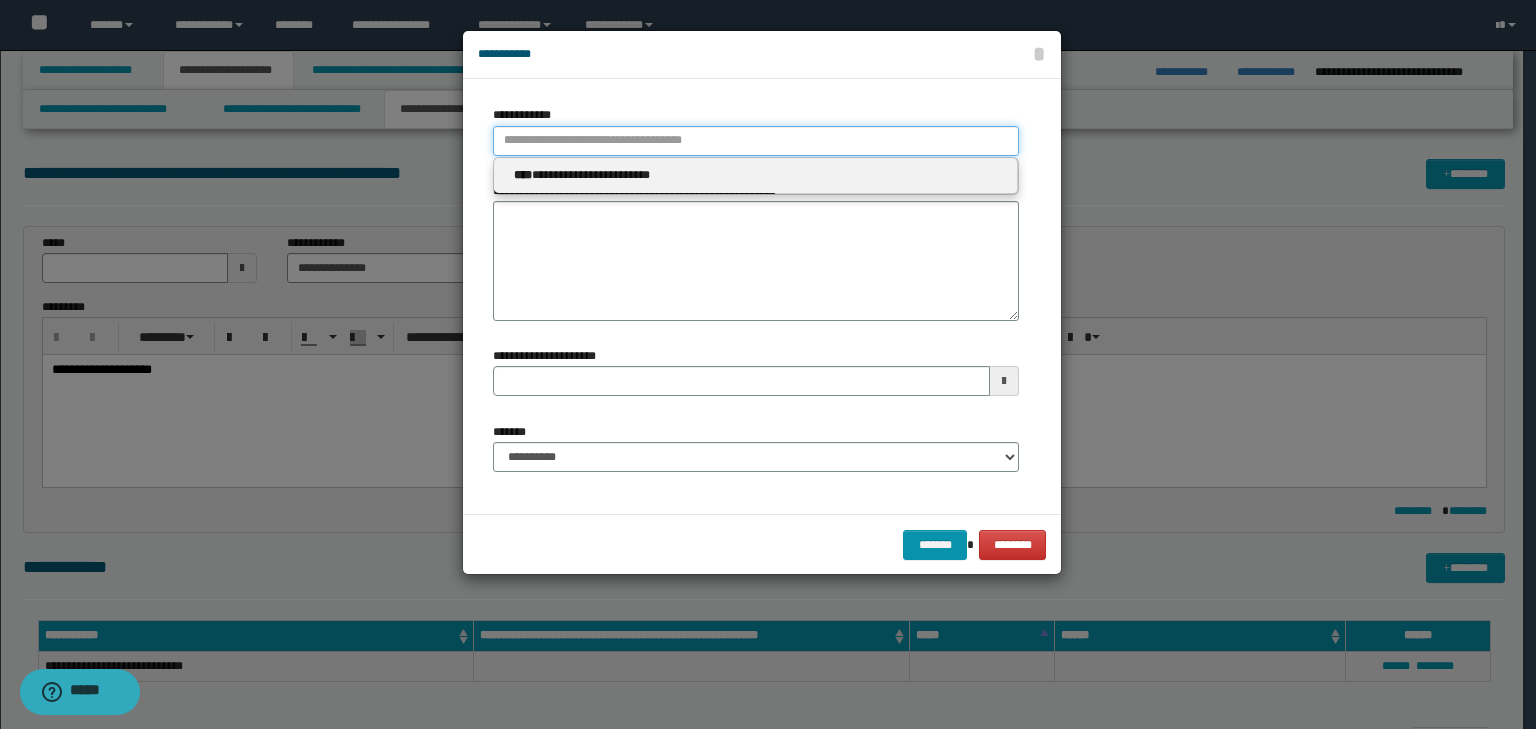 type 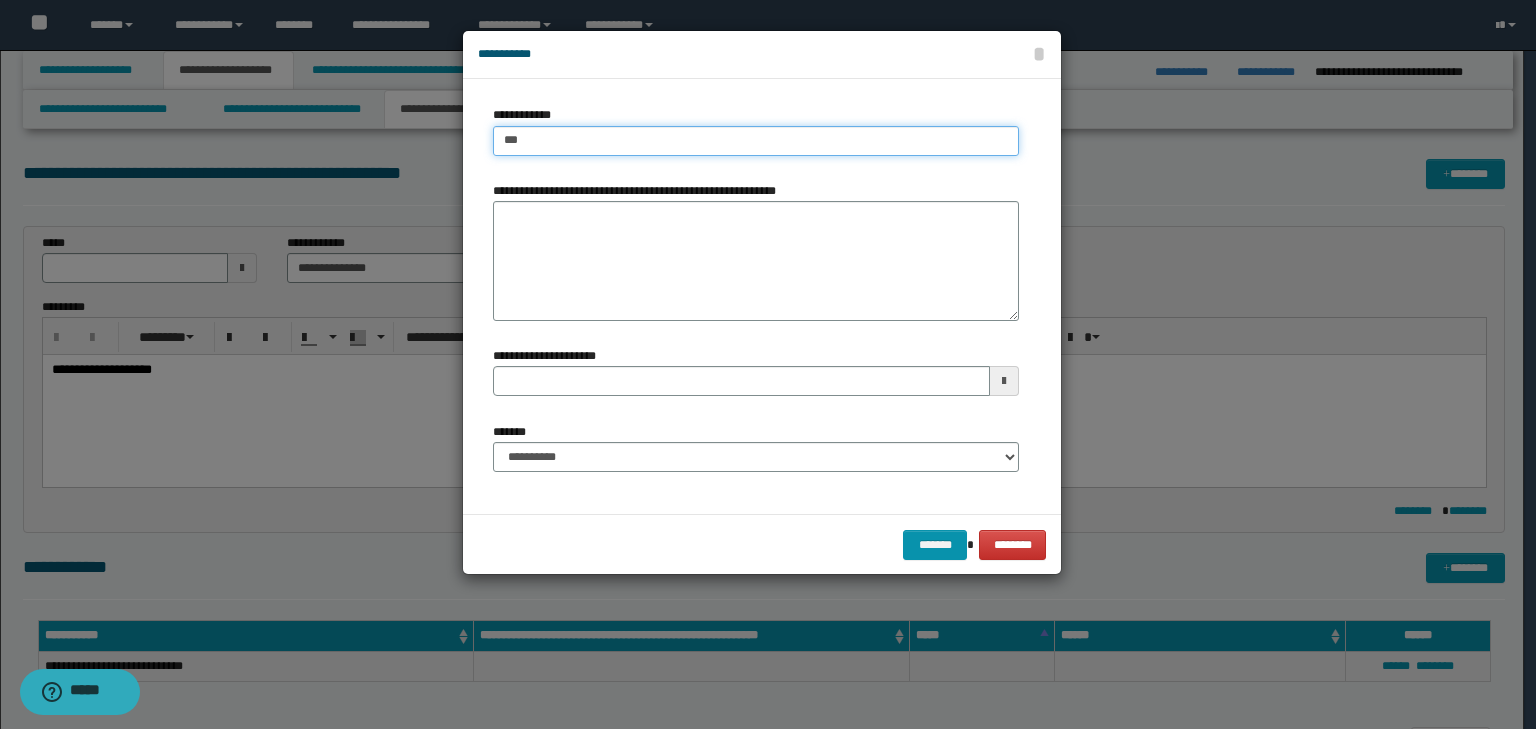 type on "****" 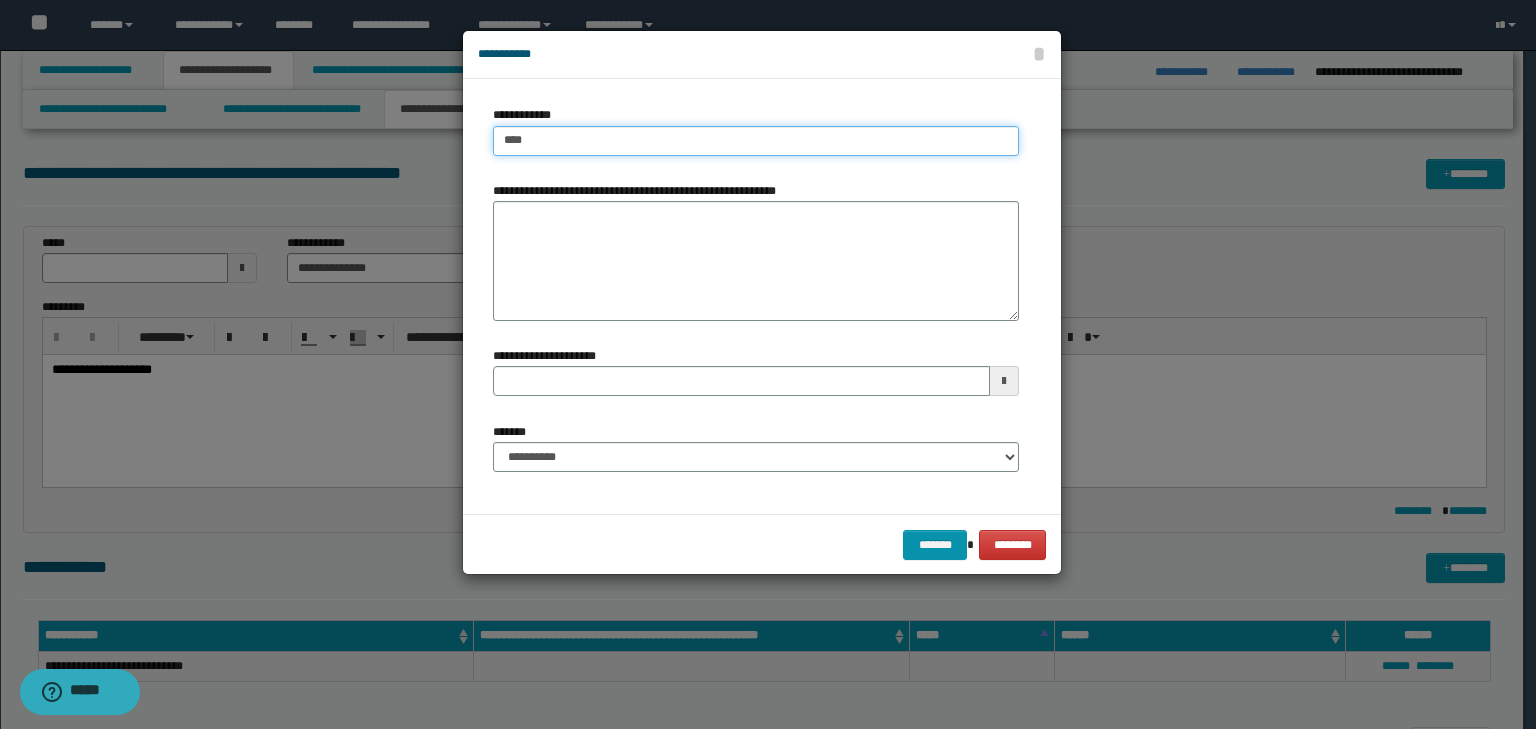 type on "****" 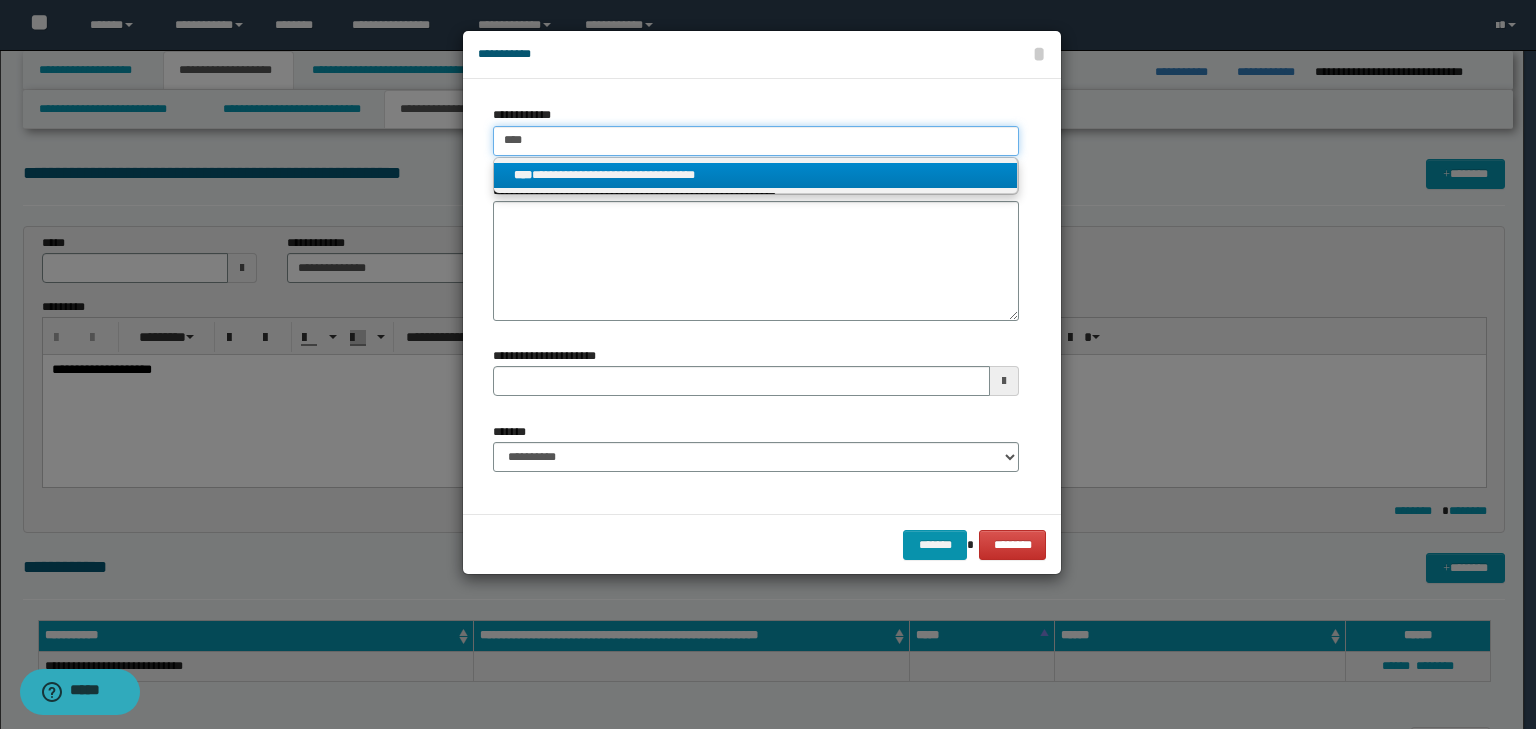 type on "****" 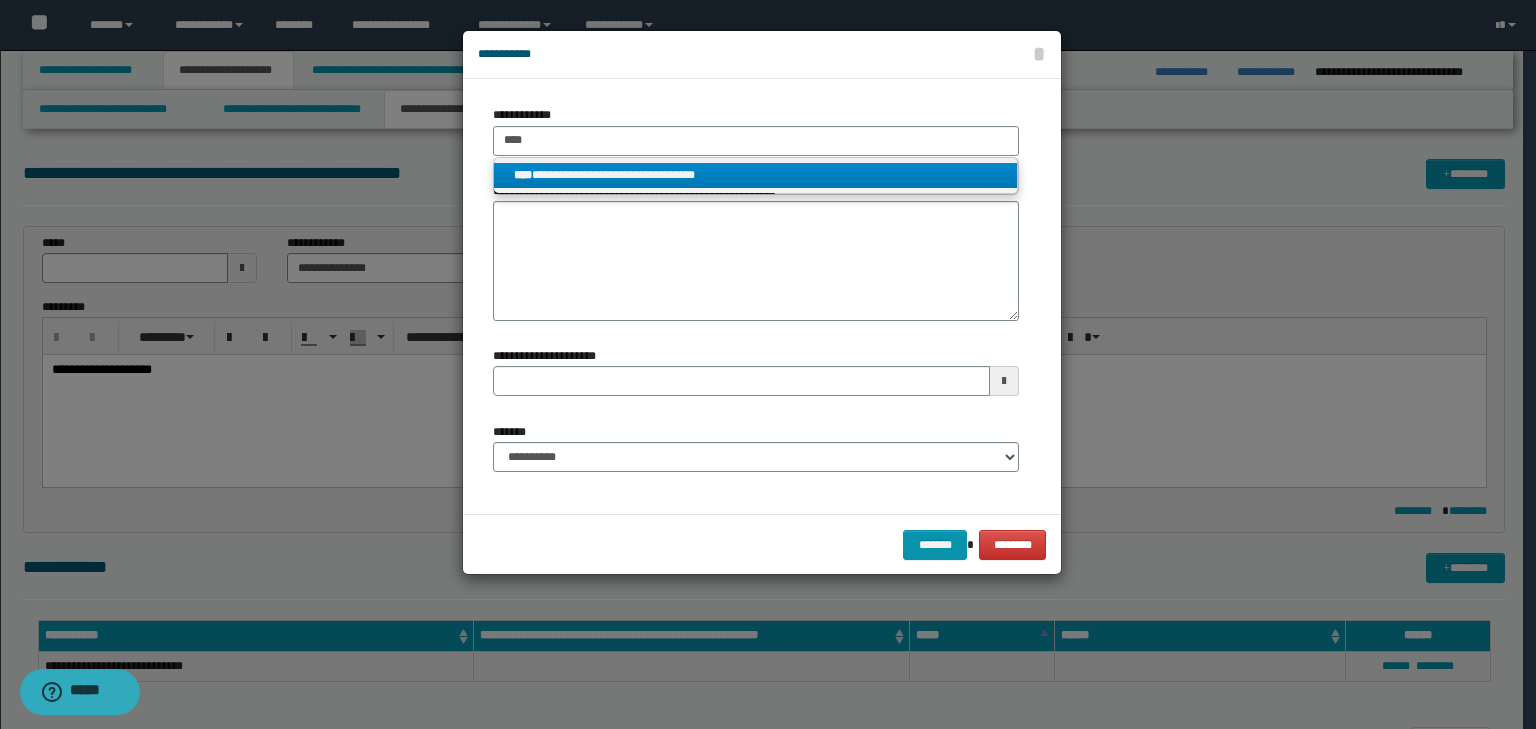 click on "**********" at bounding box center (756, 176) 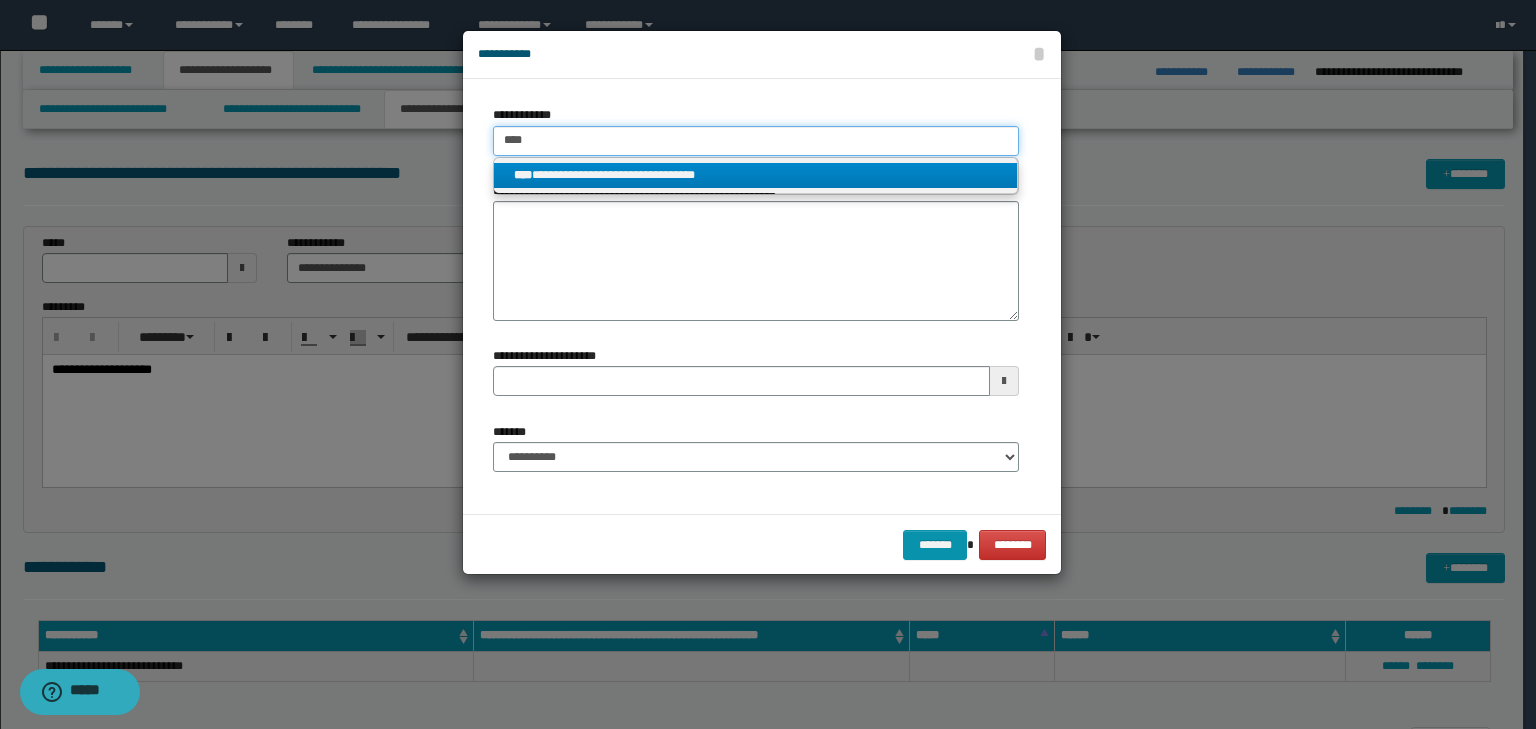 type 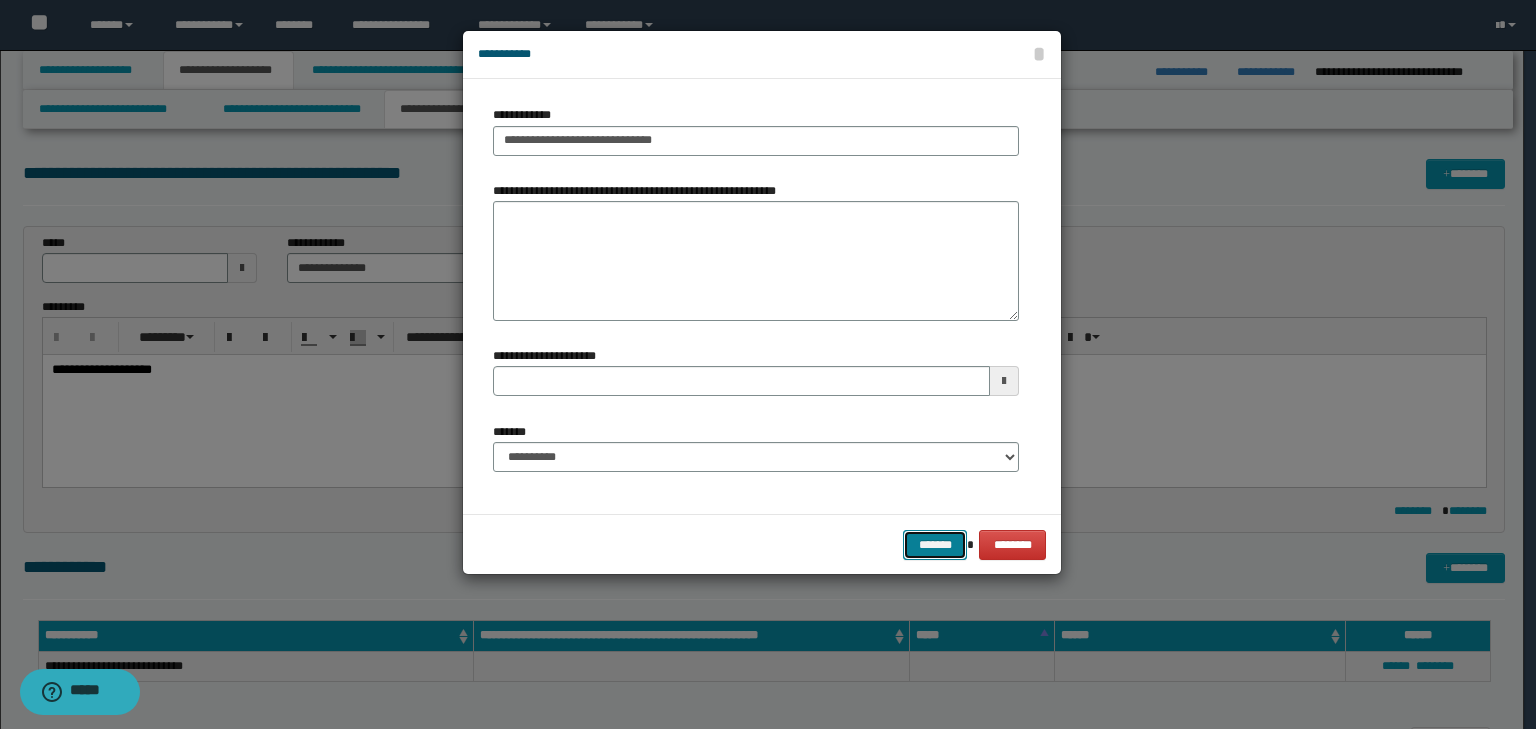 click on "*******" at bounding box center [935, 545] 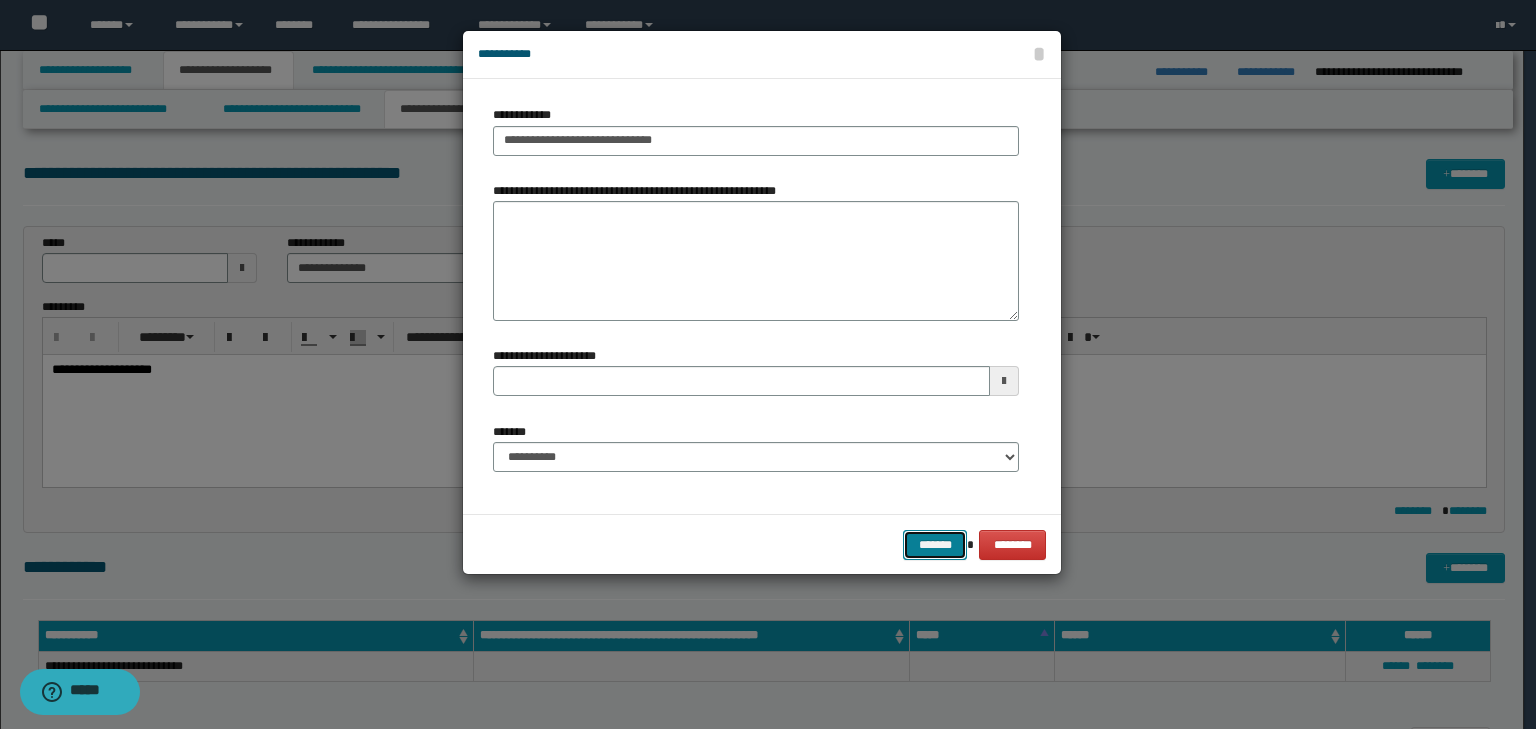 type 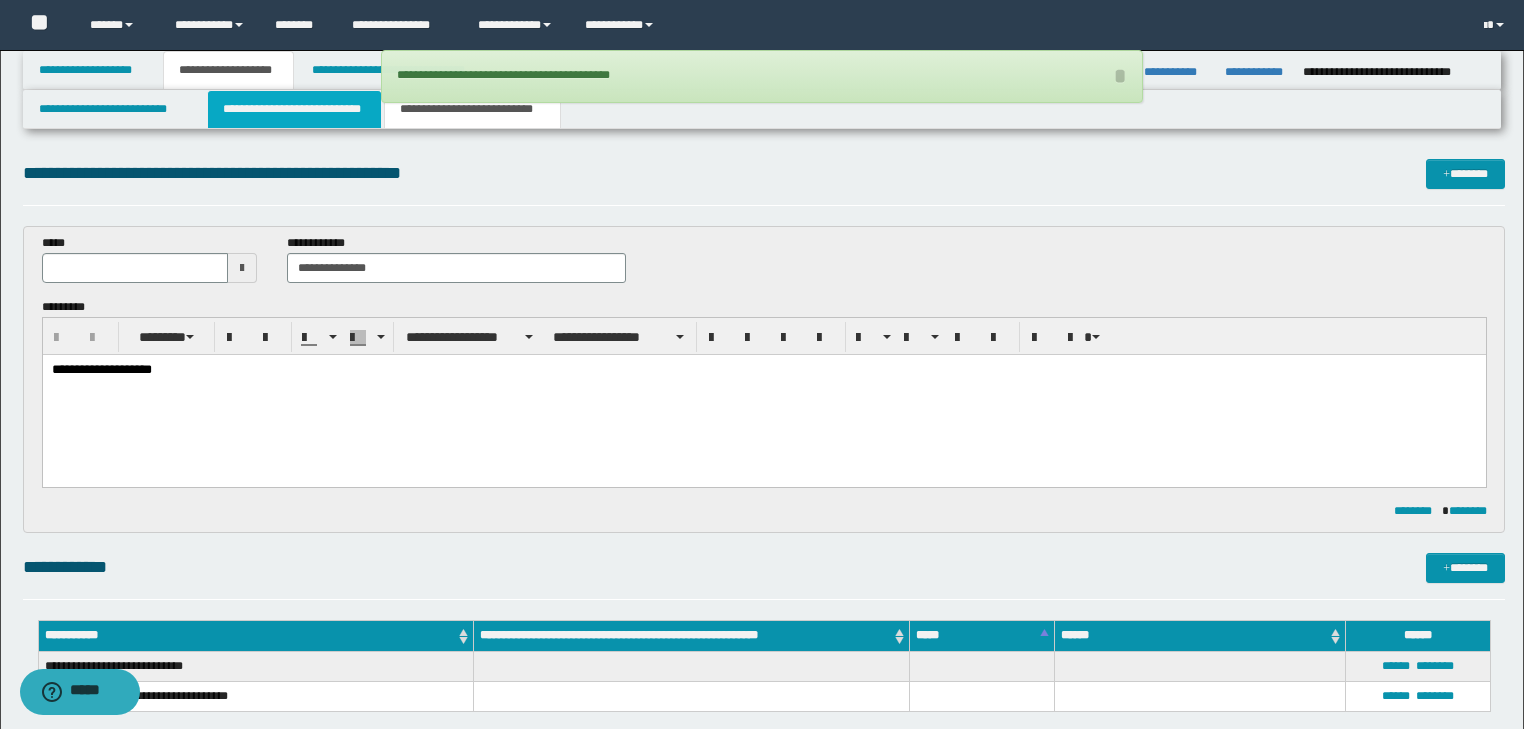 click on "**********" at bounding box center [294, 109] 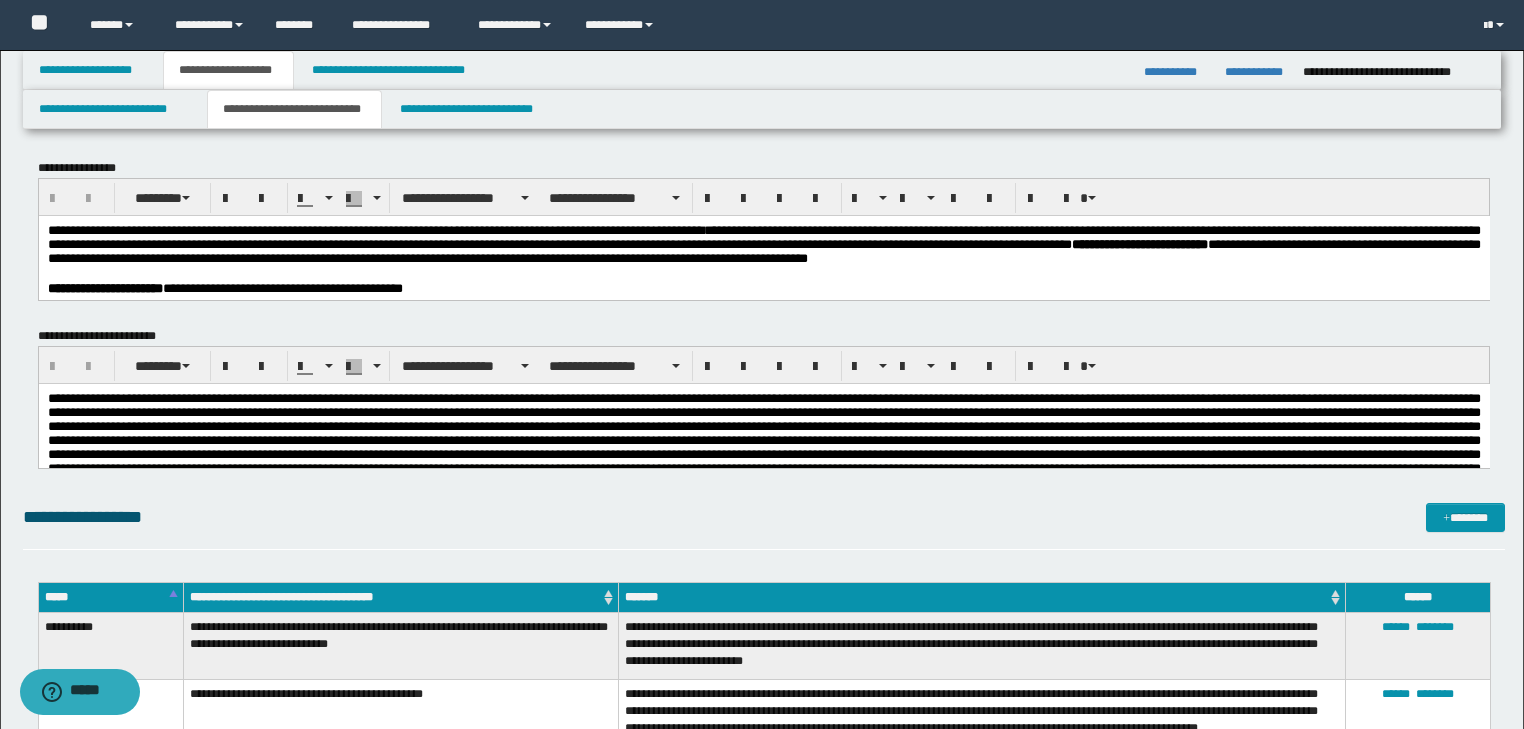 click at bounding box center (763, 273) 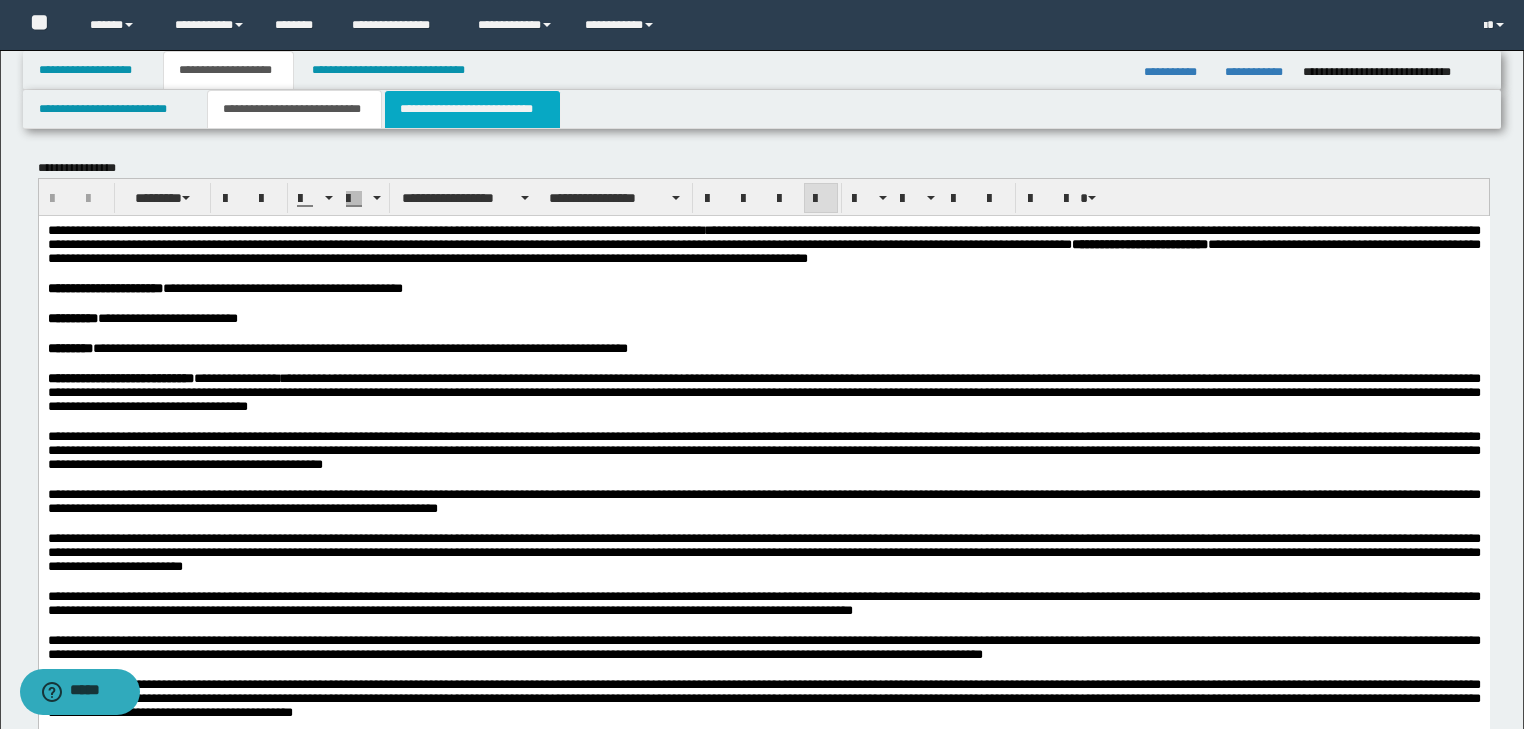 click on "**********" at bounding box center (472, 109) 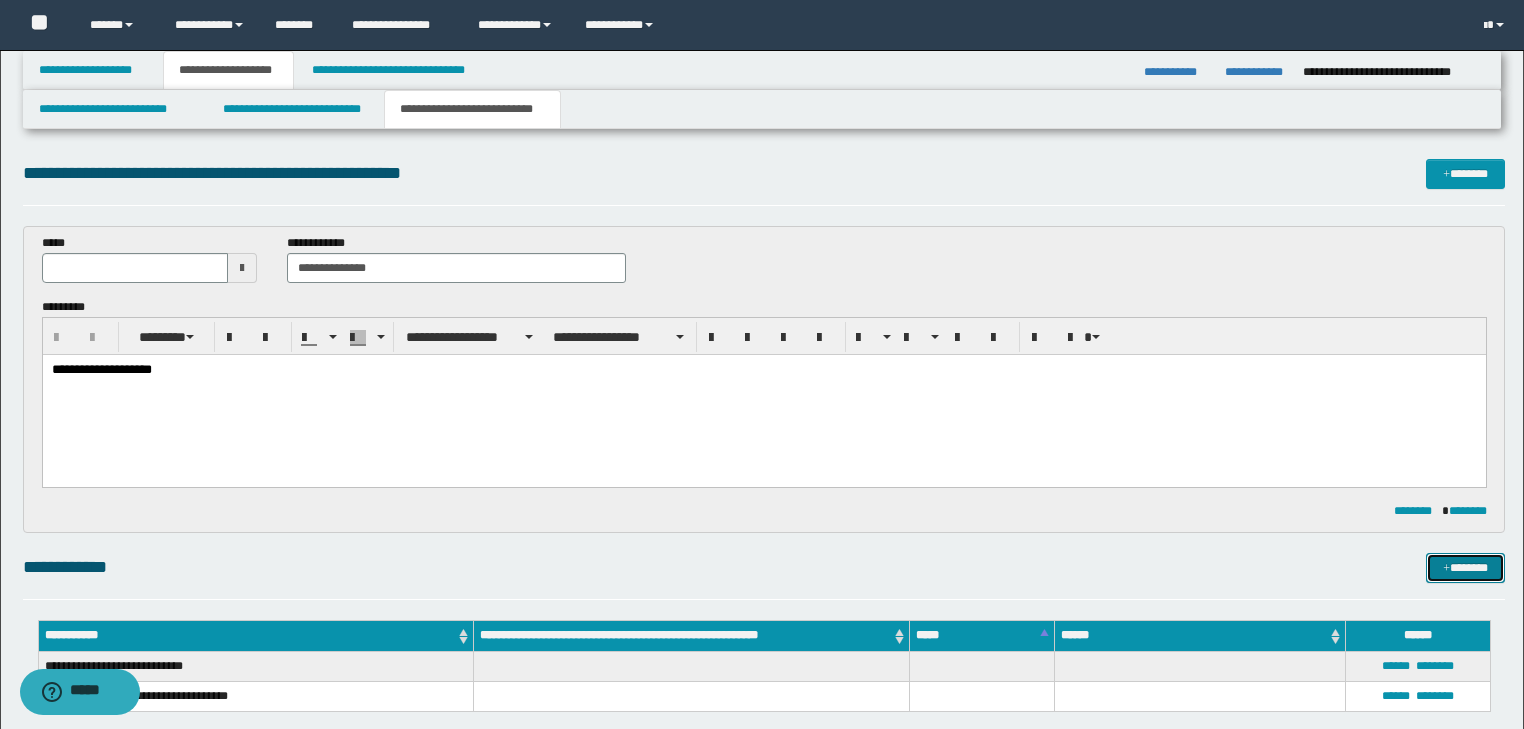 click on "*******" at bounding box center [1465, 568] 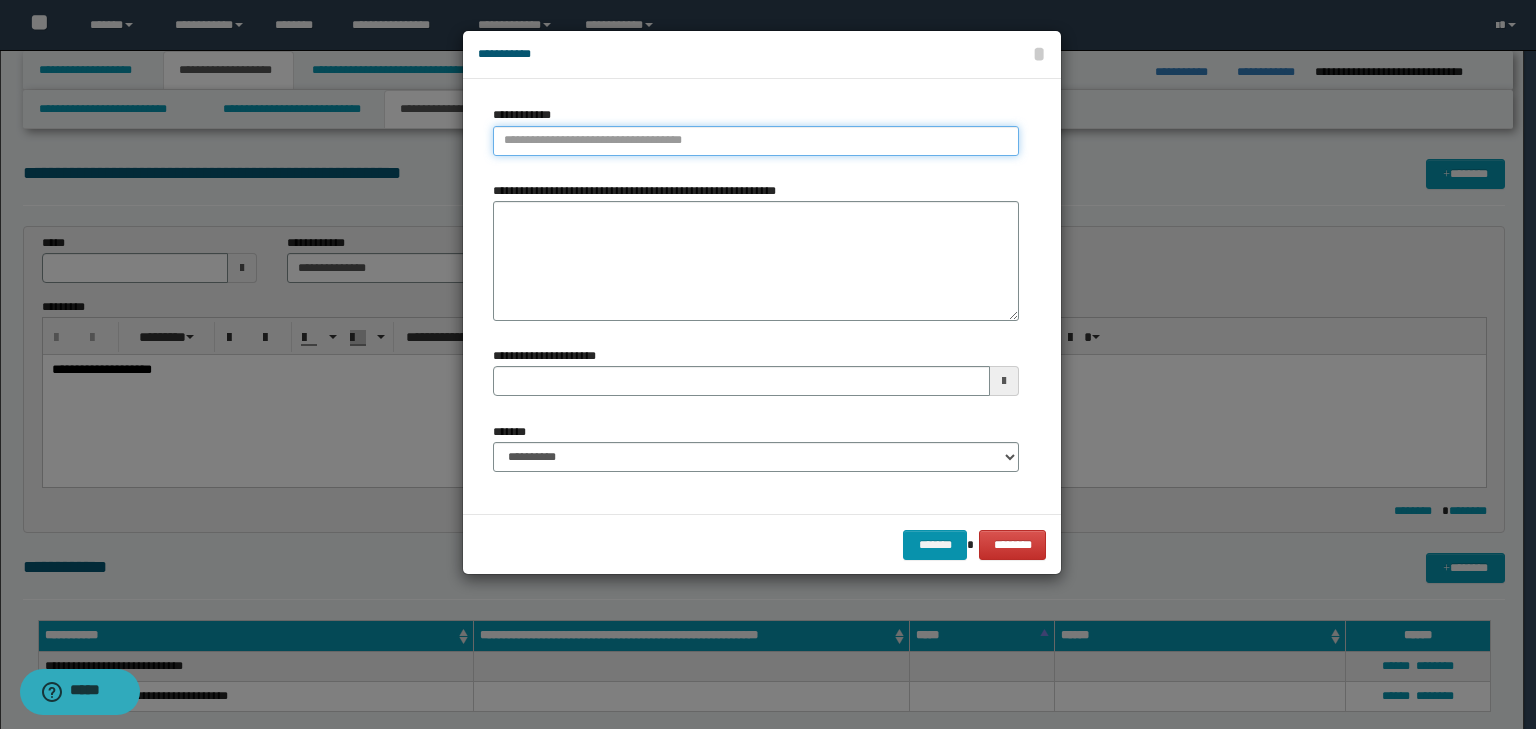 type on "**********" 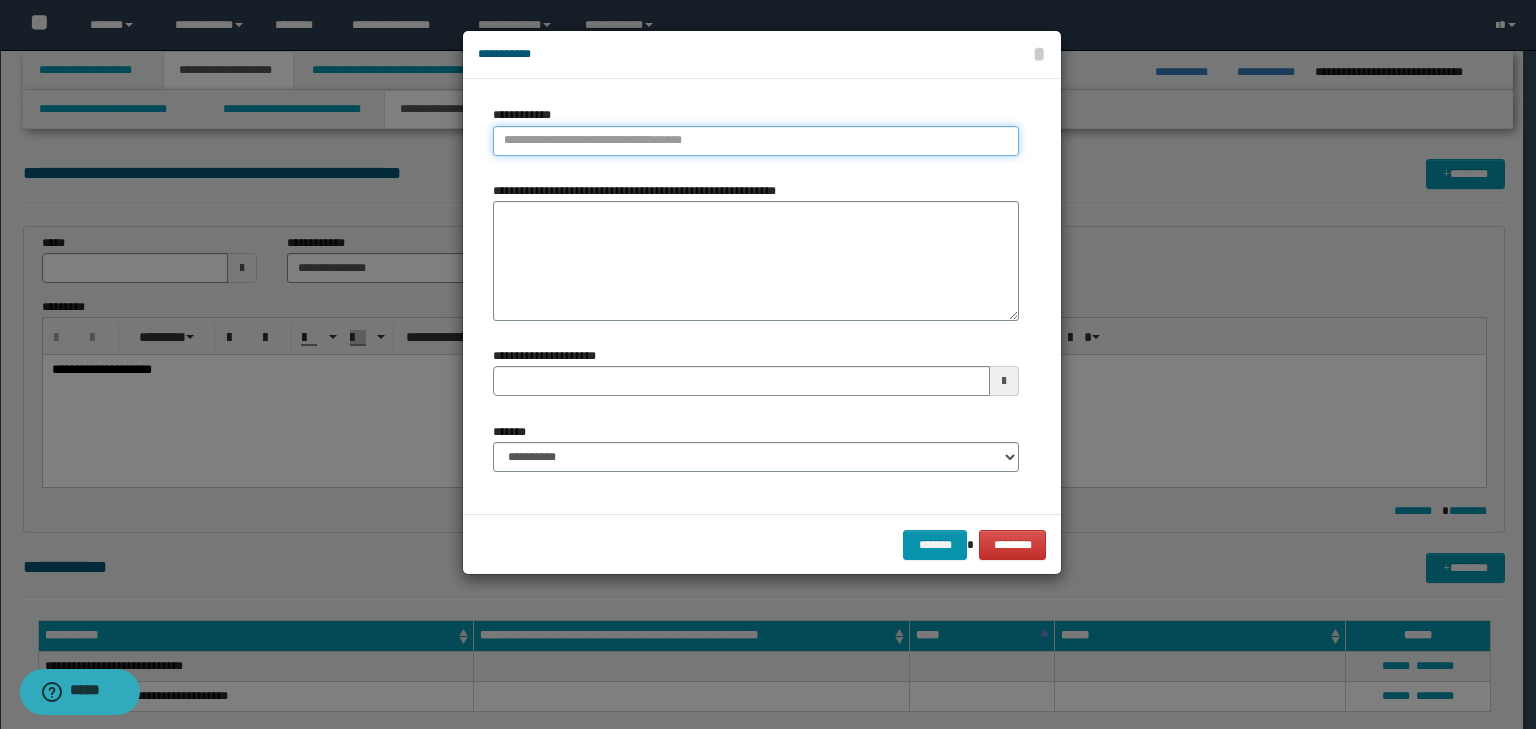 click on "**********" at bounding box center [756, 141] 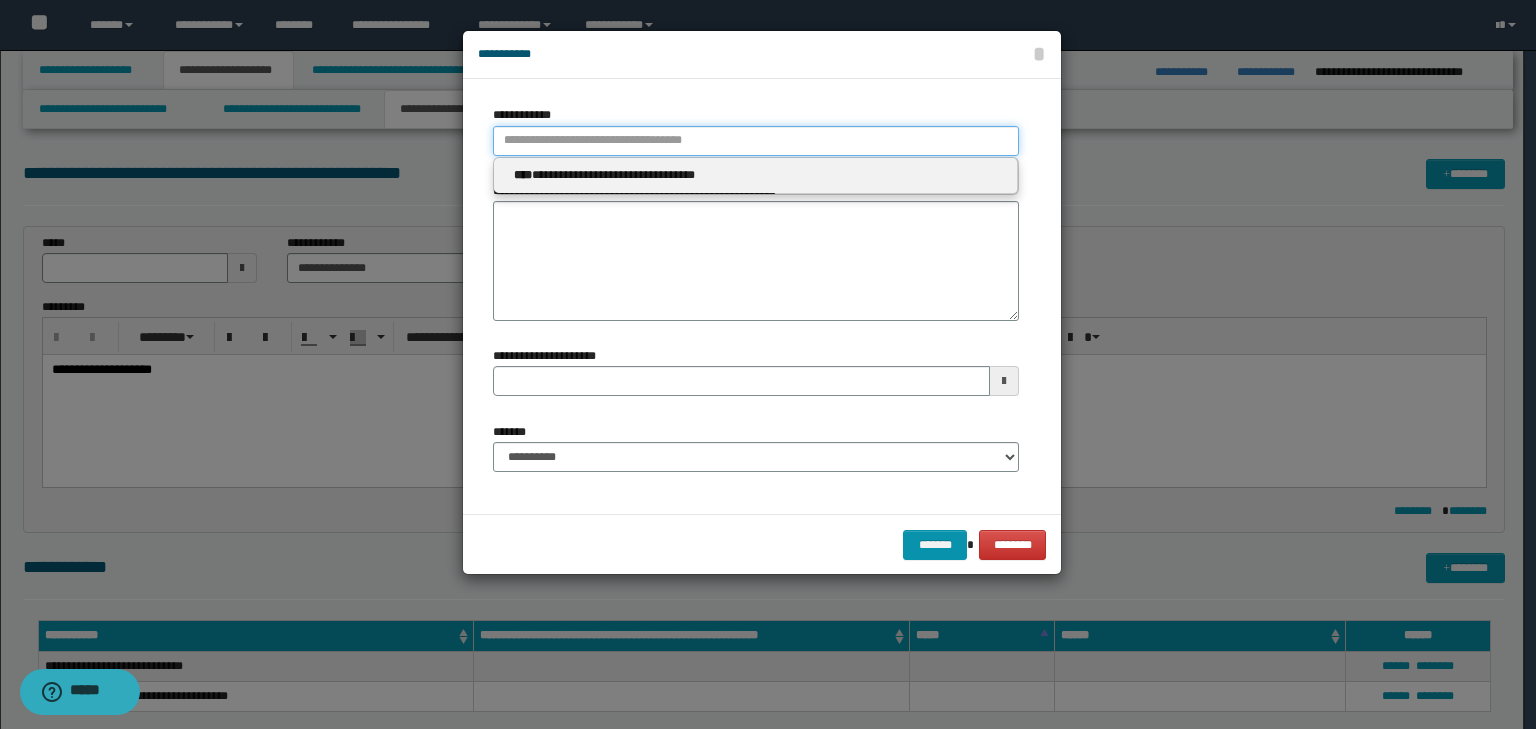 type 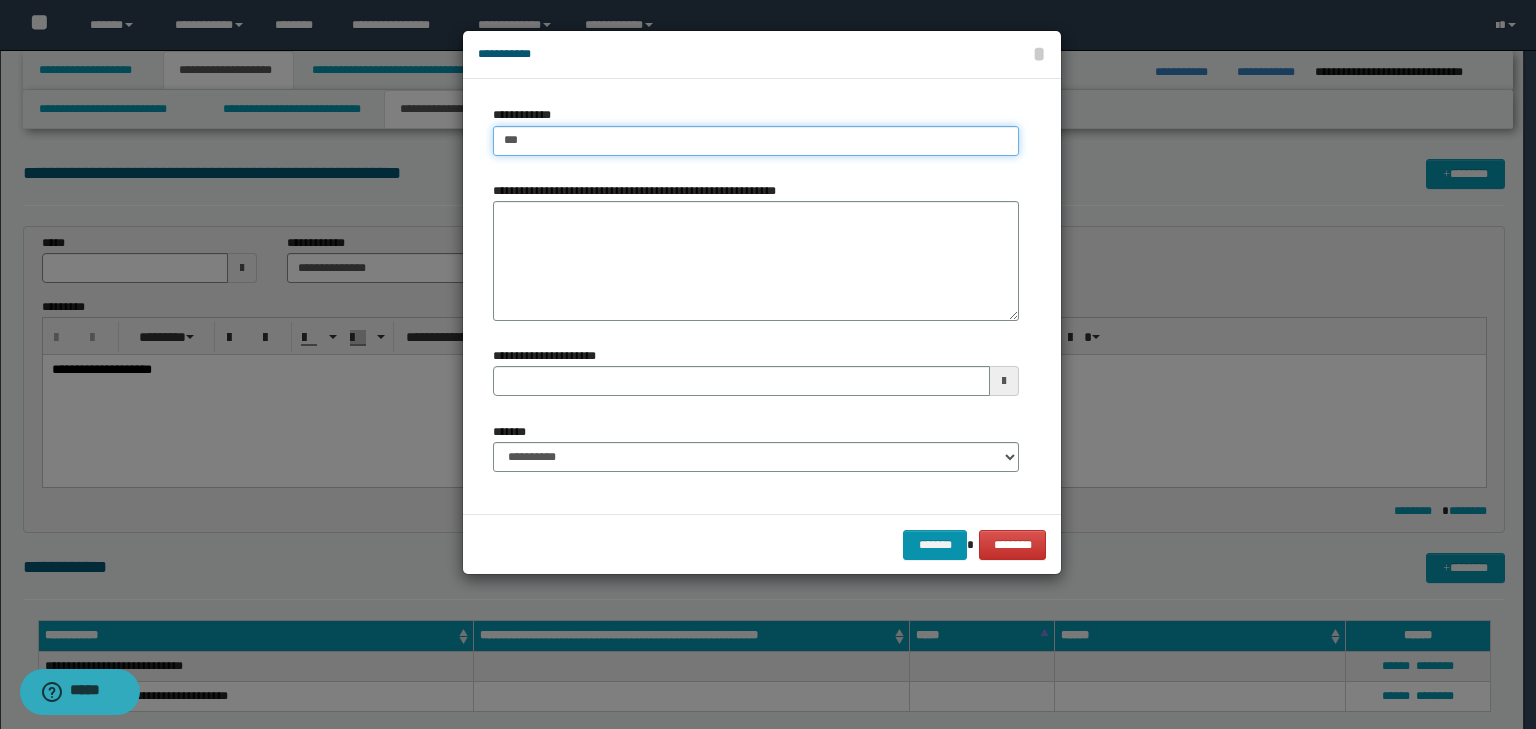 type on "****" 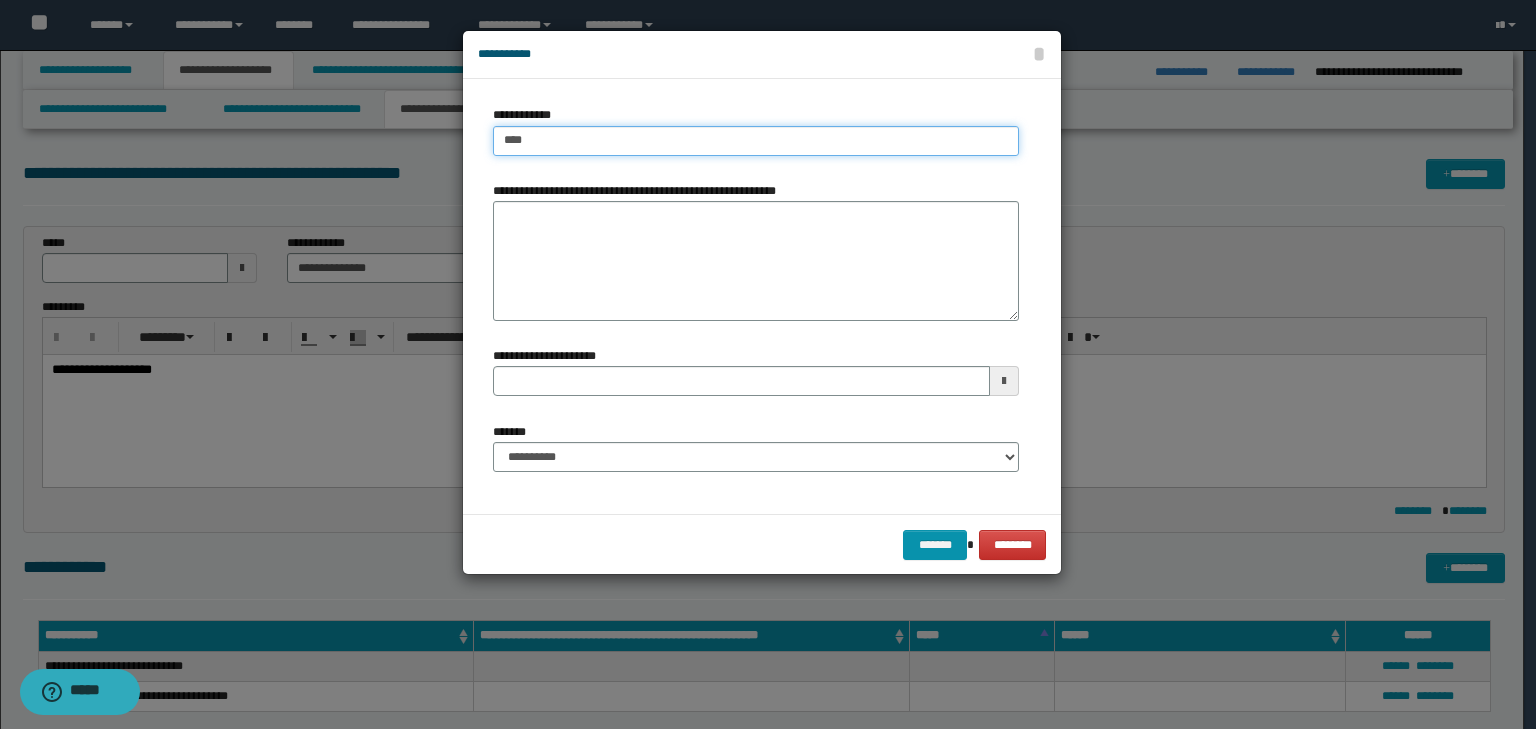 type on "****" 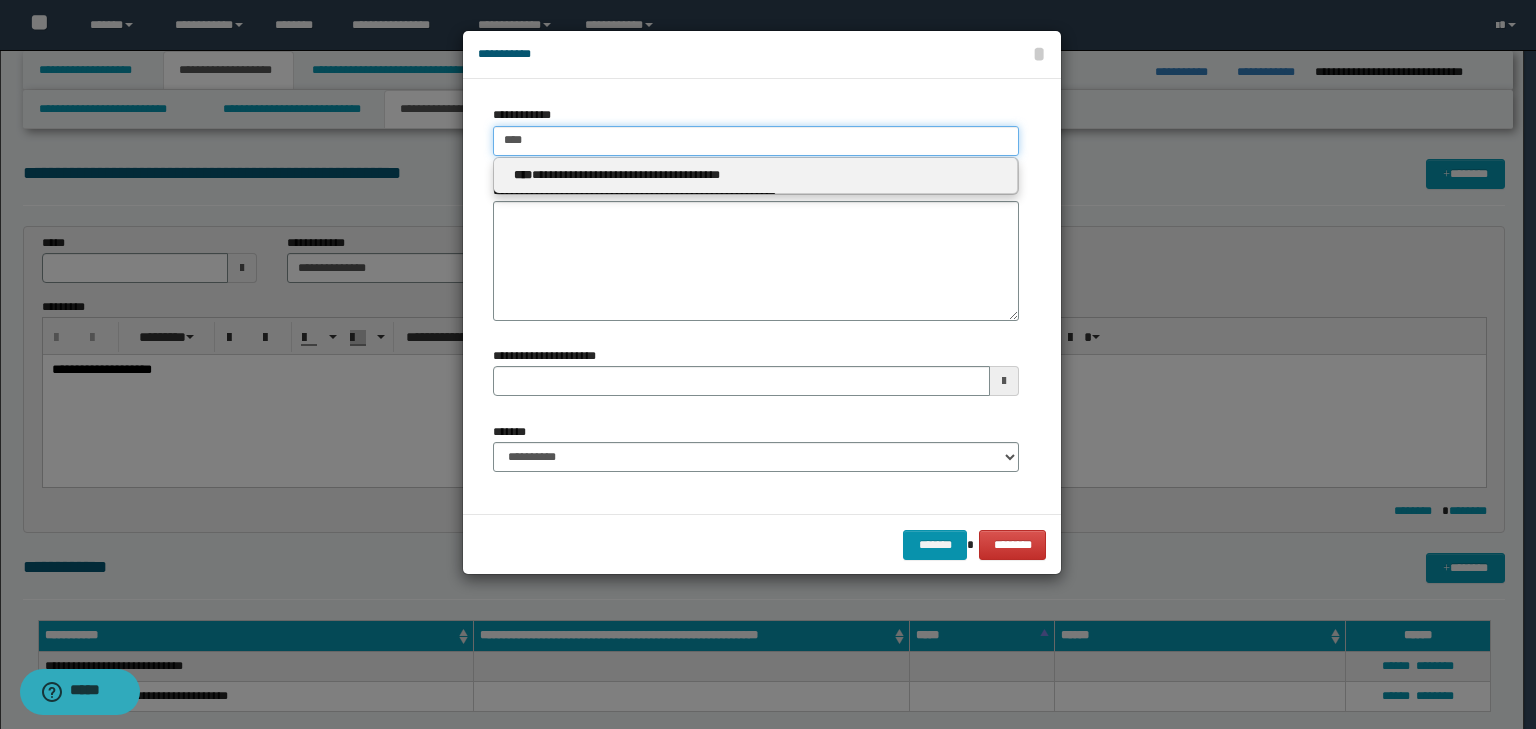 type on "****" 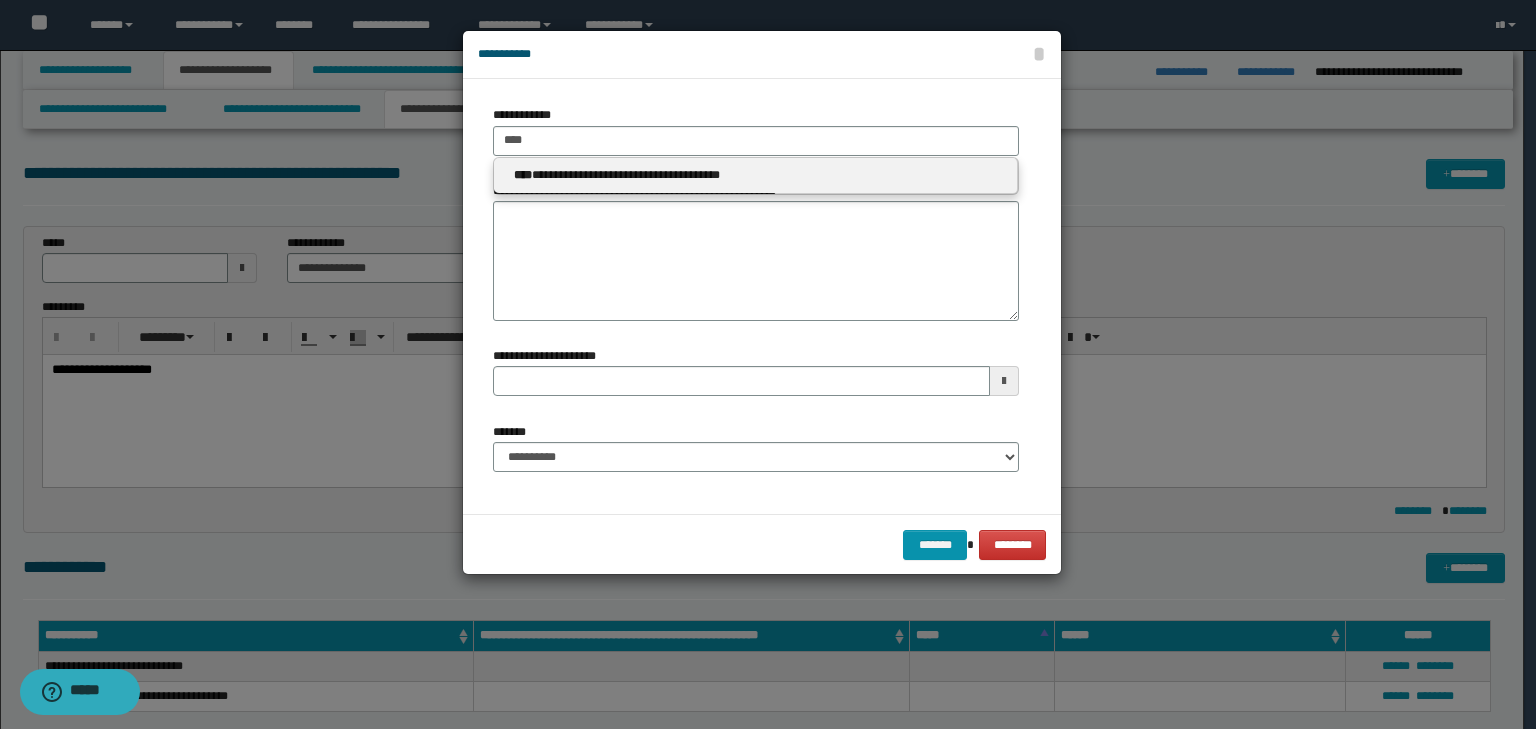 click on "**********" at bounding box center (755, 175) 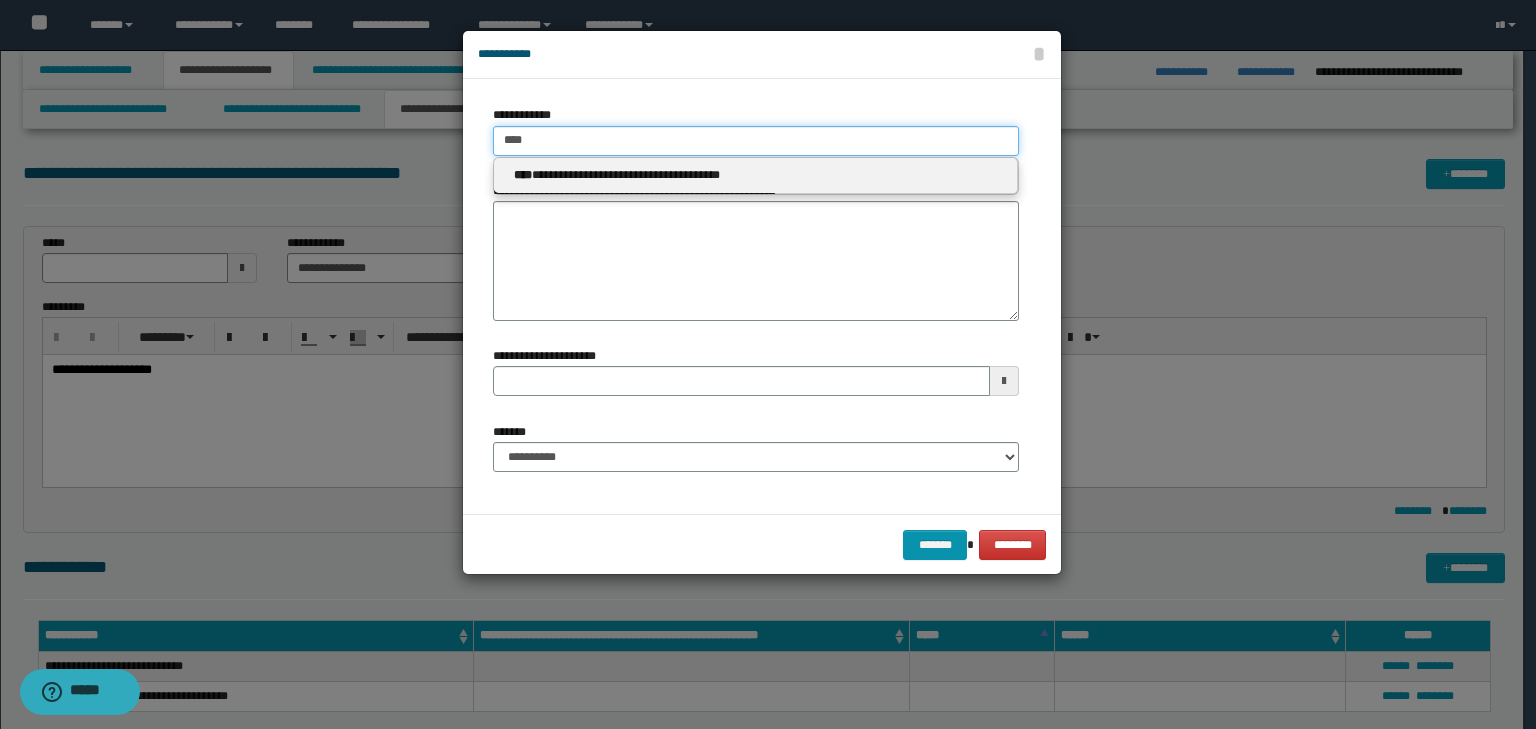 type 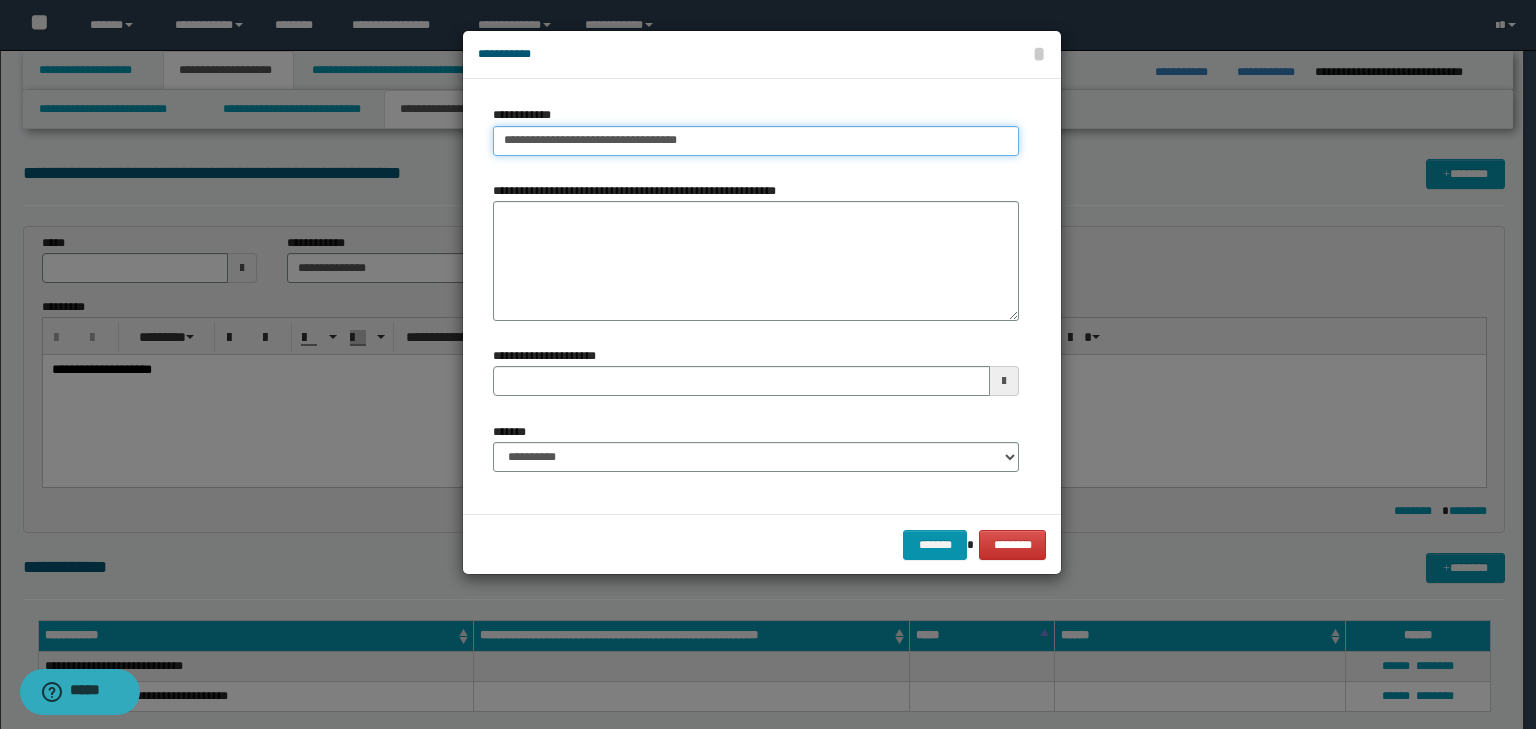 type 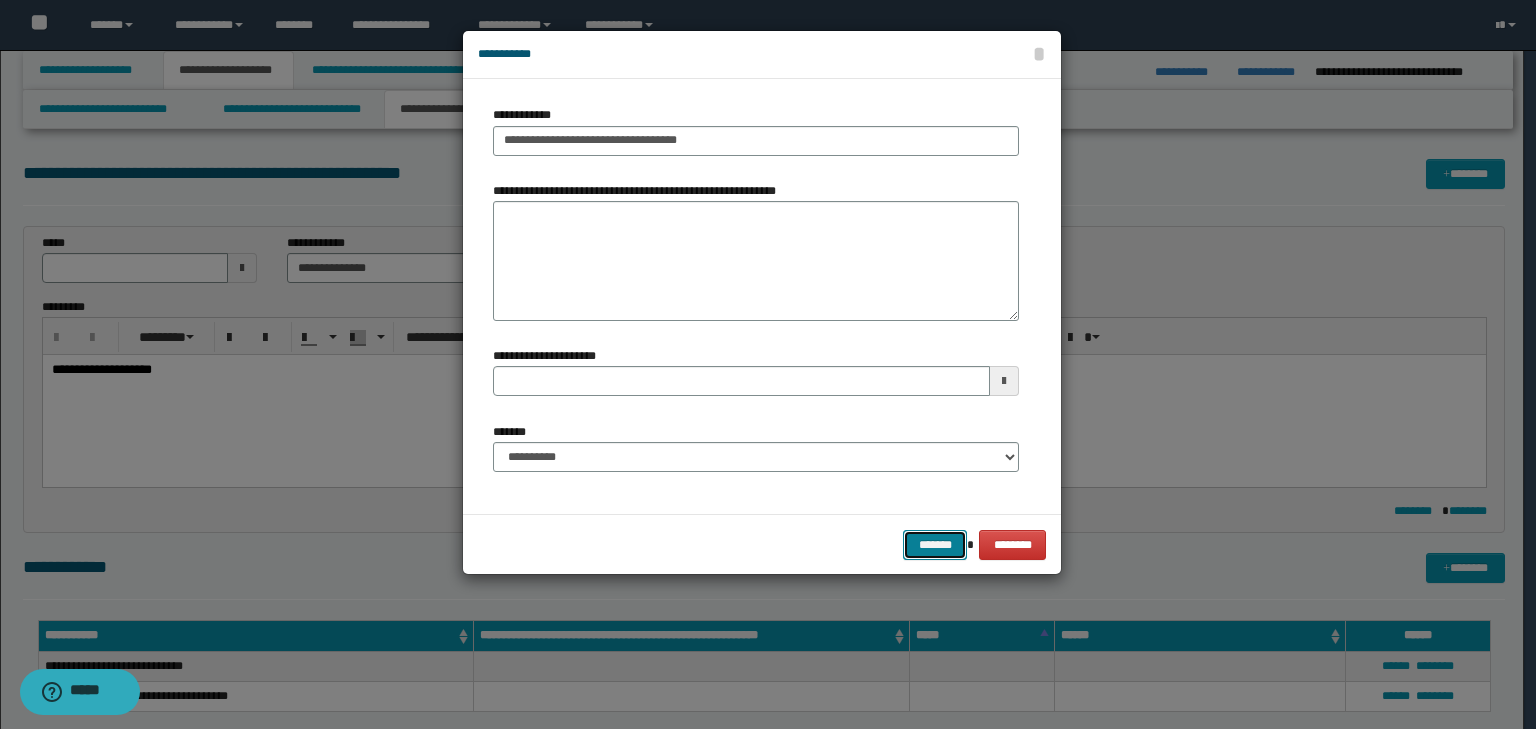 click on "*******" at bounding box center (935, 545) 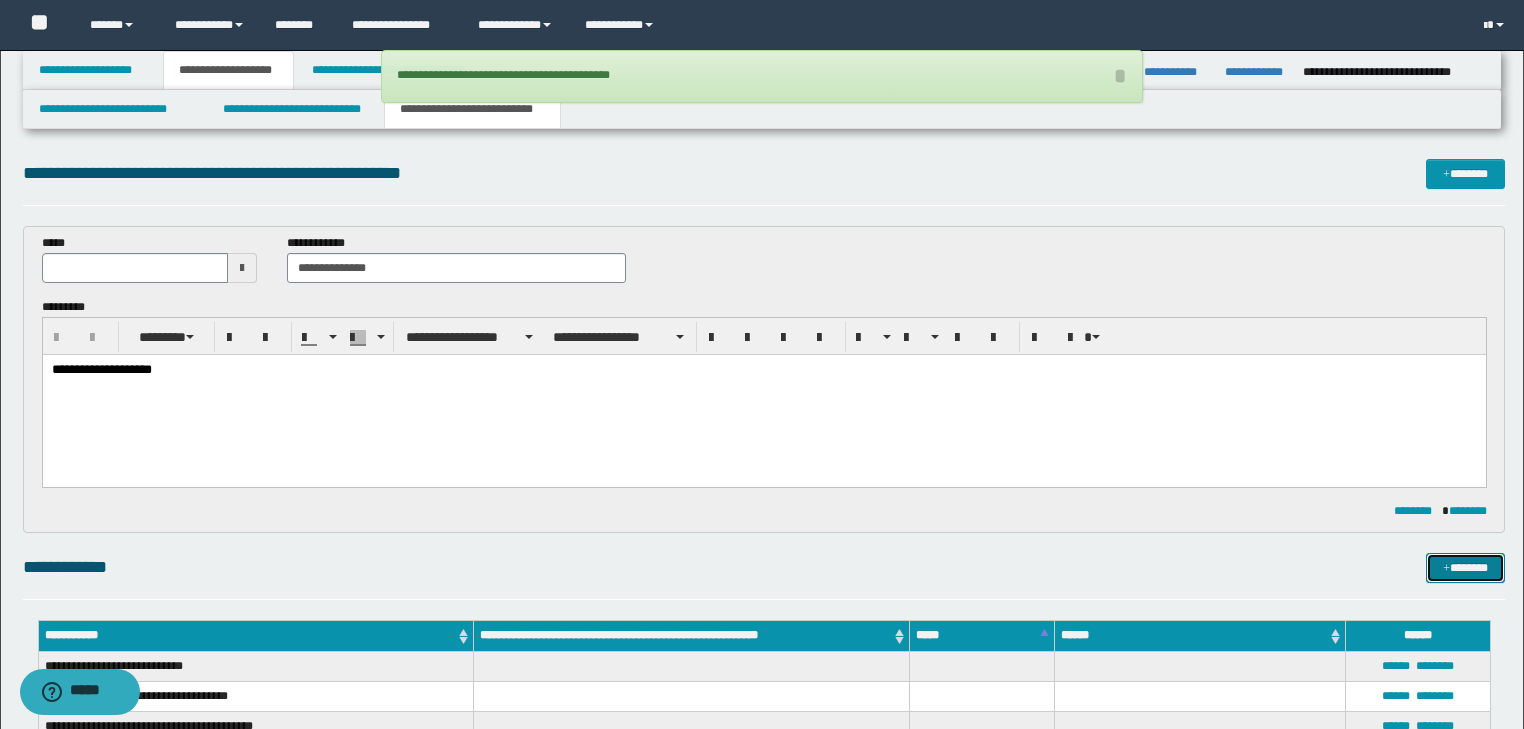 click on "*******" at bounding box center (1465, 568) 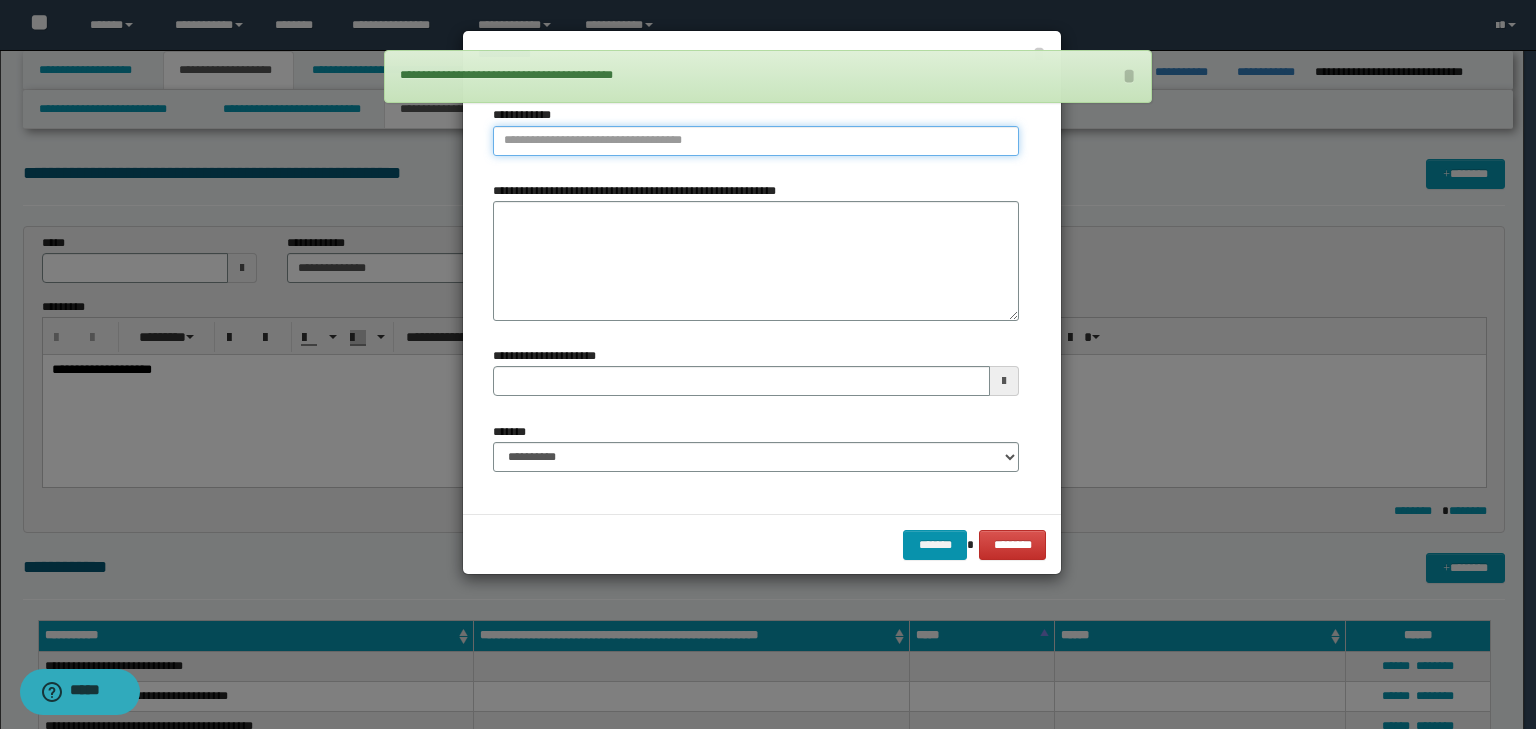 type on "**********" 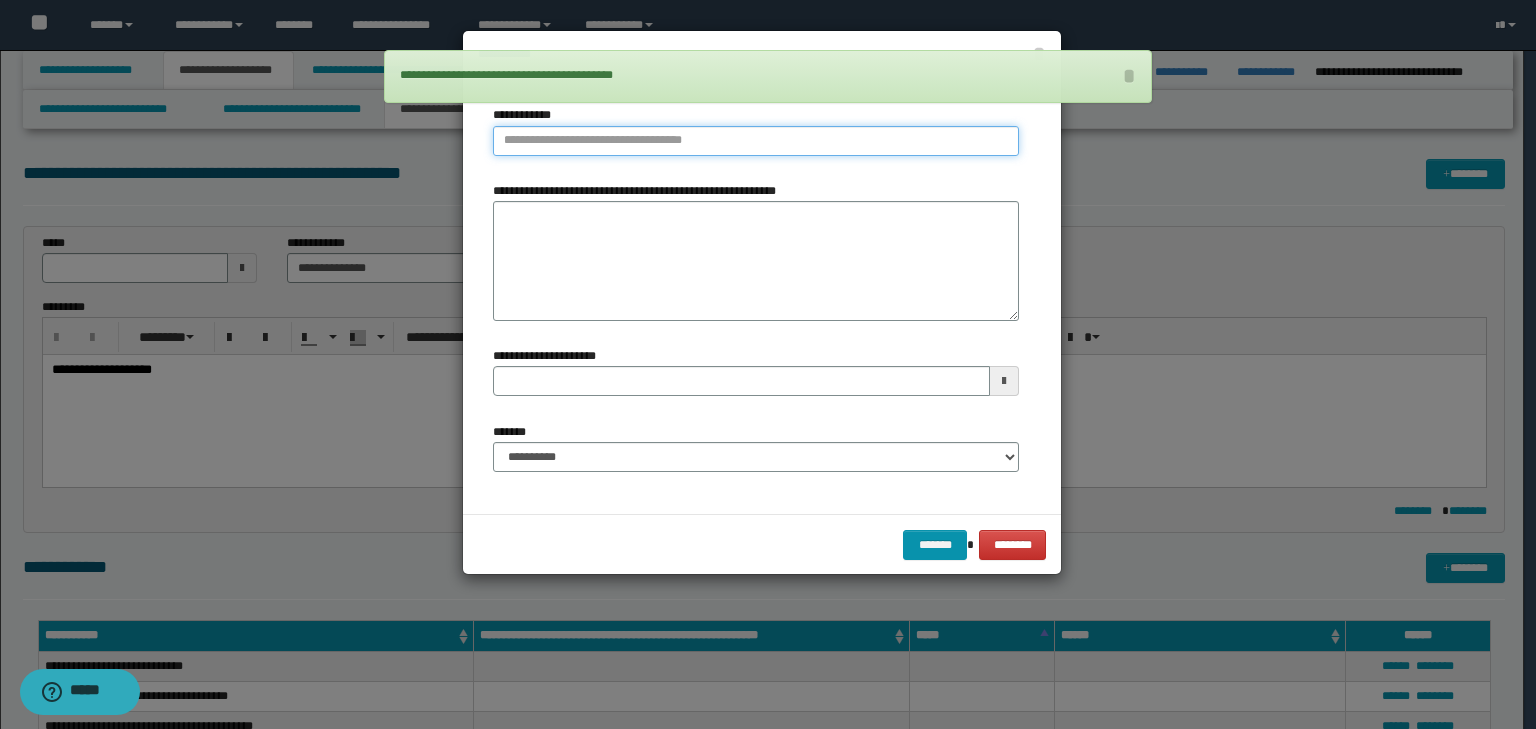 click on "**********" at bounding box center [756, 141] 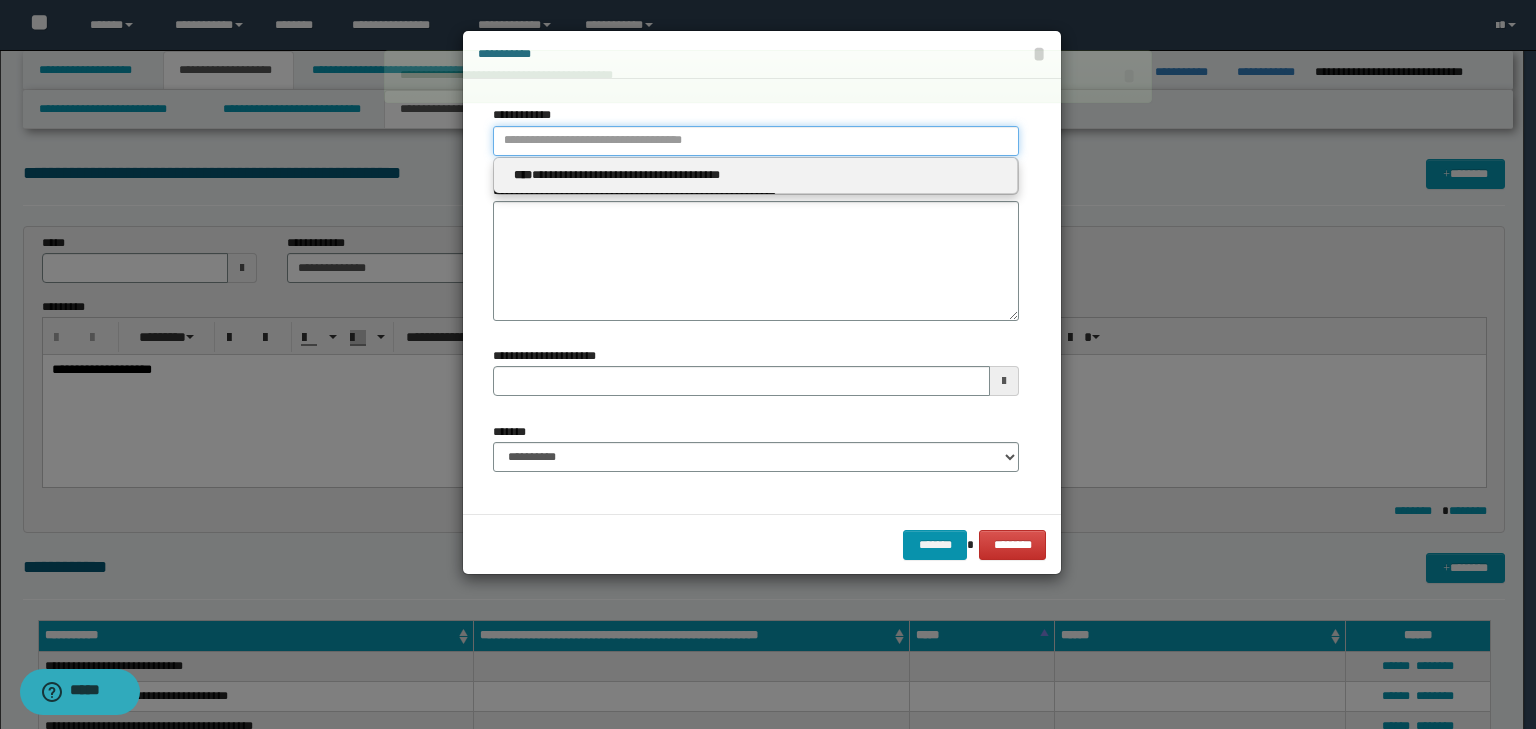 type 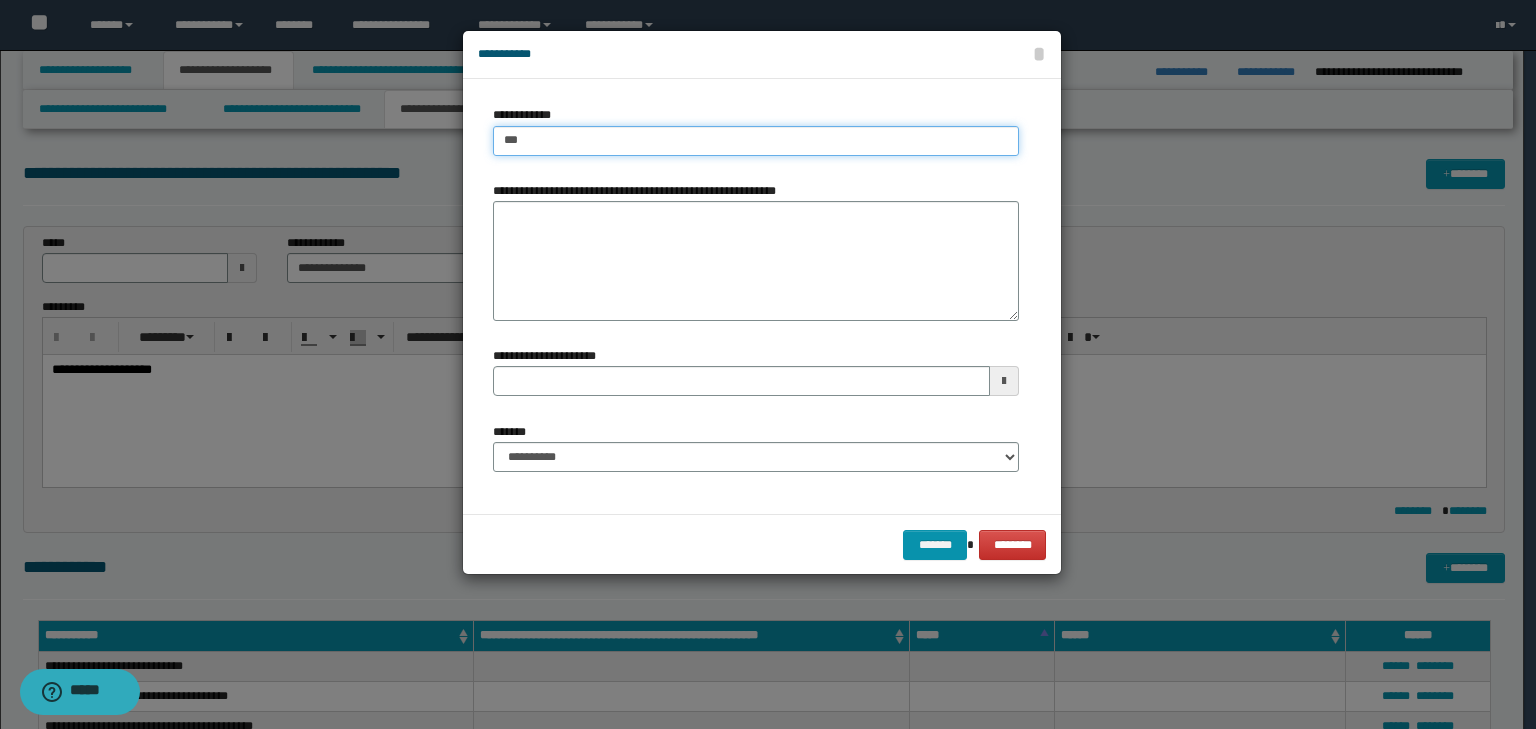 type on "****" 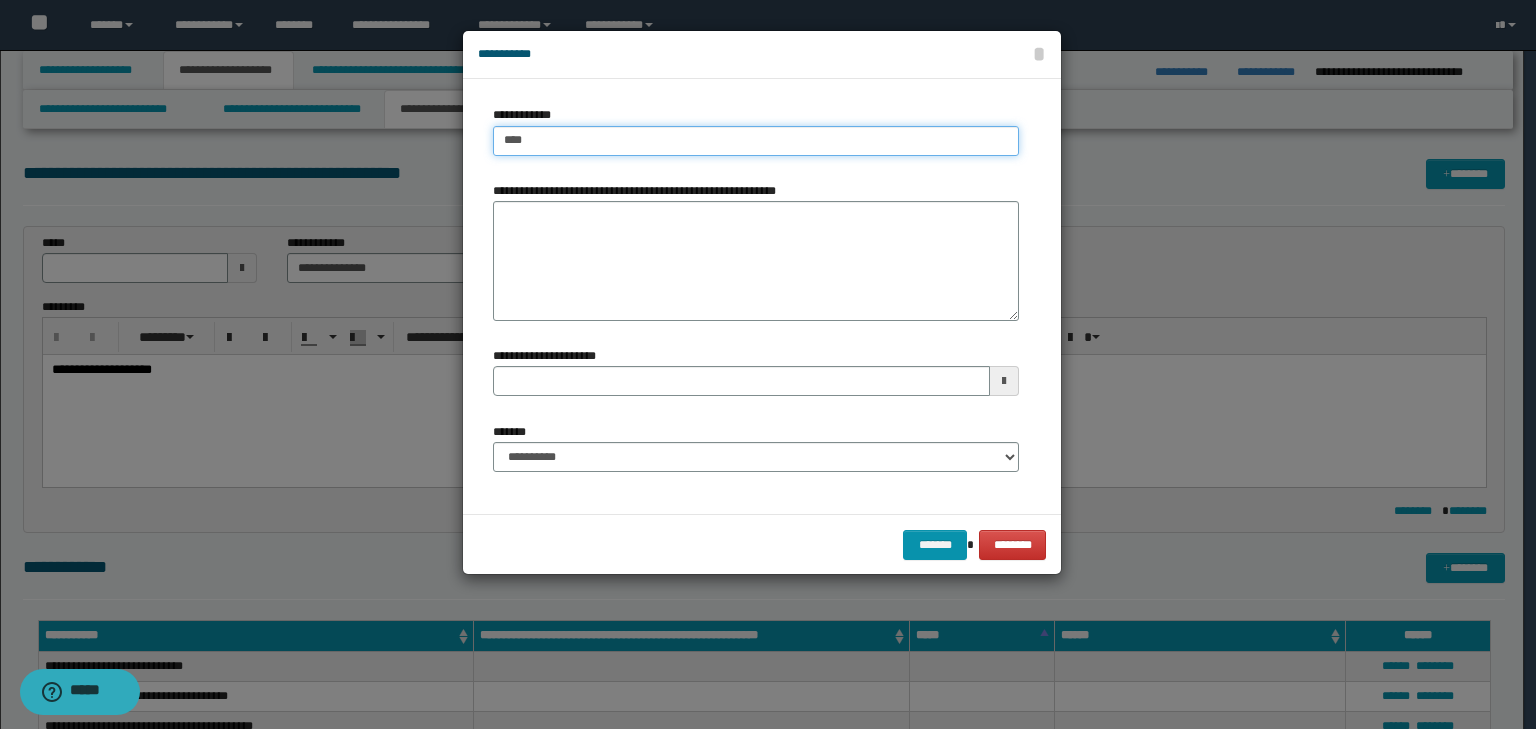 type on "****" 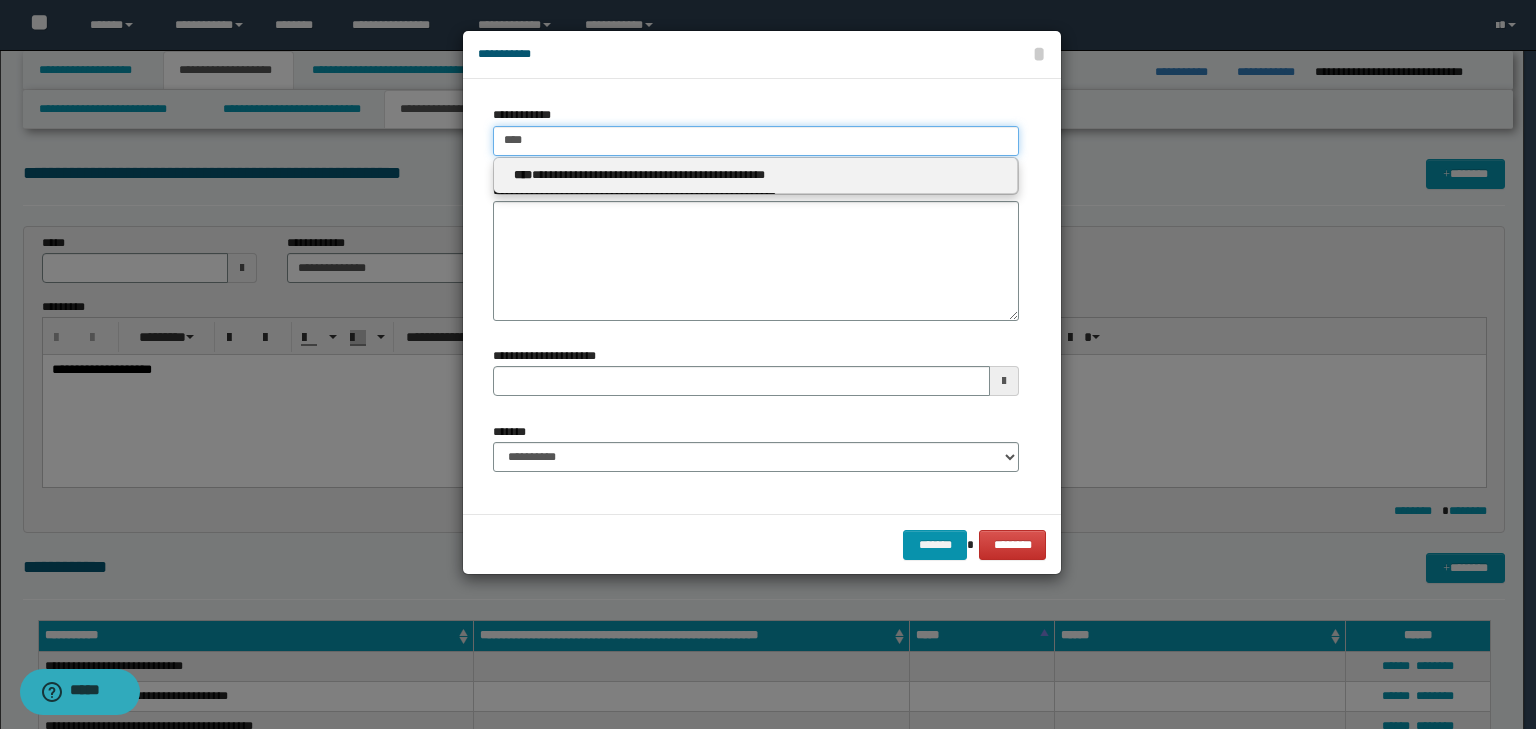 type 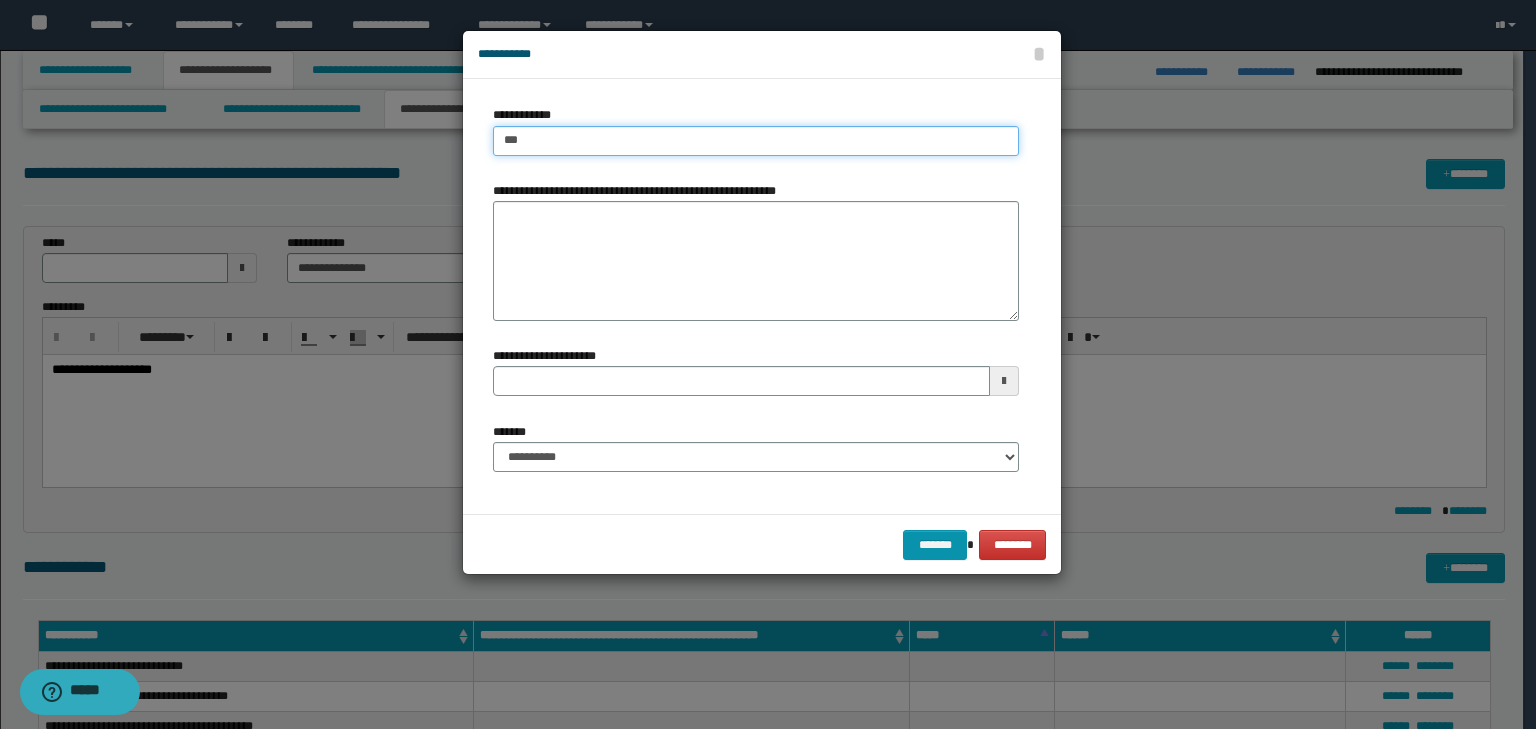 type on "***" 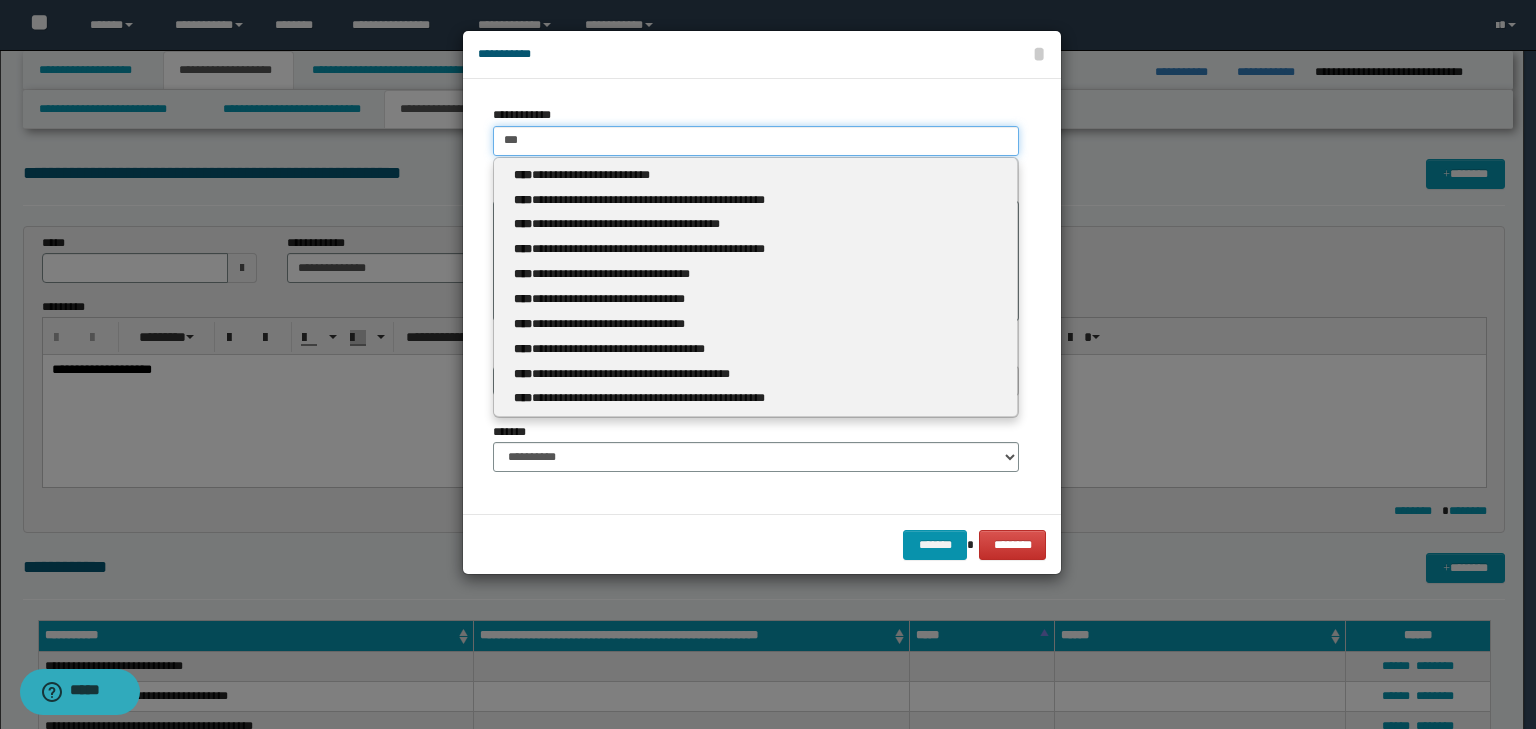 type 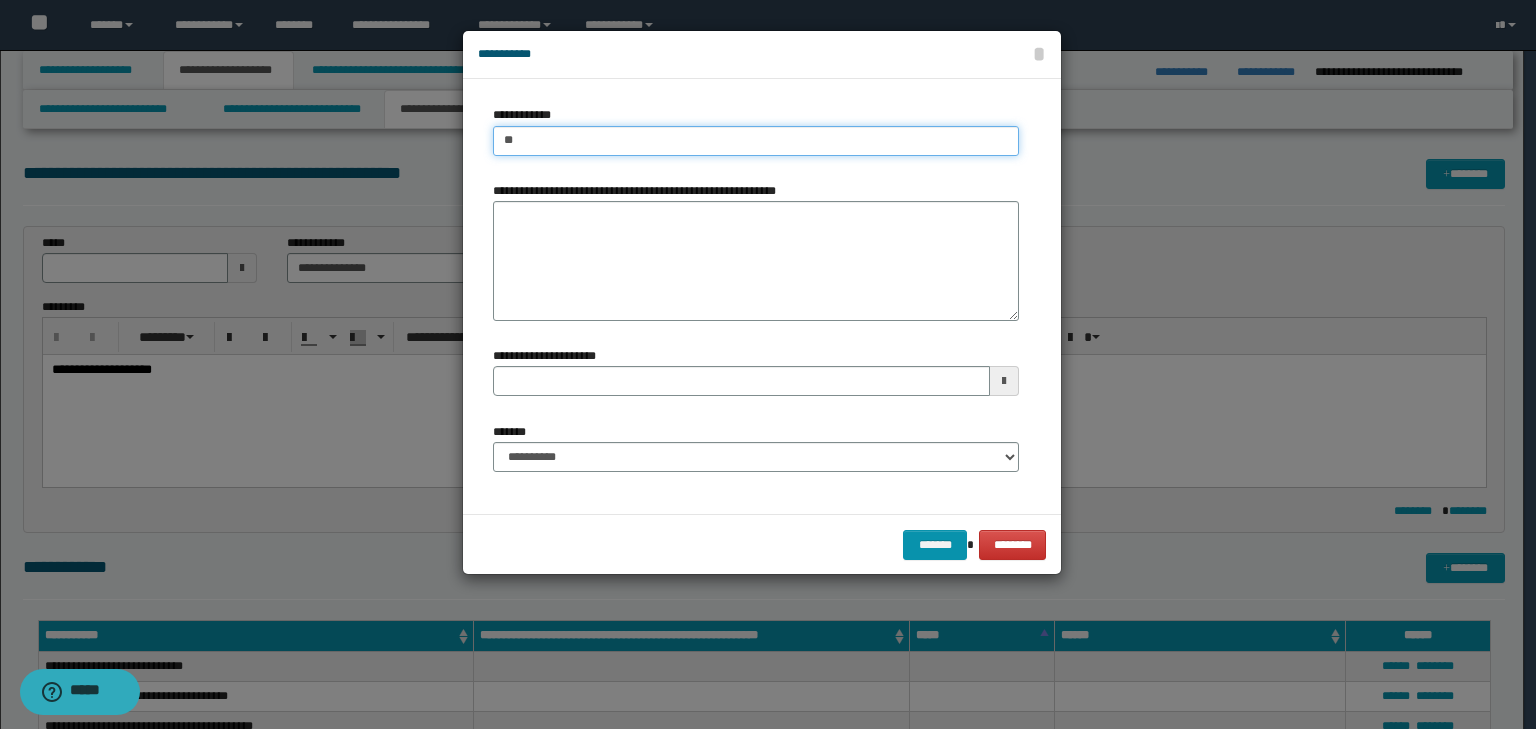 type on "*" 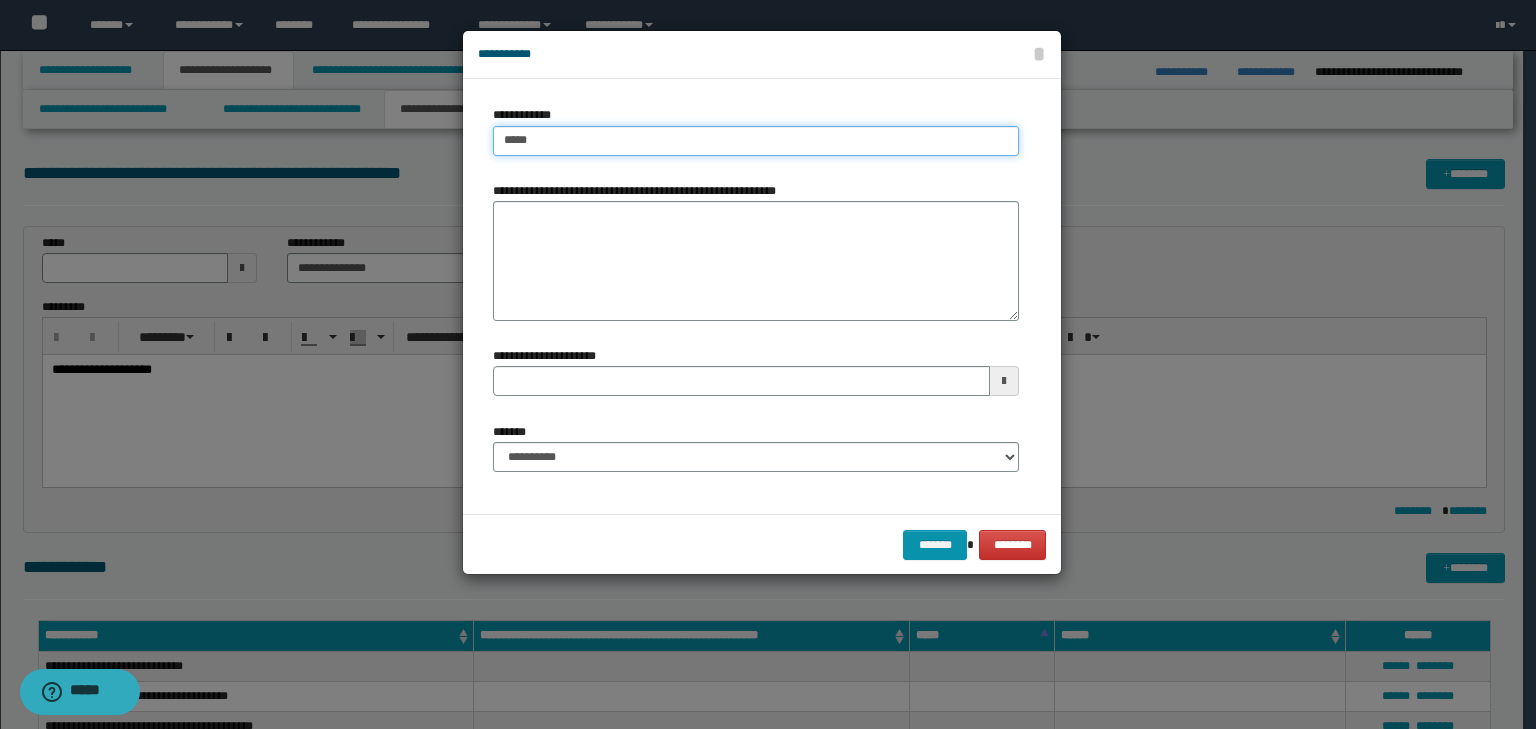 type on "******" 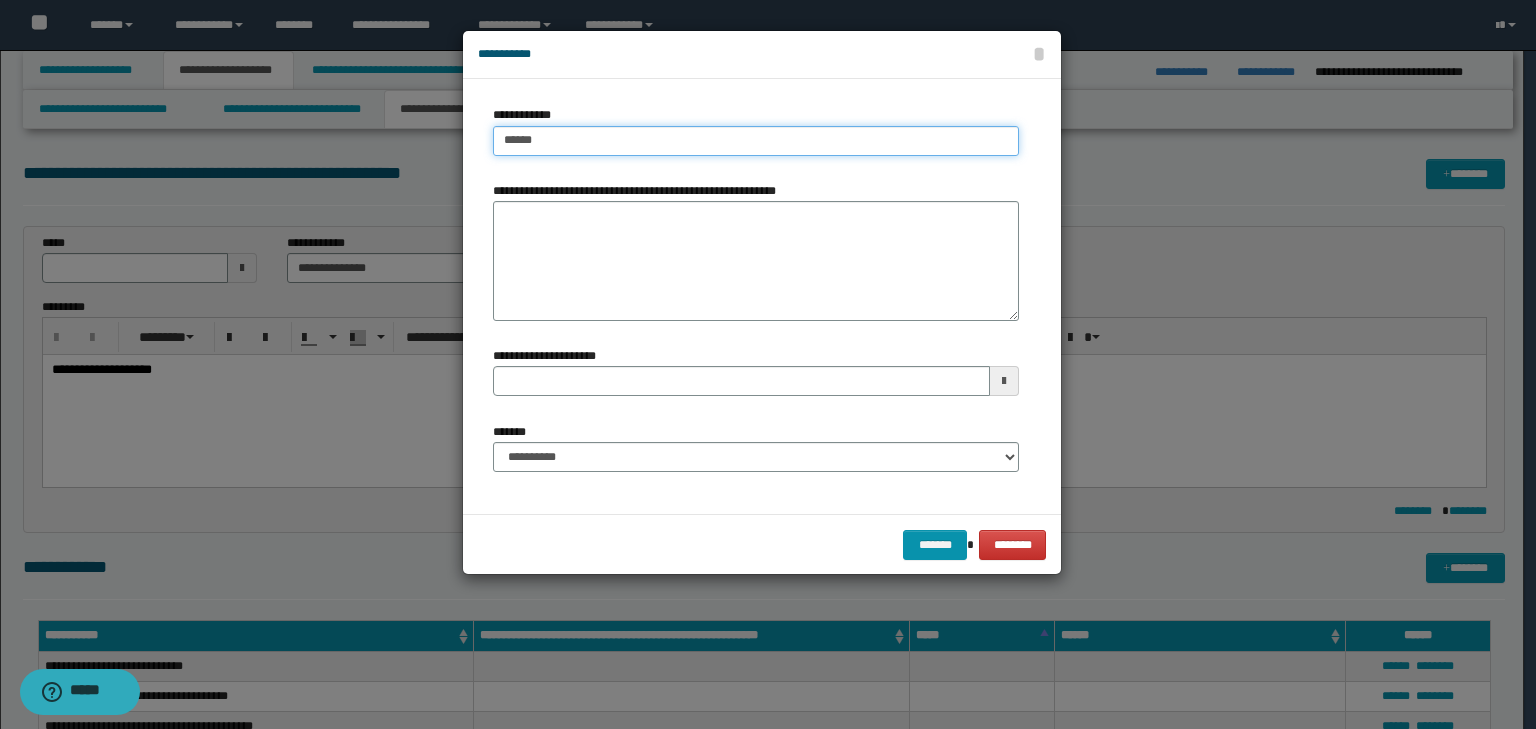 type on "******" 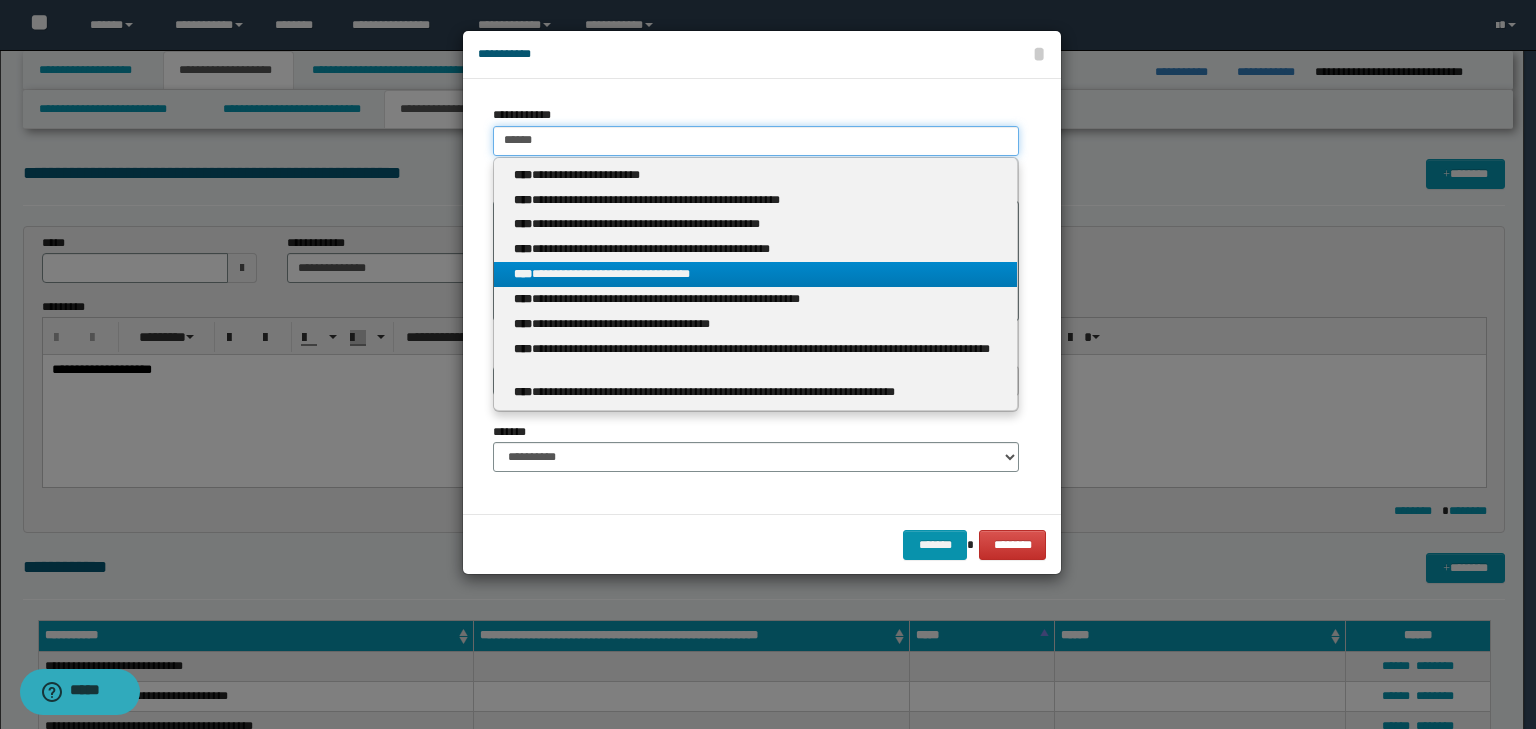 type on "******" 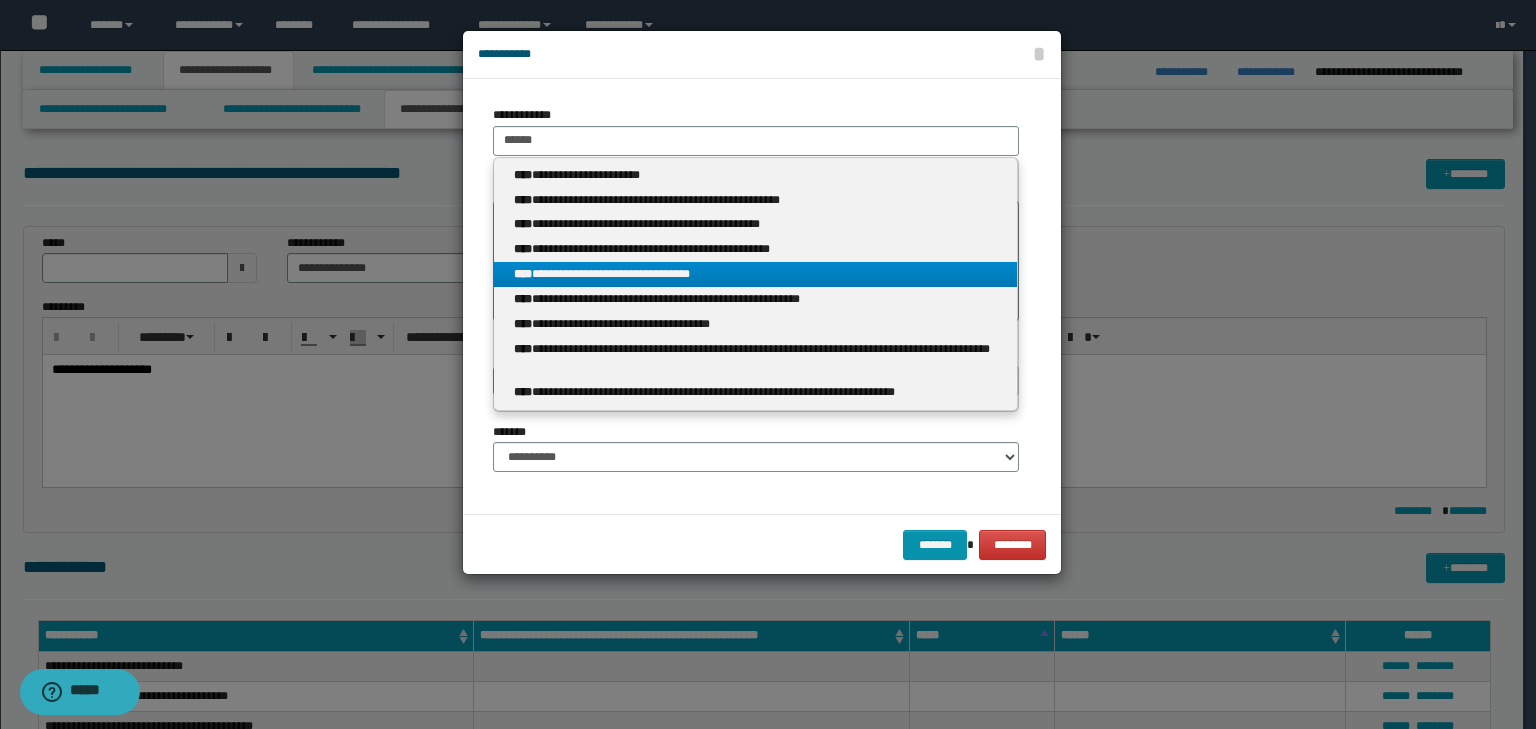 click on "**********" at bounding box center [756, 274] 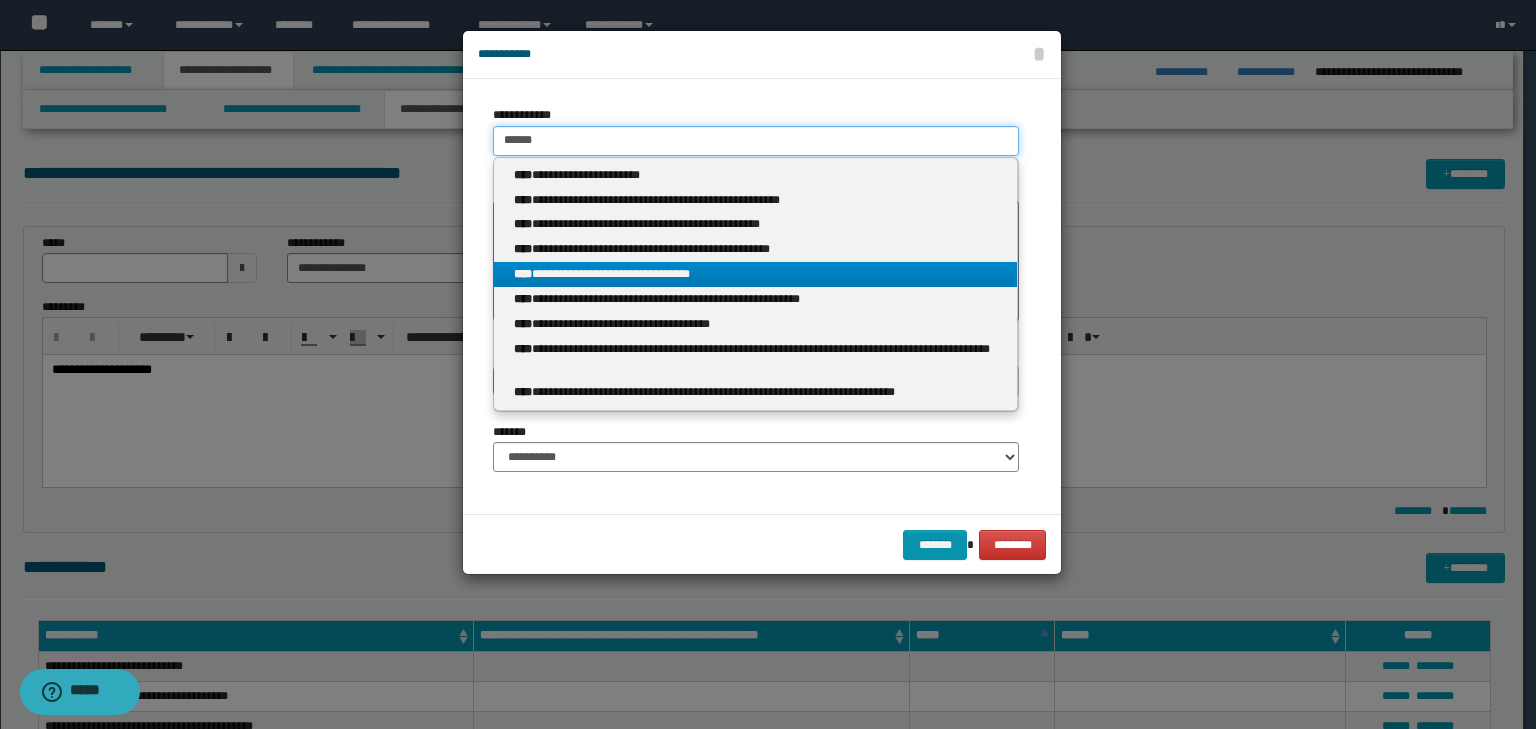 type 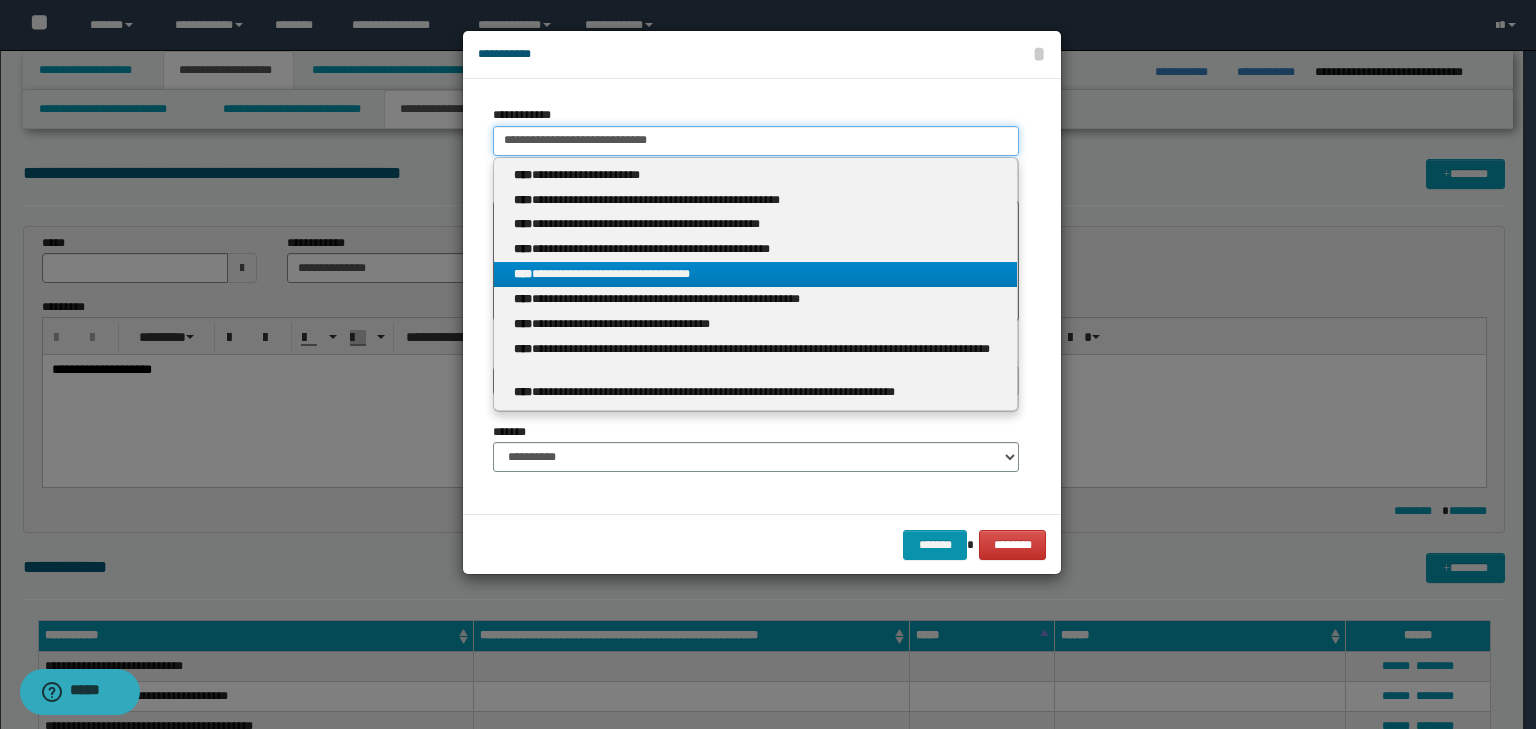 type 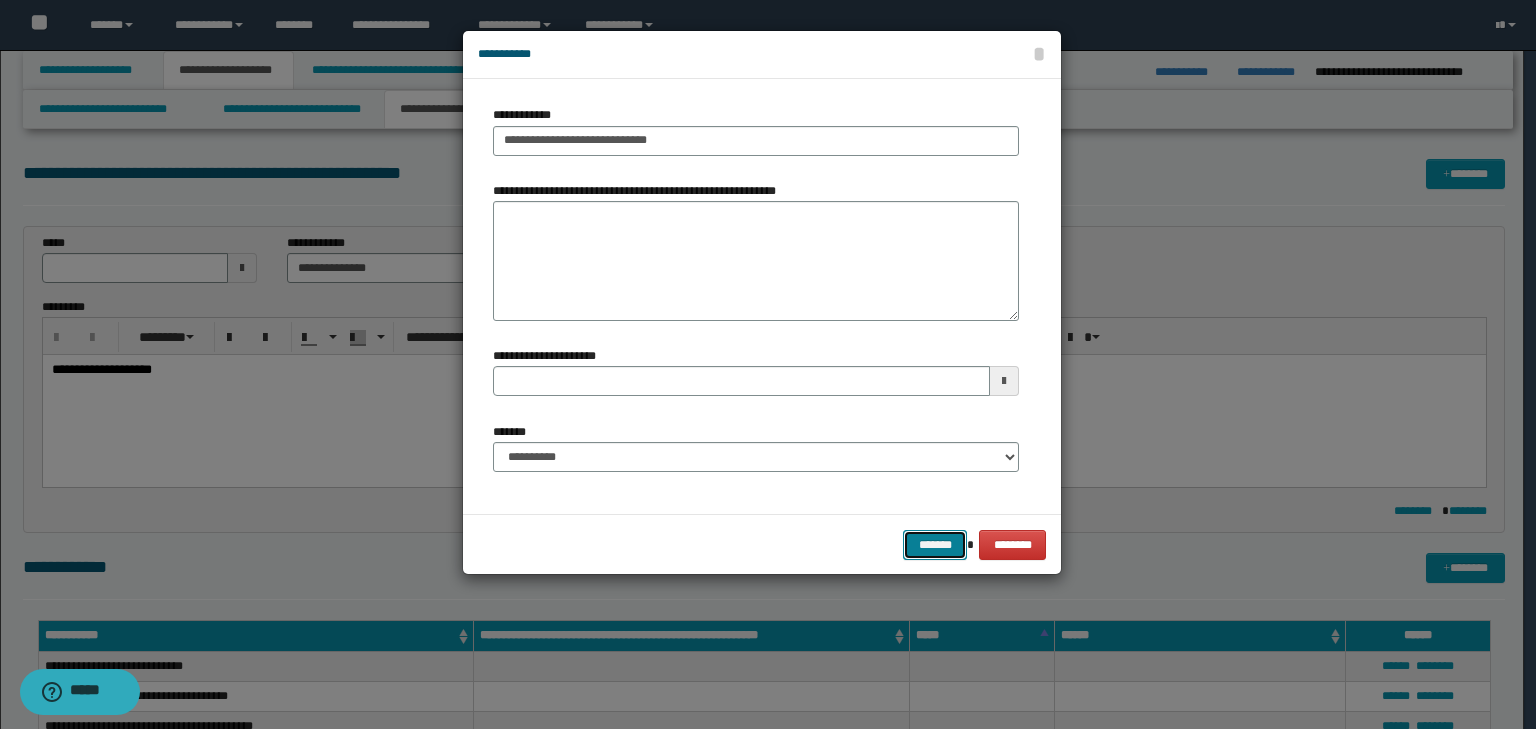 click on "*******" at bounding box center (935, 545) 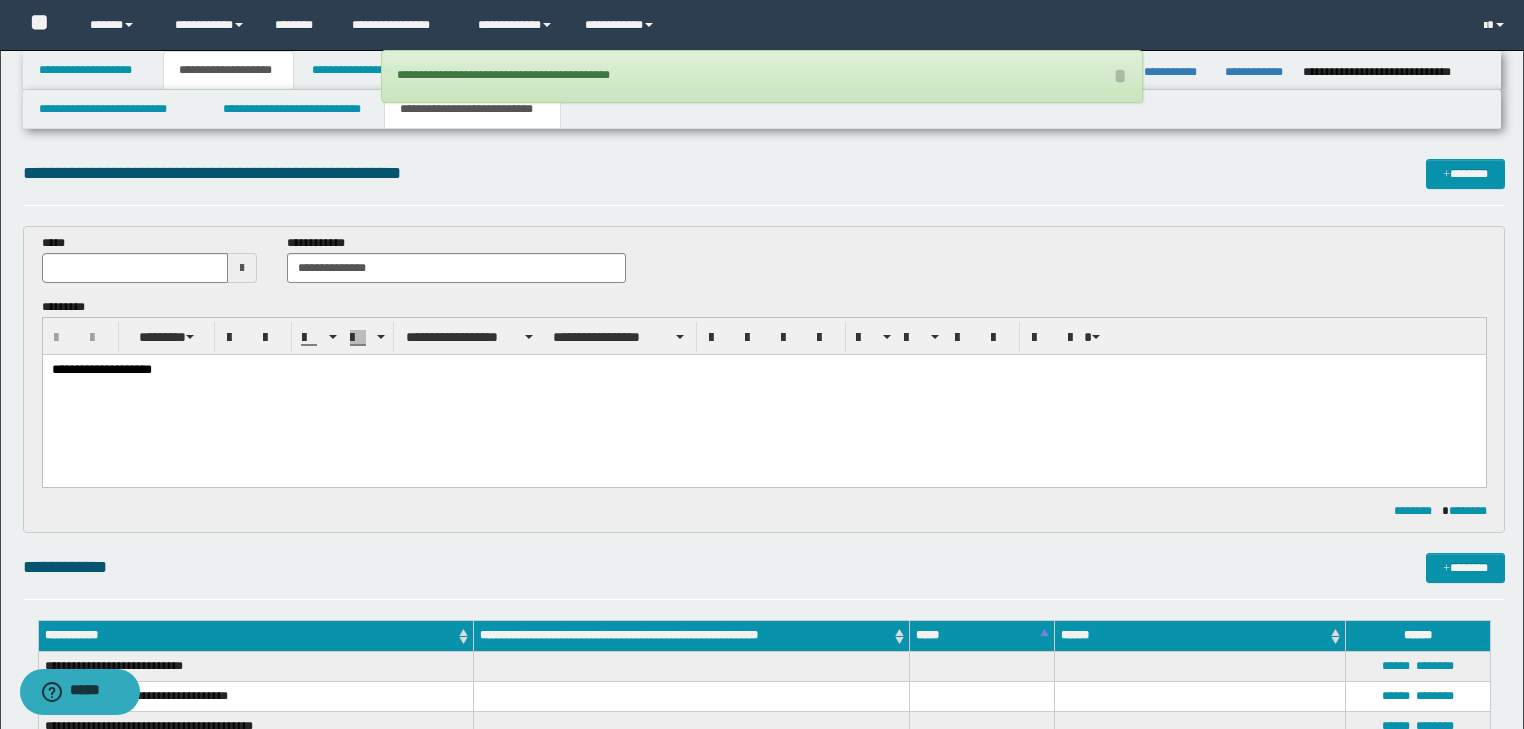 click on "**********" at bounding box center (762, 1115) 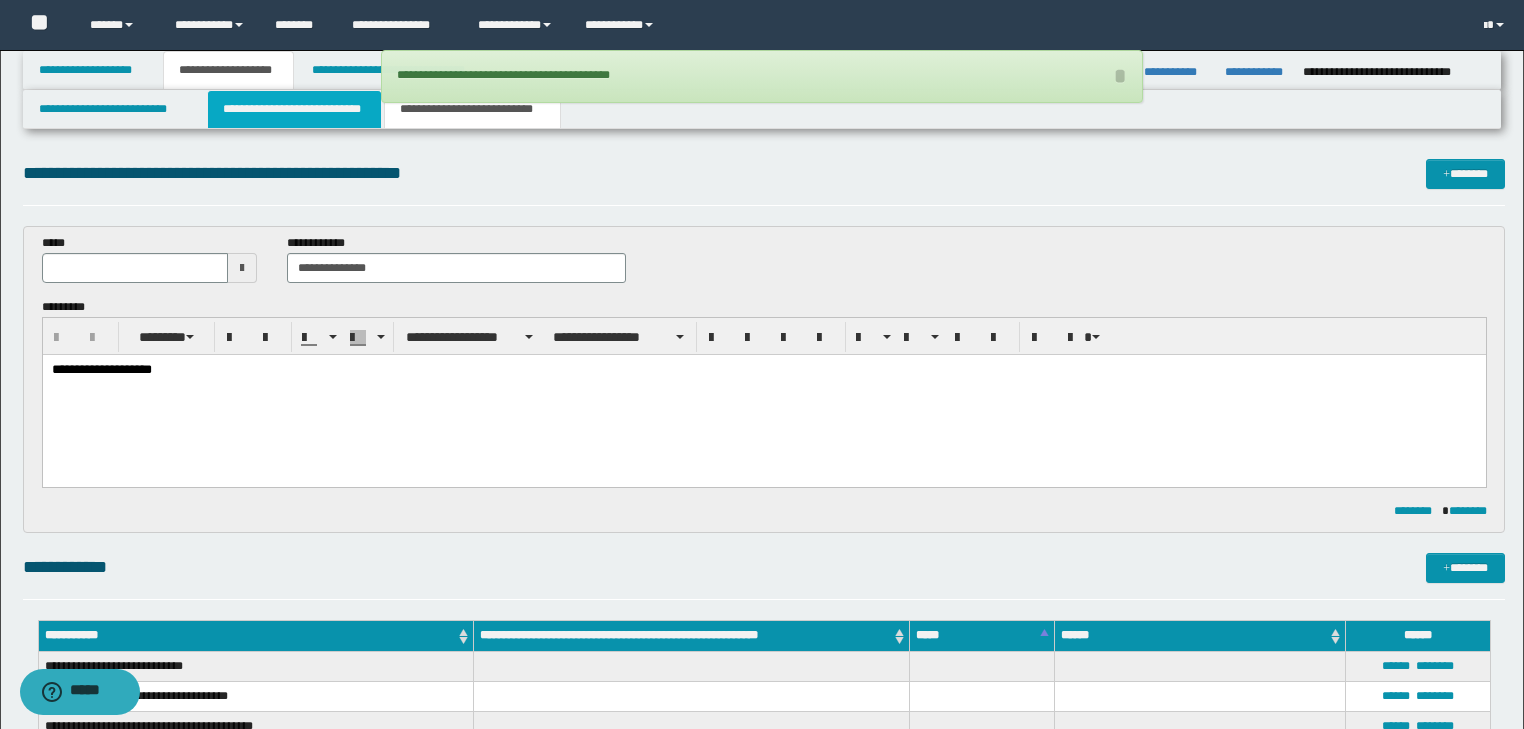 click on "**********" at bounding box center [294, 109] 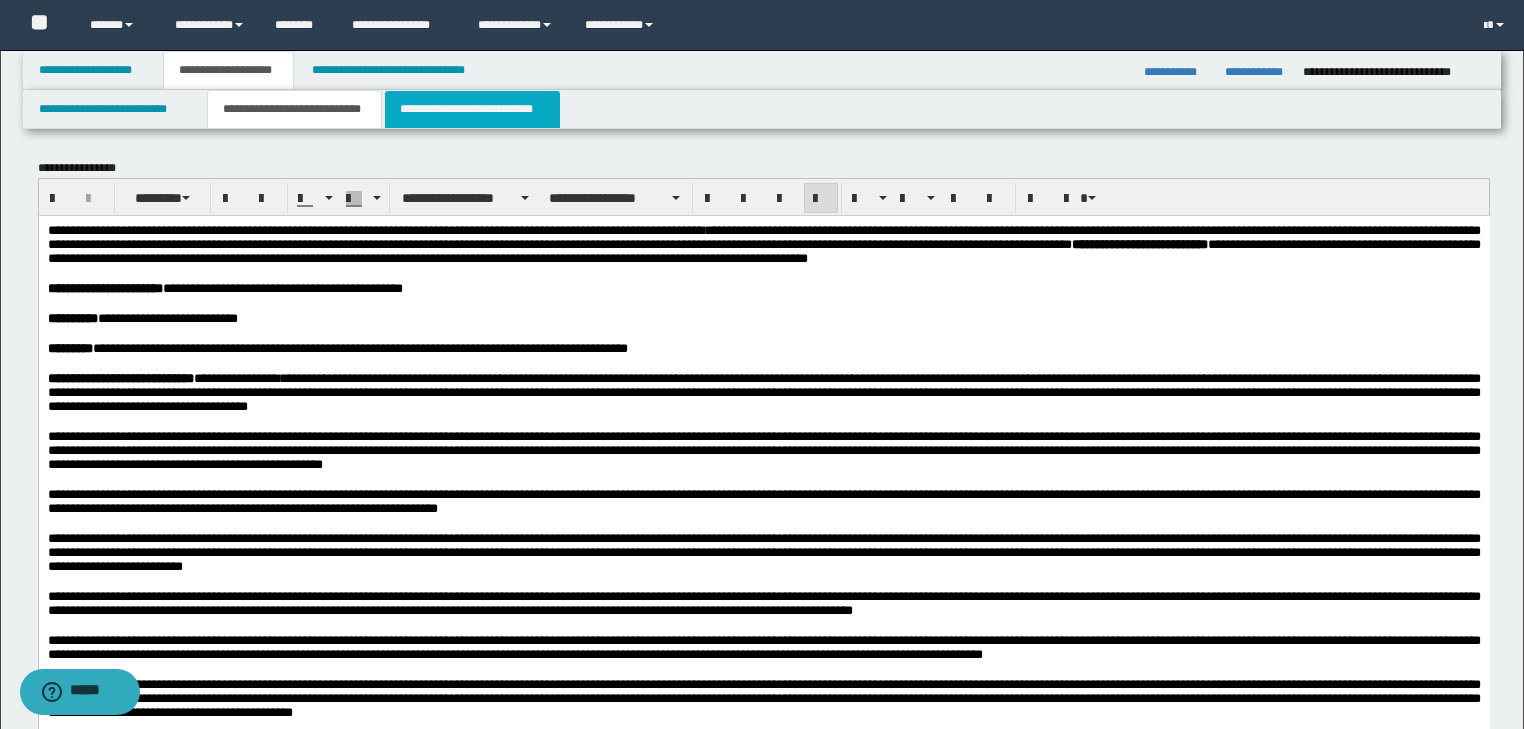 click on "**********" at bounding box center (472, 109) 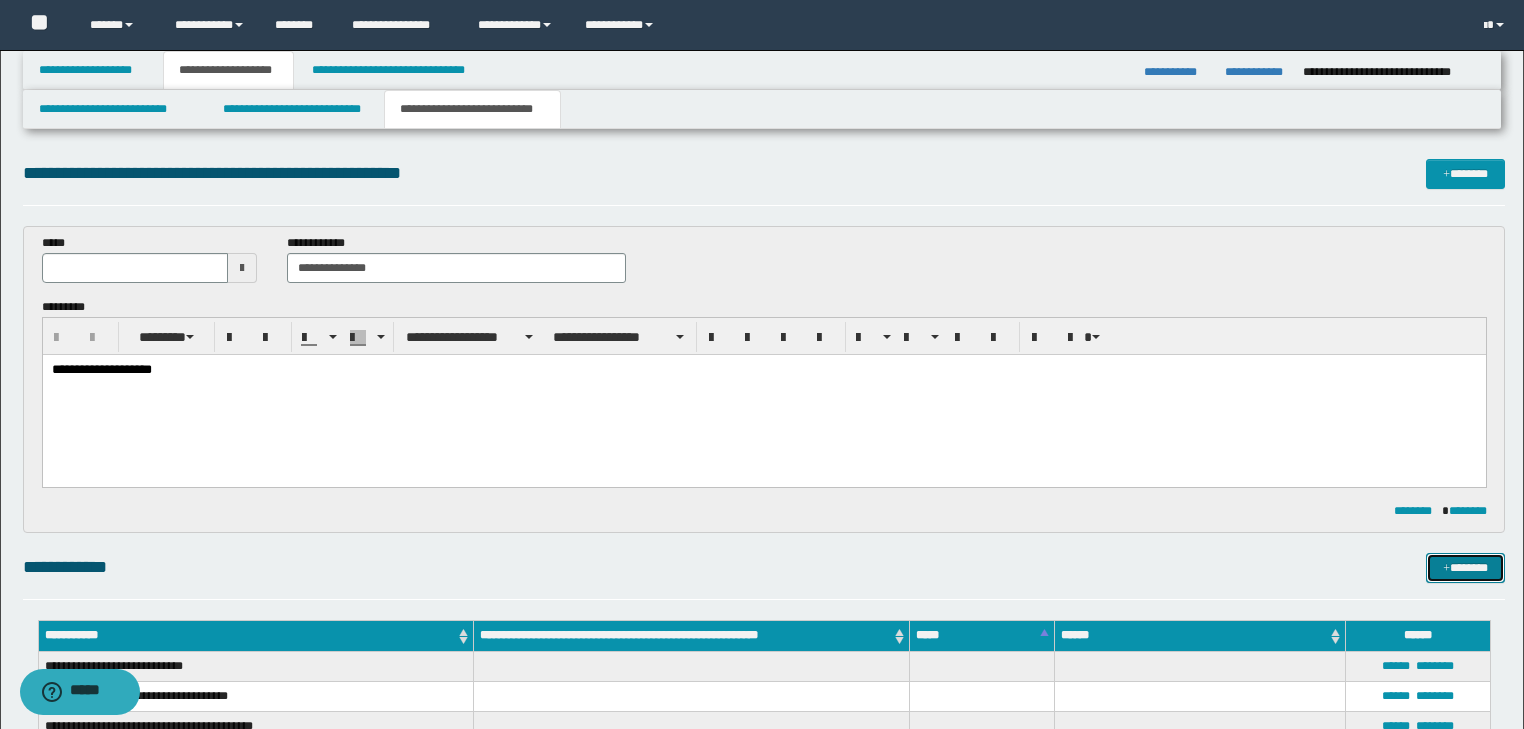 click on "*******" at bounding box center [1465, 568] 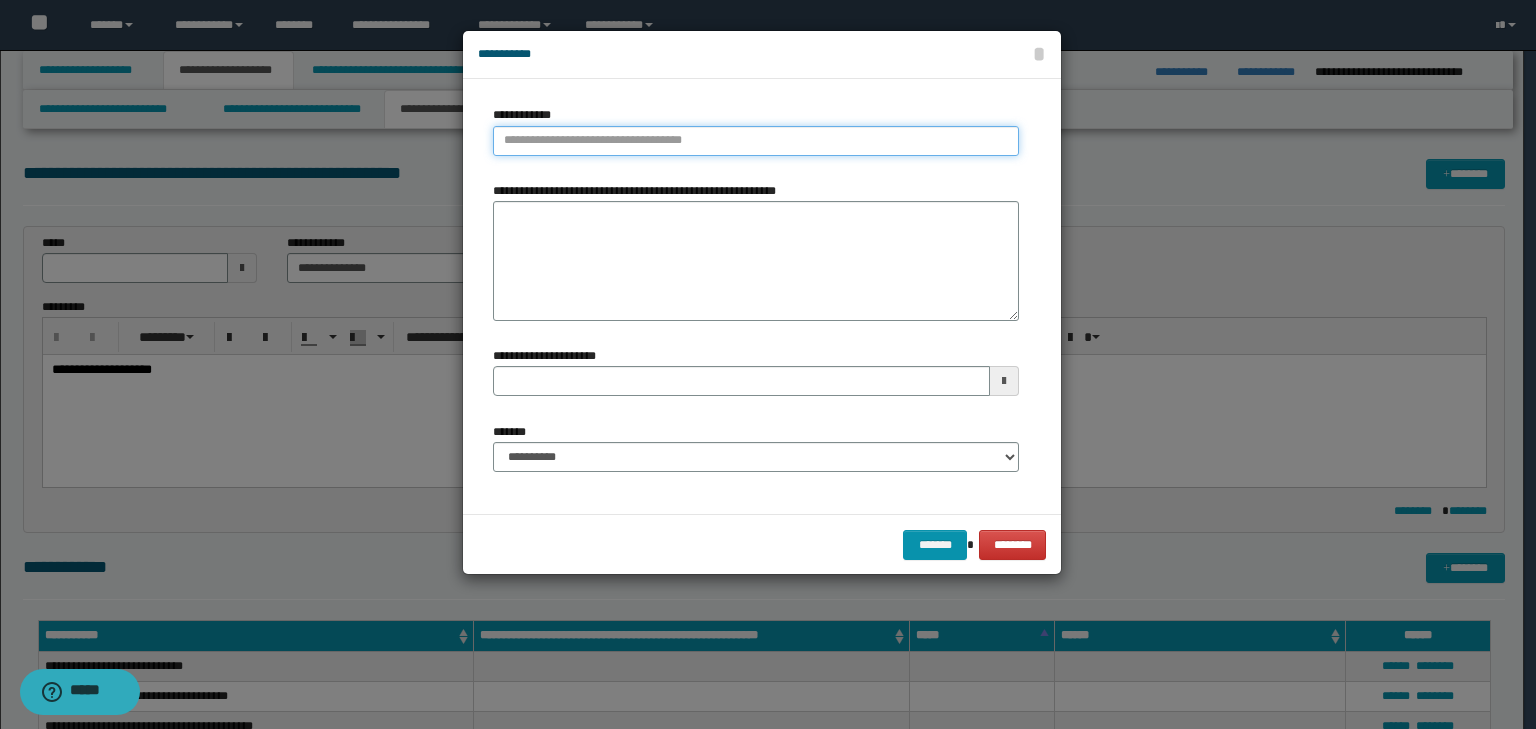 type on "**********" 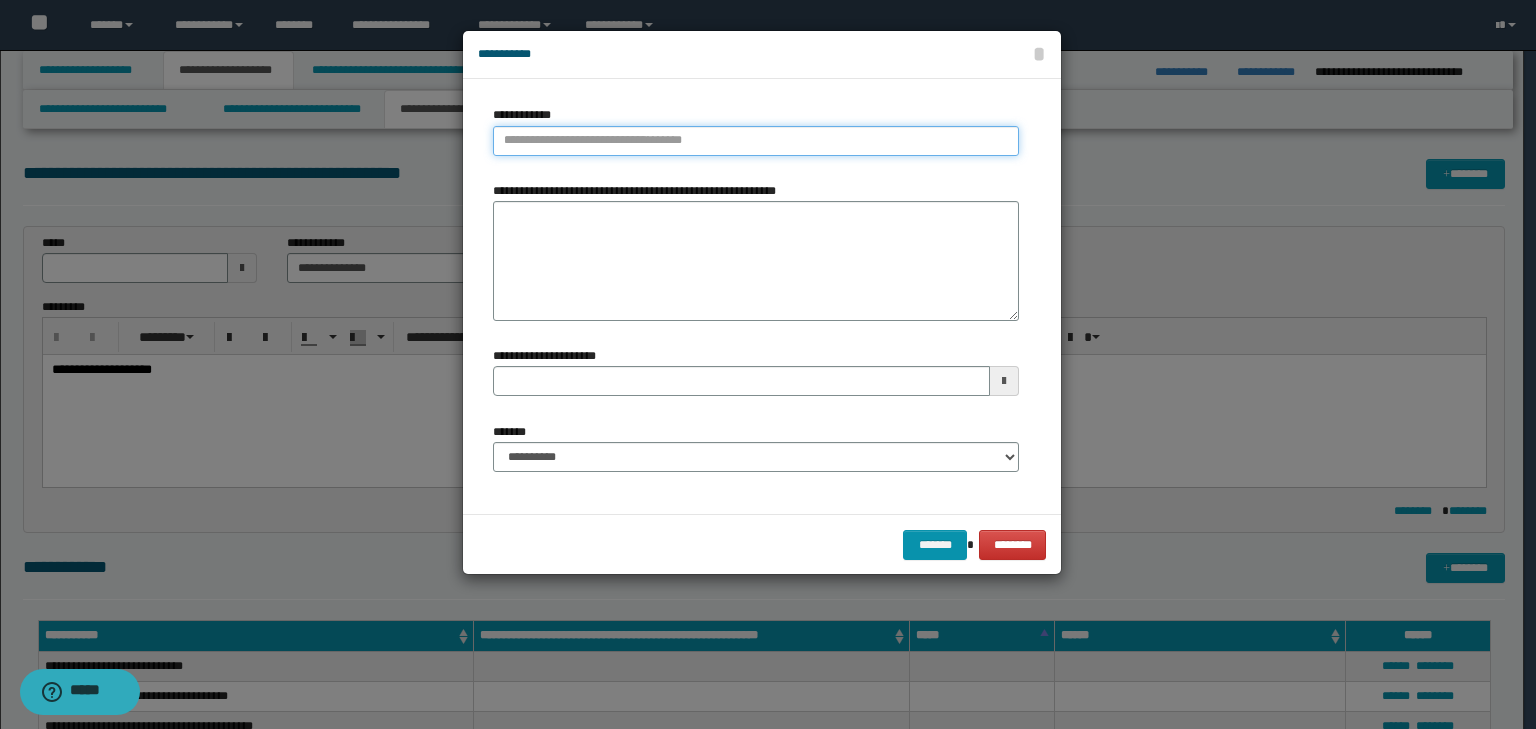 click on "**********" at bounding box center [756, 141] 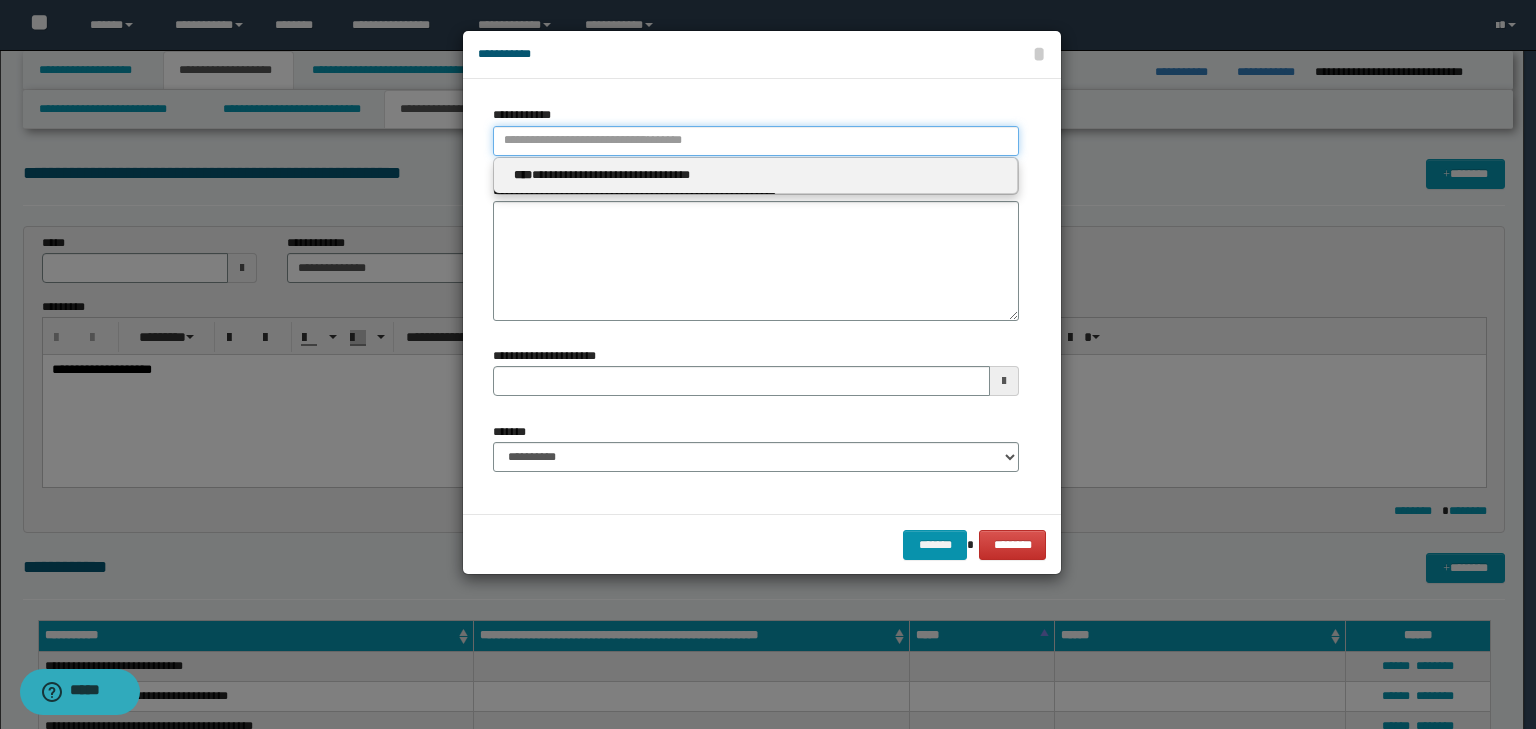 type 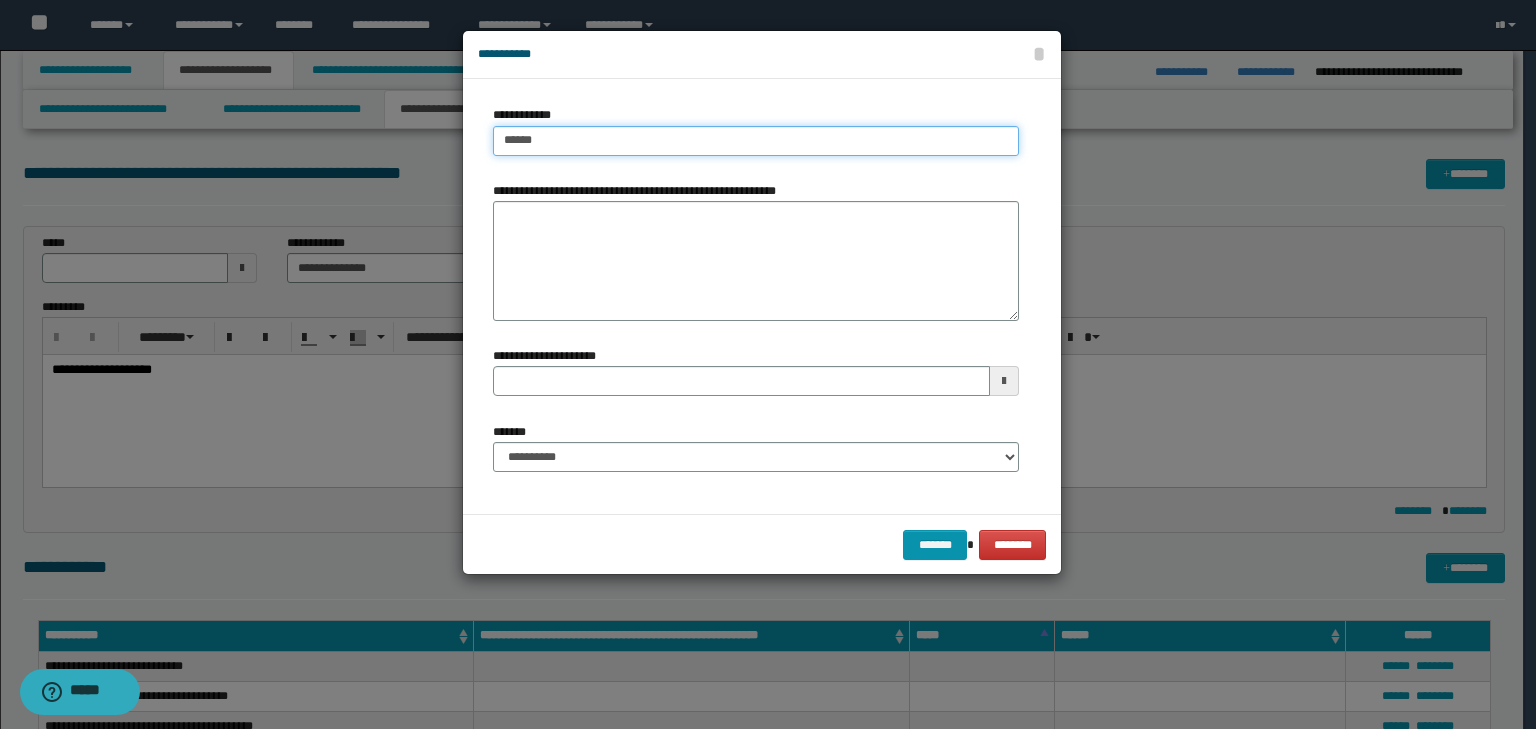 type on "*******" 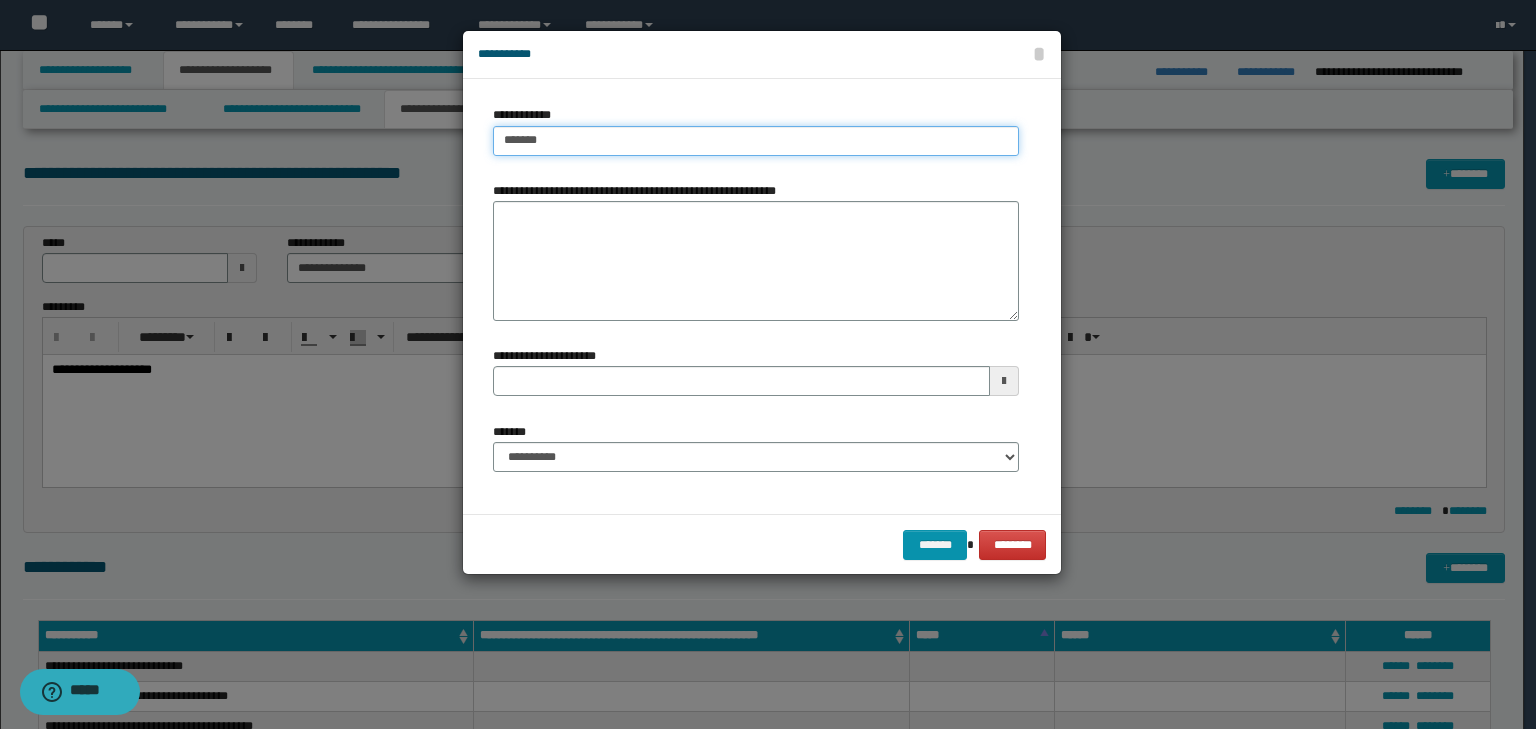 type on "**********" 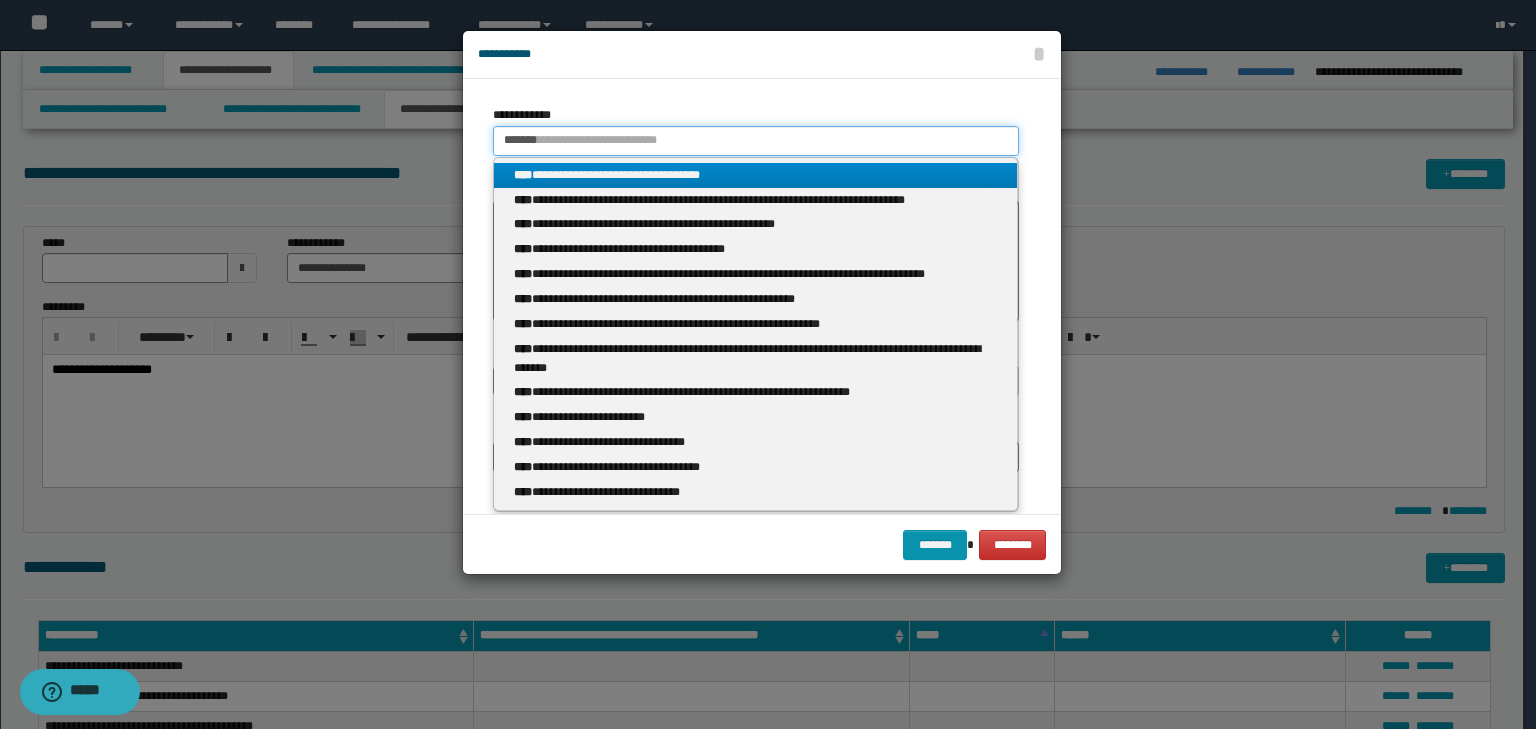 drag, startPoint x: 532, startPoint y: 144, endPoint x: 446, endPoint y: 144, distance: 86 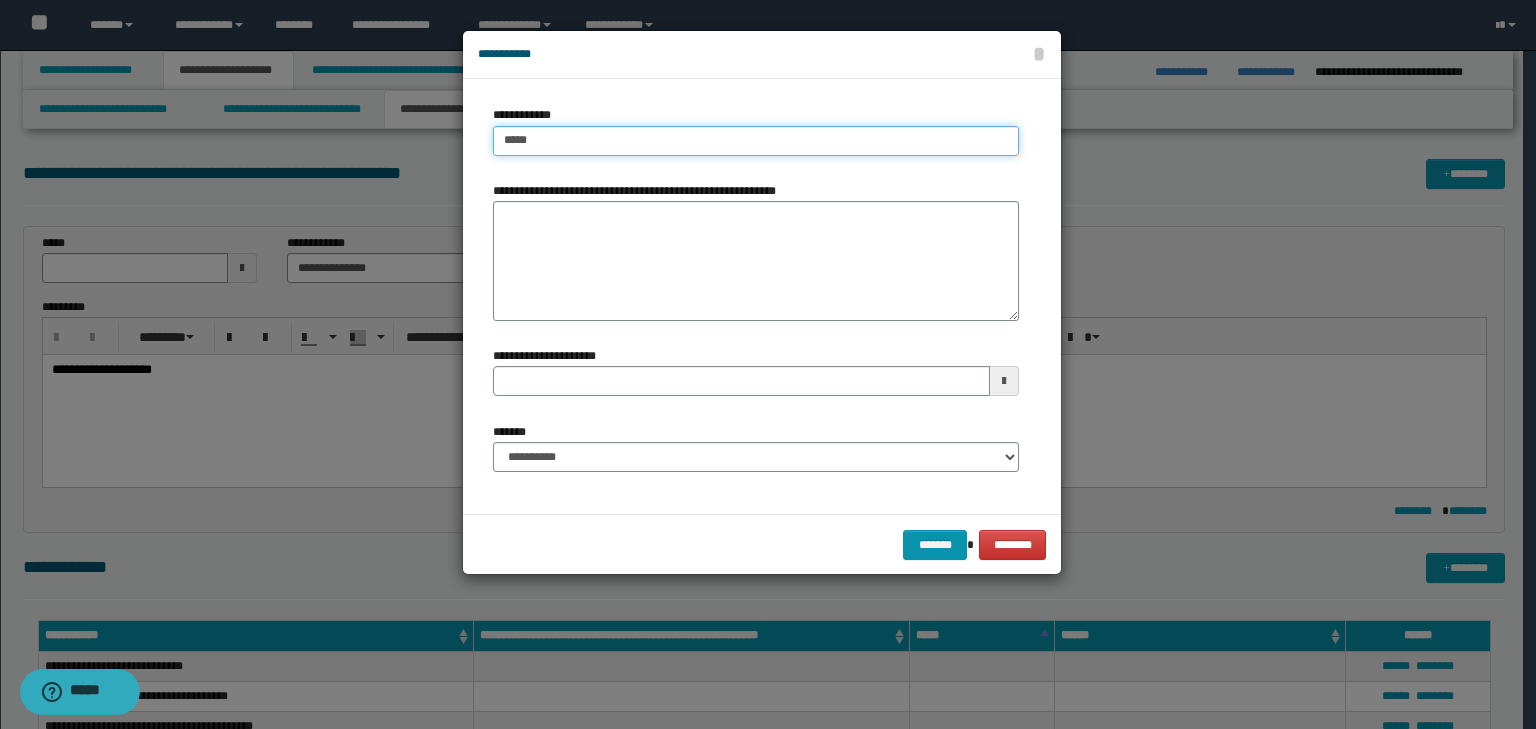 type on "******" 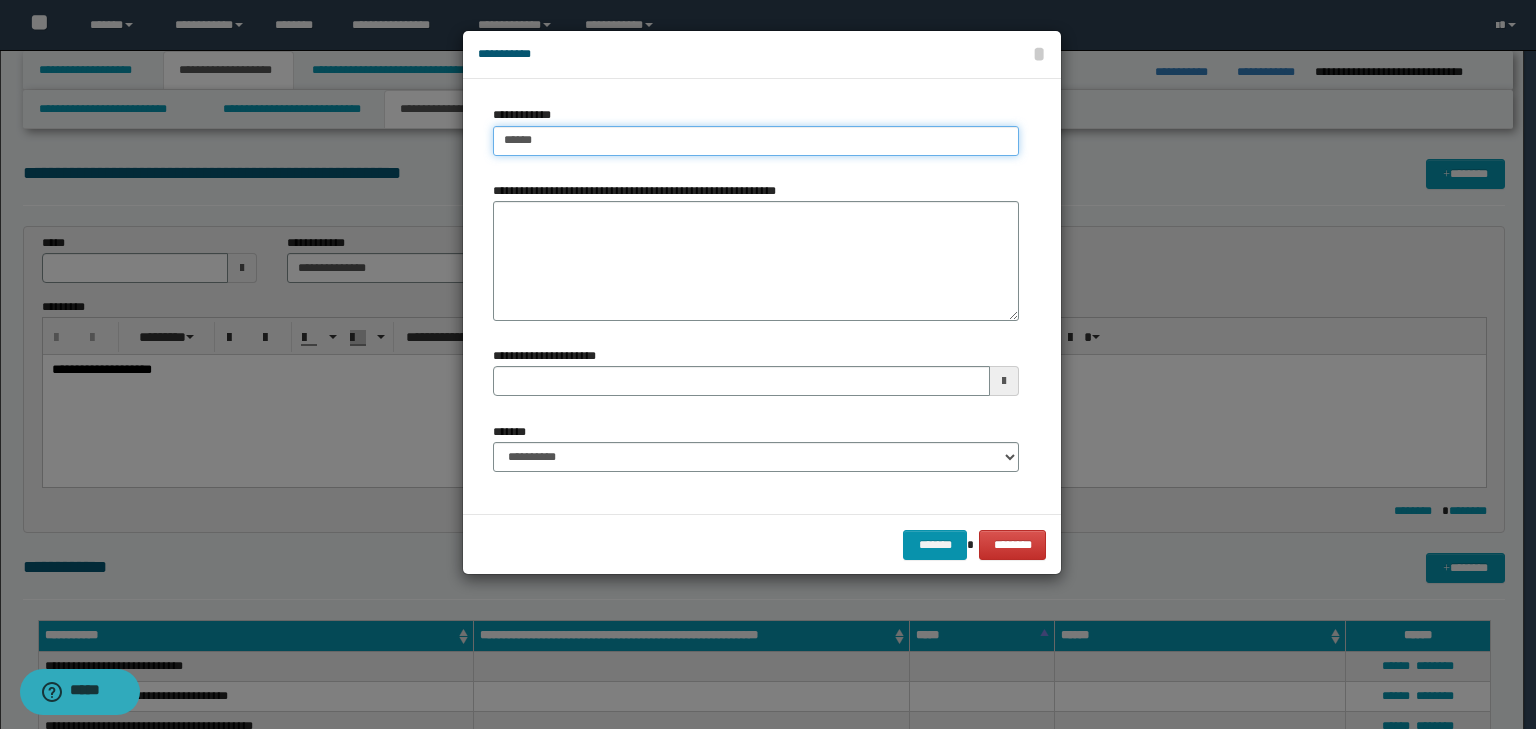 type on "**********" 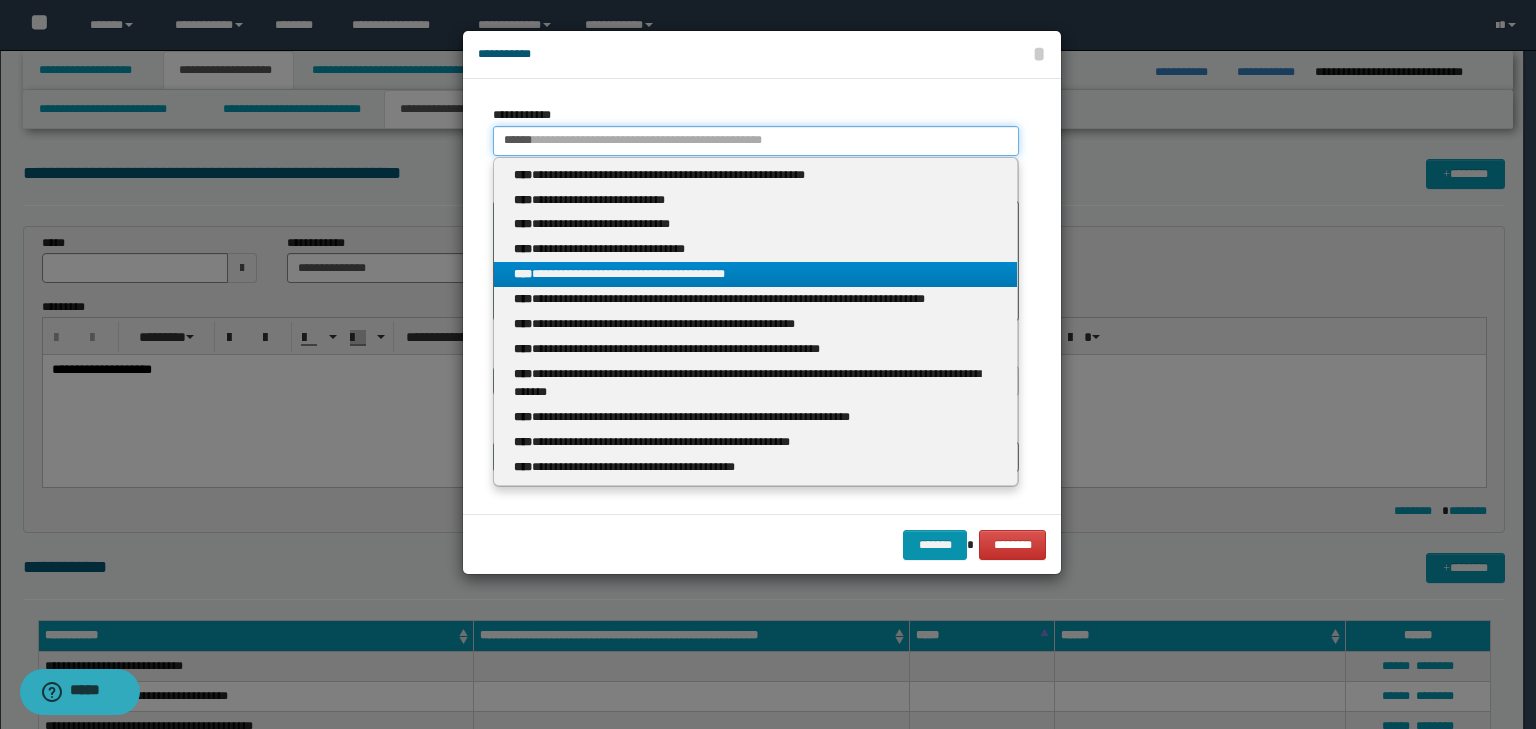 type on "******" 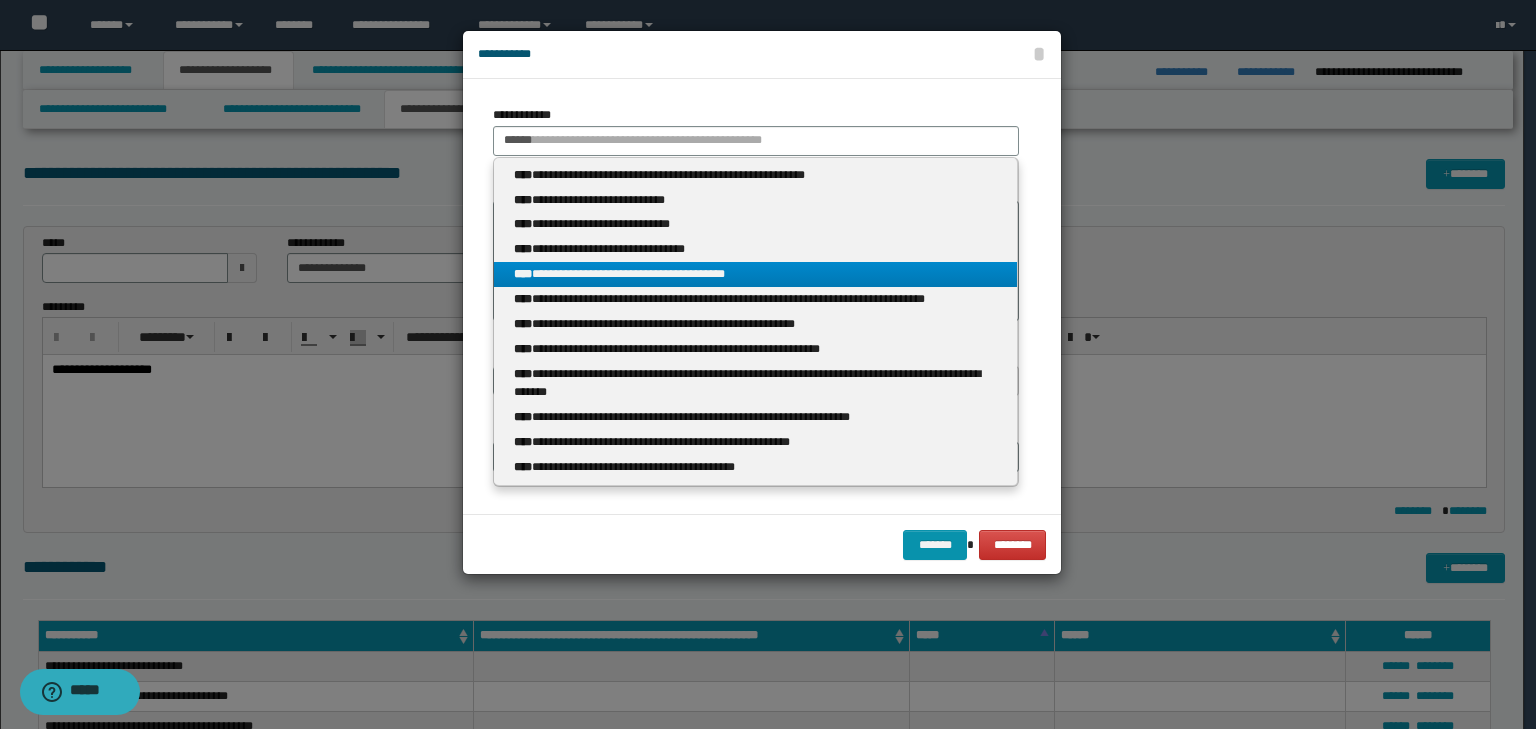 click on "**********" at bounding box center (755, 274) 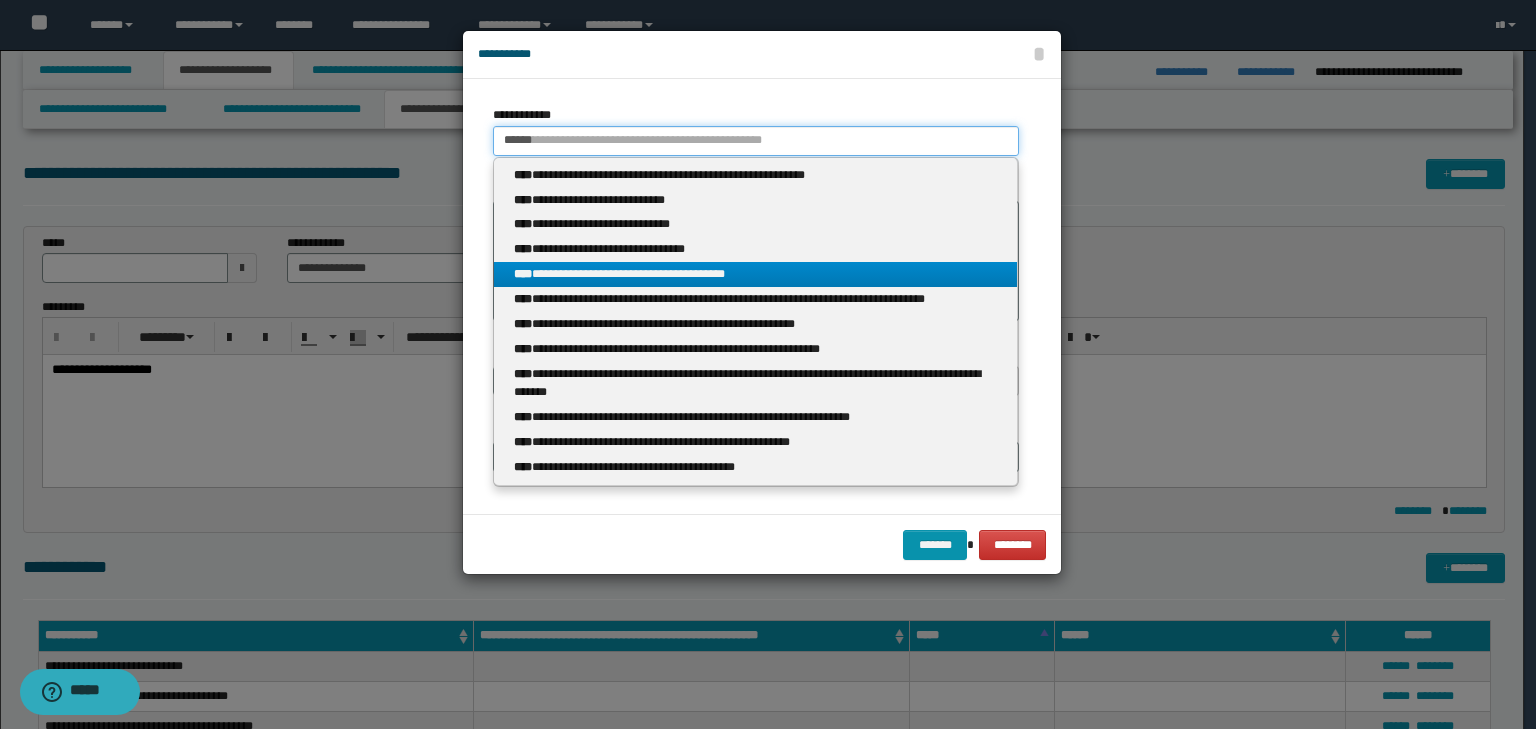 type 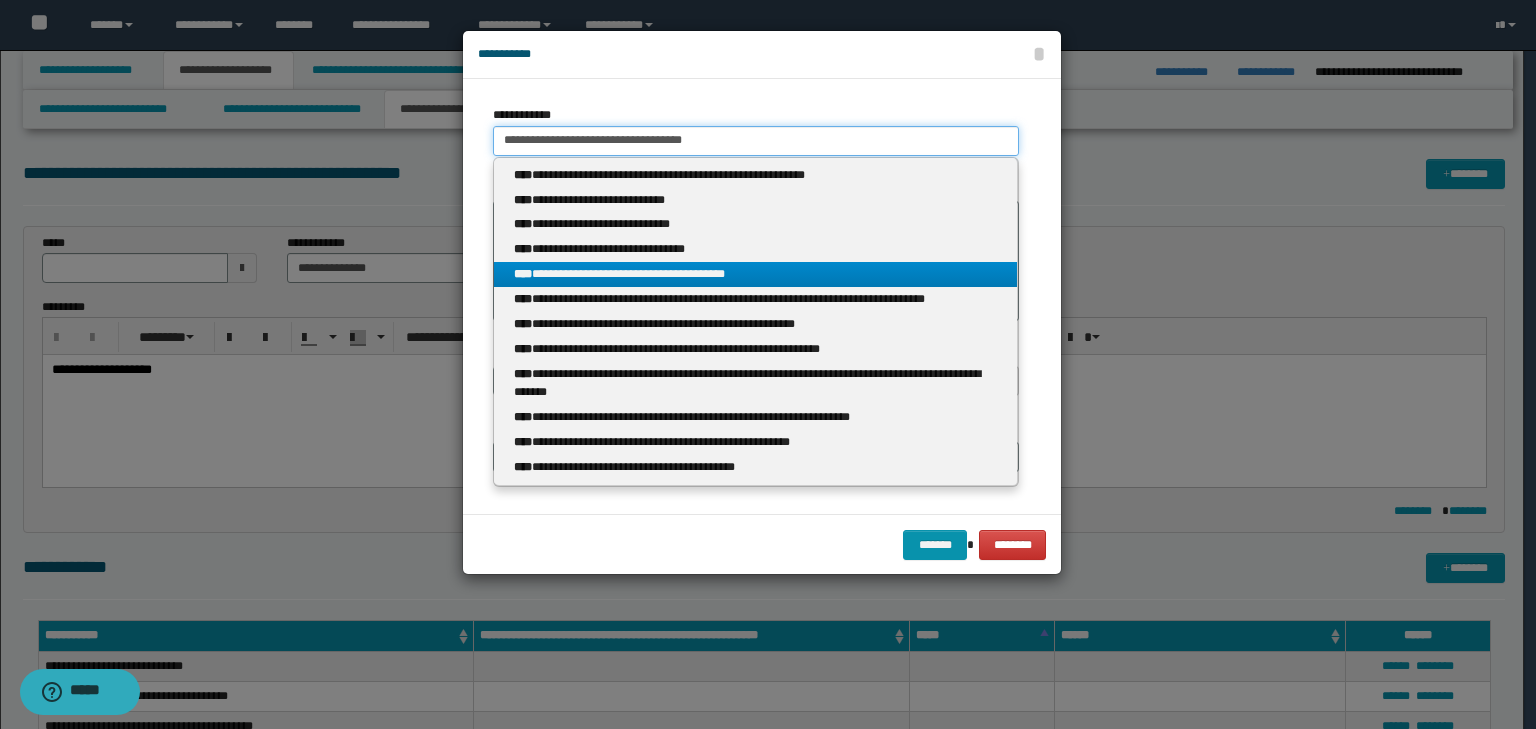 type 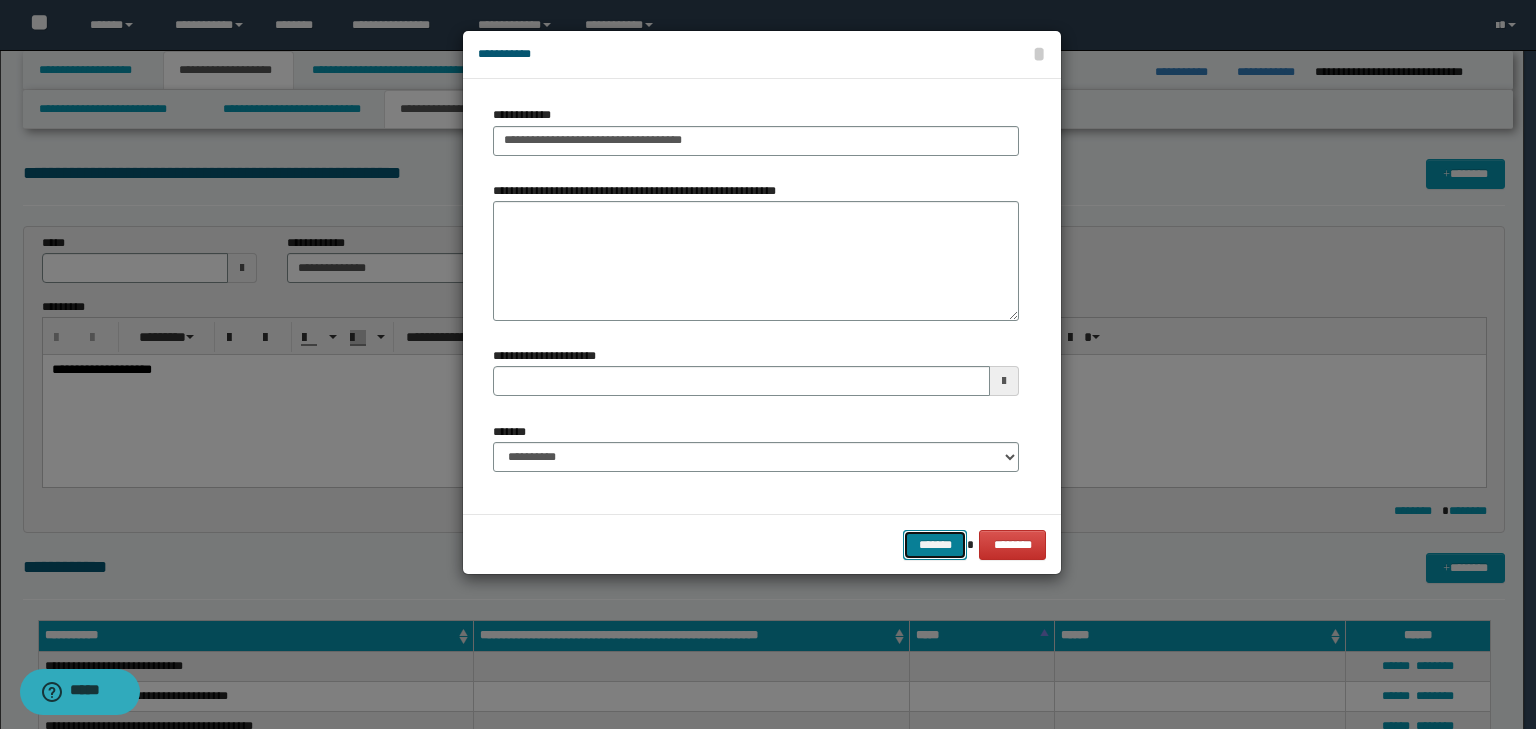 click on "*******" at bounding box center [935, 545] 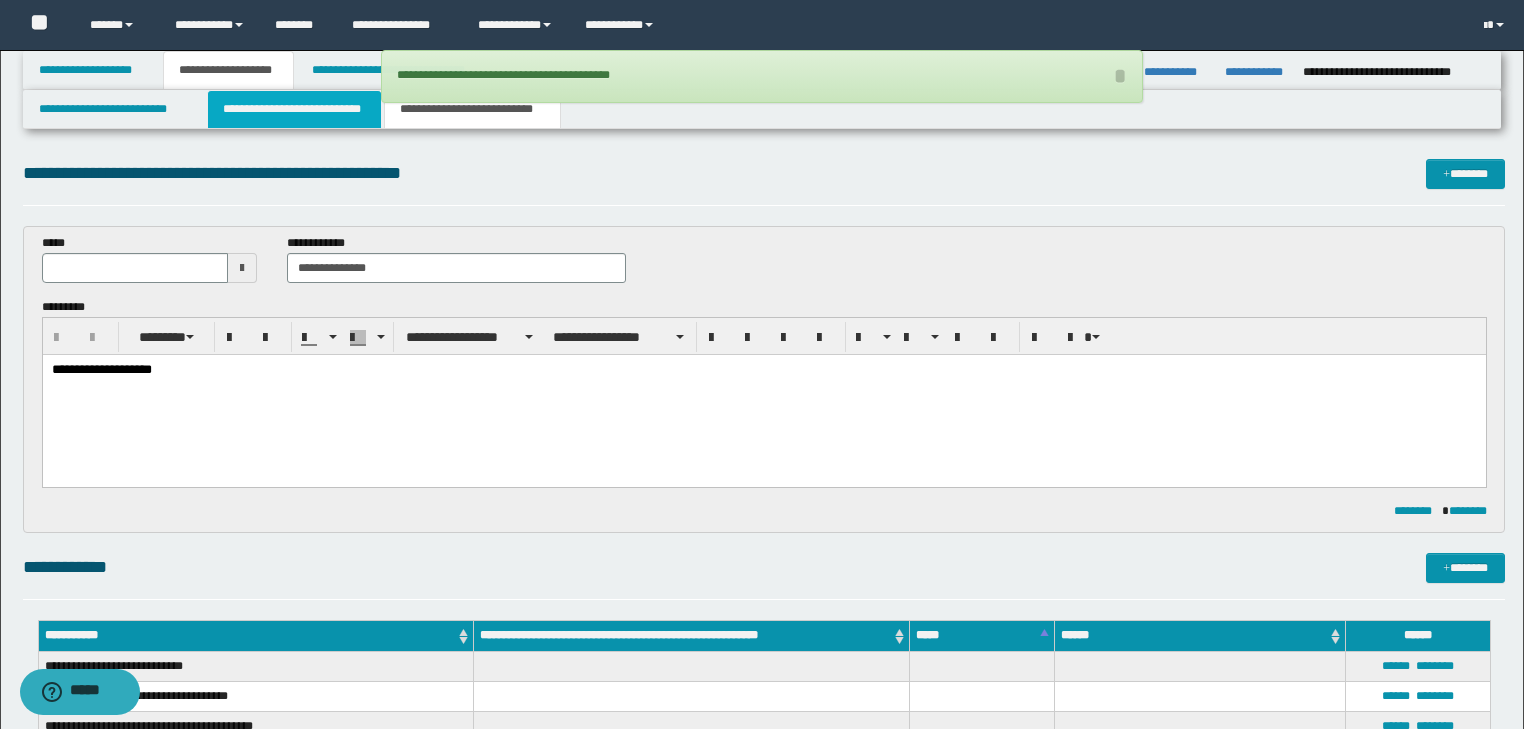 click on "**********" at bounding box center [294, 109] 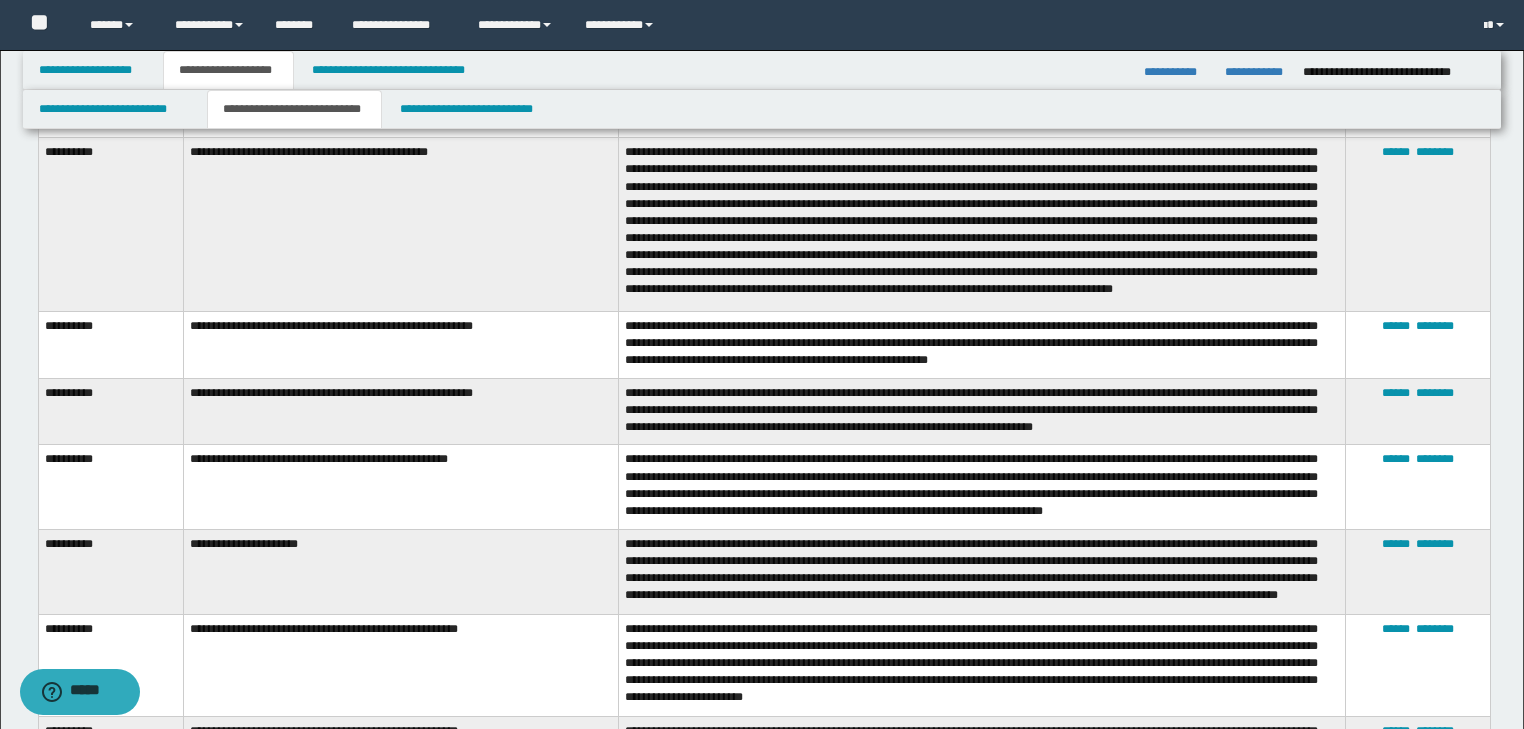 scroll, scrollTop: 6320, scrollLeft: 0, axis: vertical 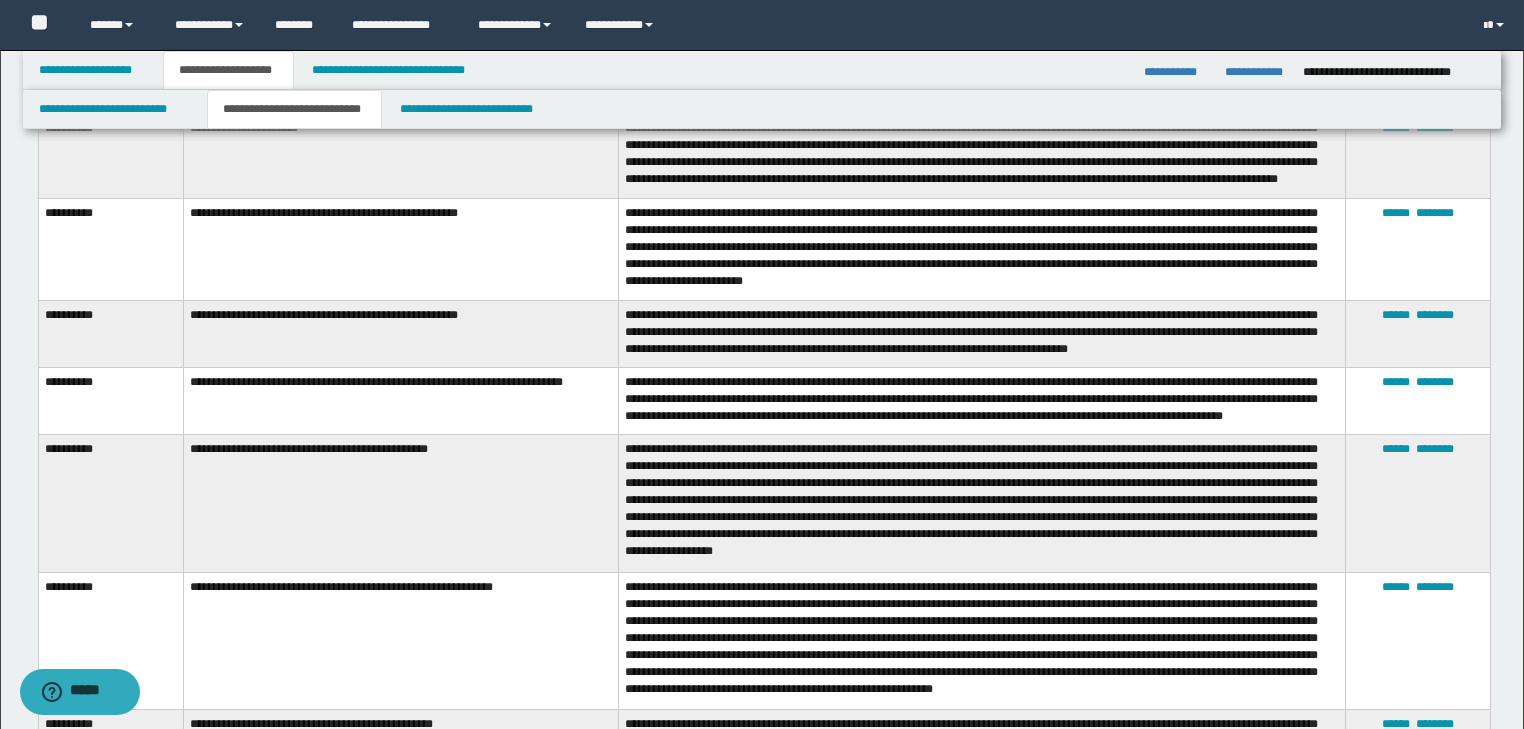 click on "**********" at bounding box center [400, 156] 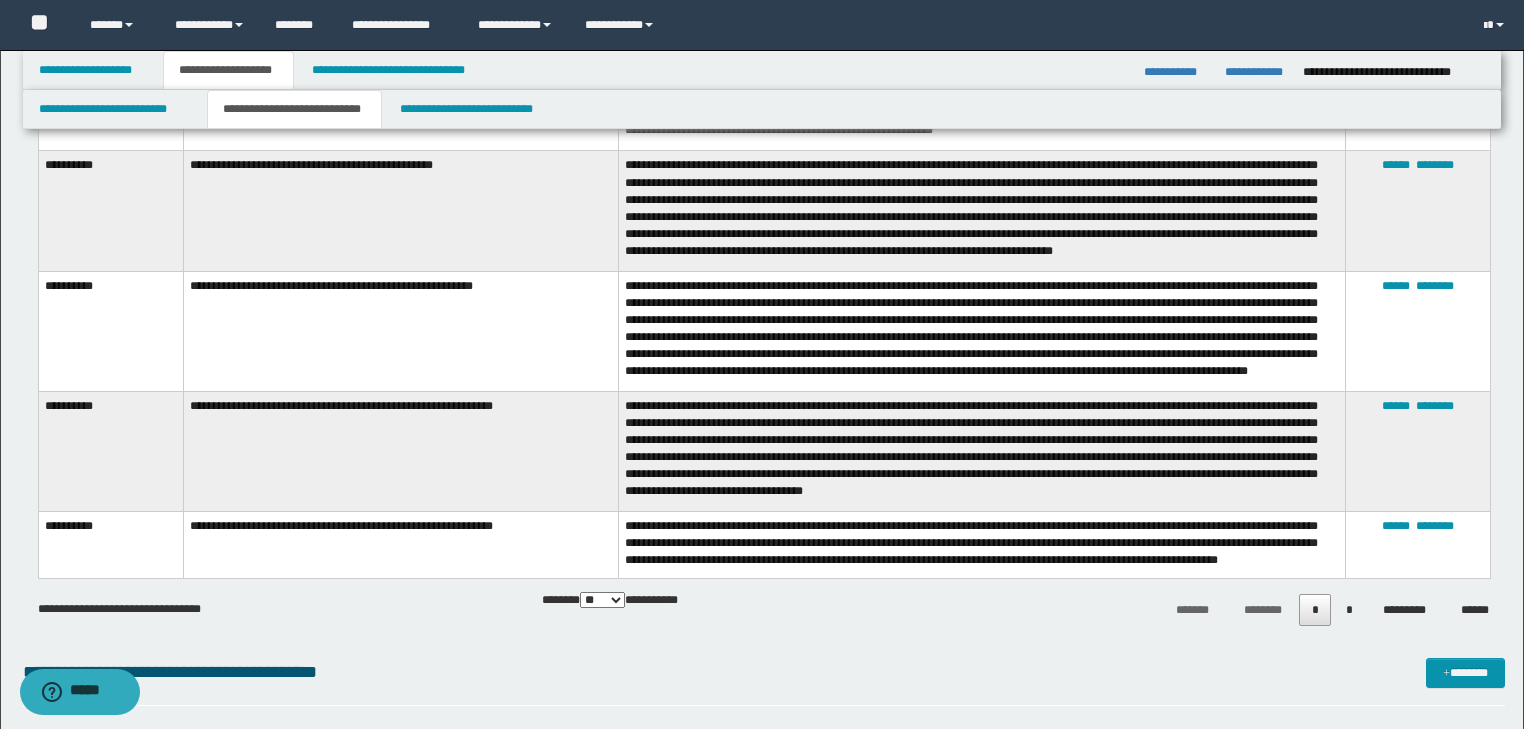 scroll, scrollTop: 6880, scrollLeft: 0, axis: vertical 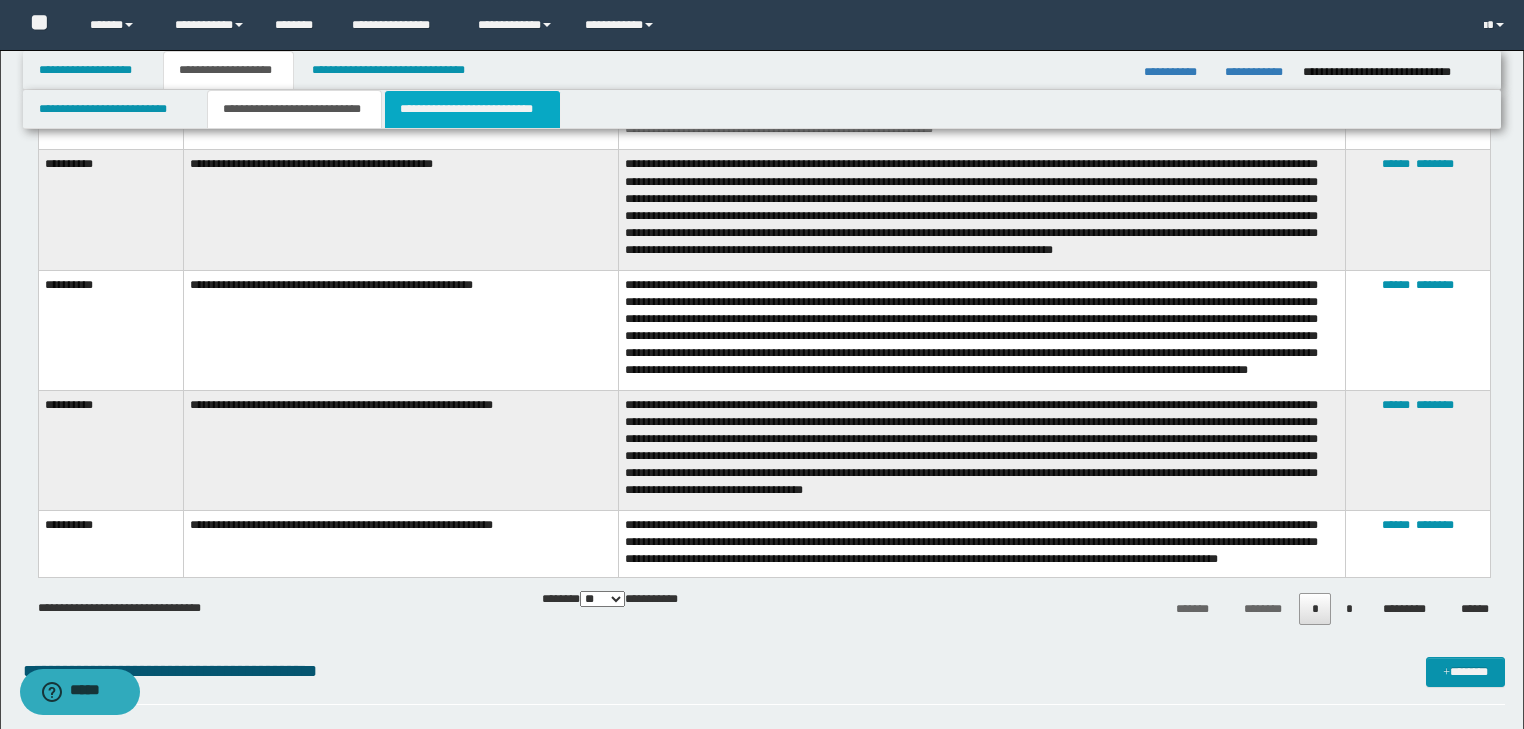 click on "**********" at bounding box center (472, 109) 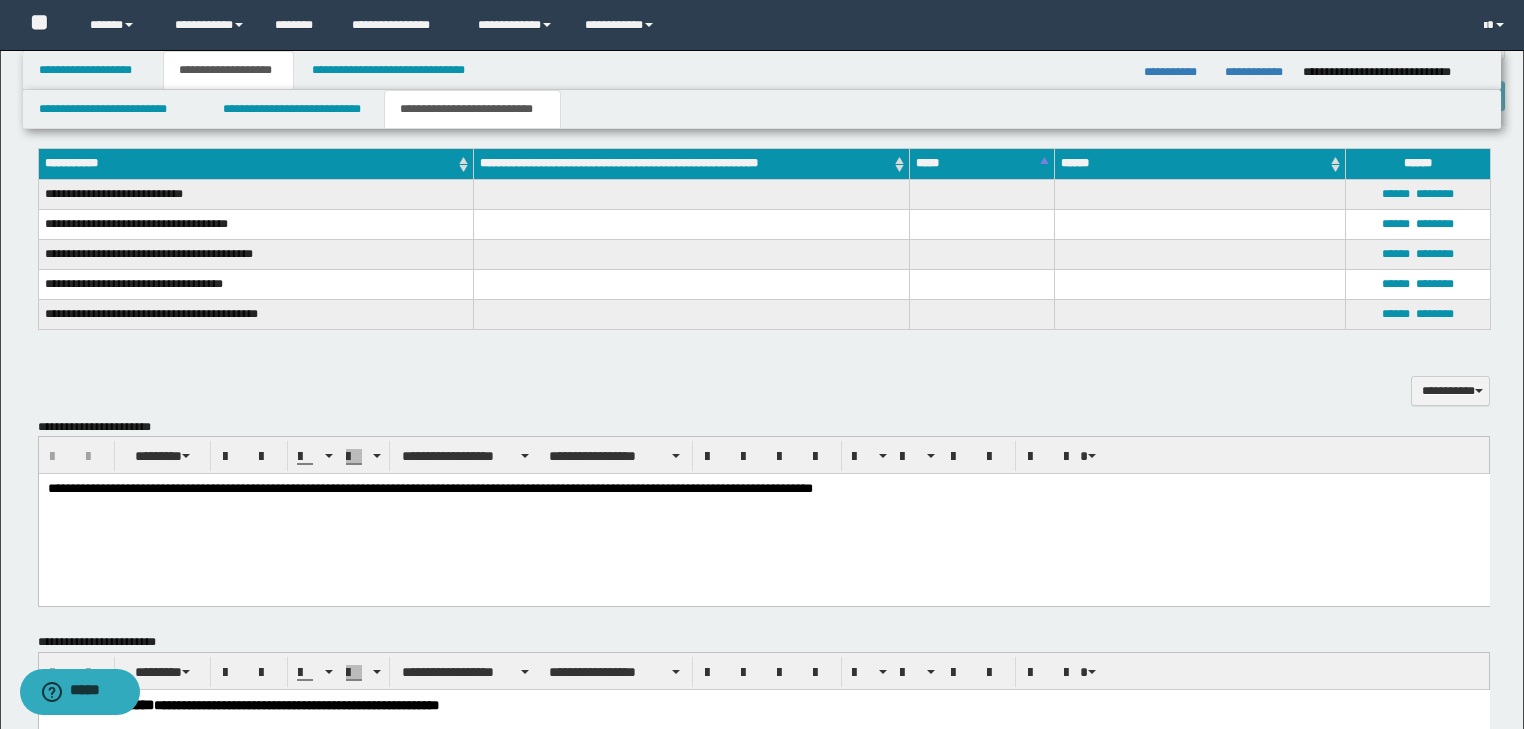 scroll, scrollTop: 280, scrollLeft: 0, axis: vertical 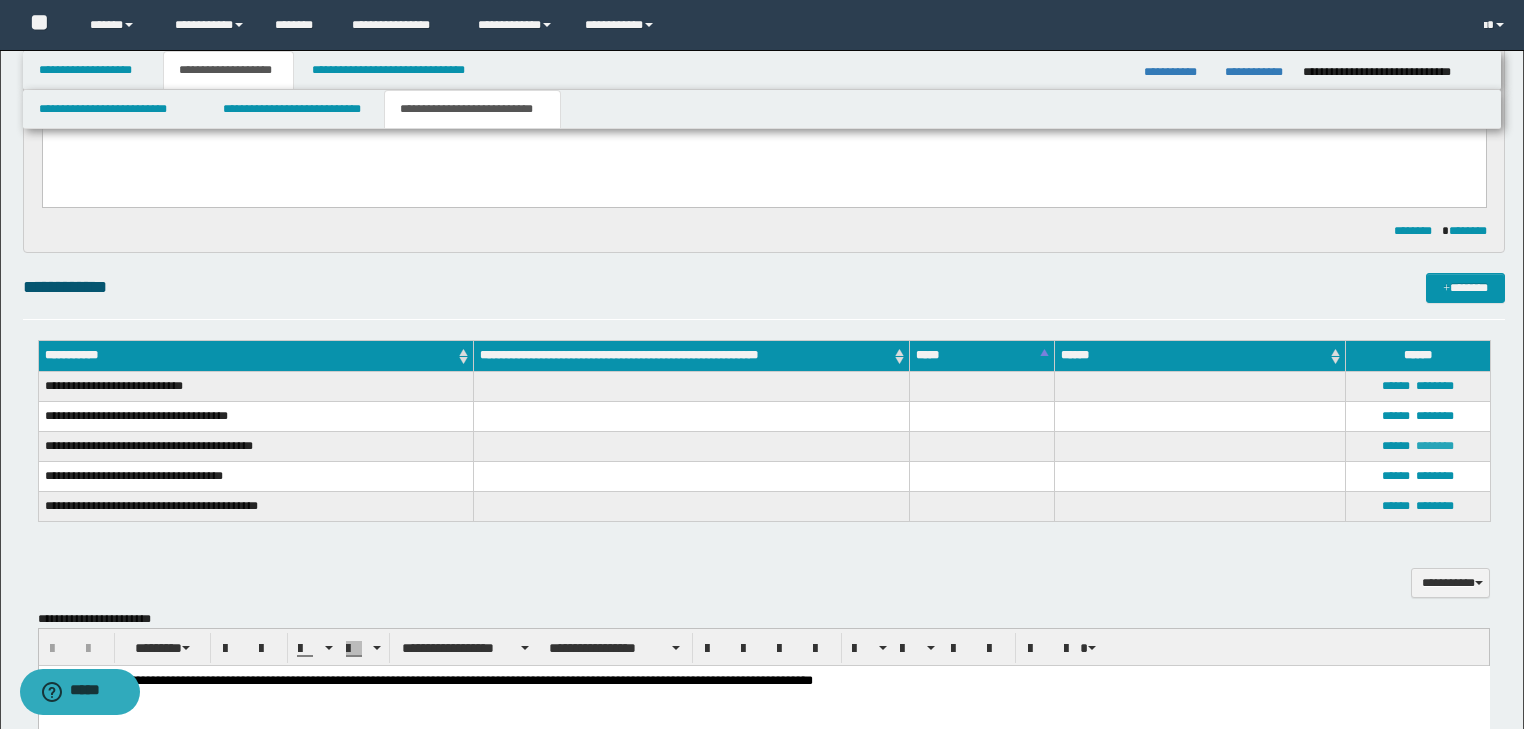 click on "********" at bounding box center [1435, 446] 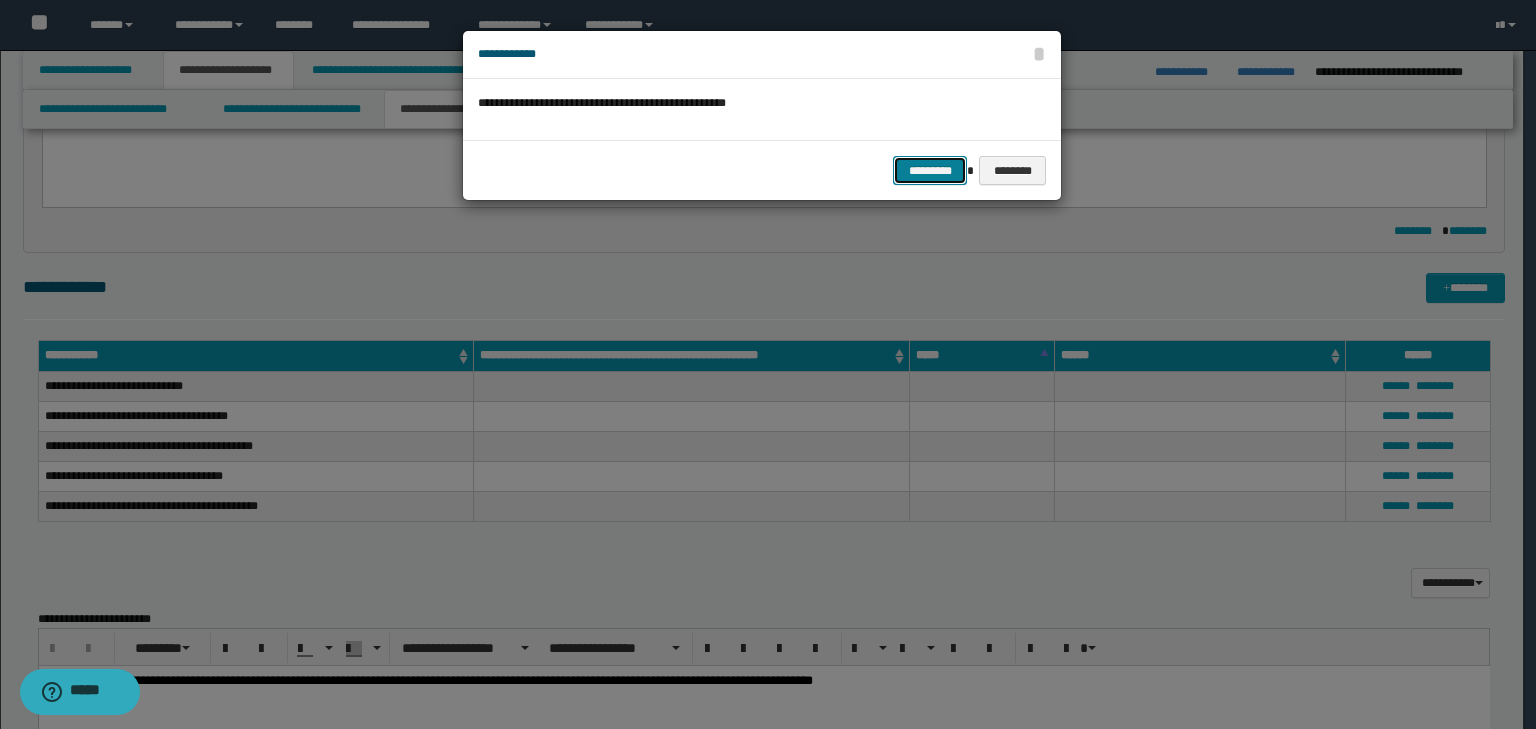 click on "*********" at bounding box center (930, 171) 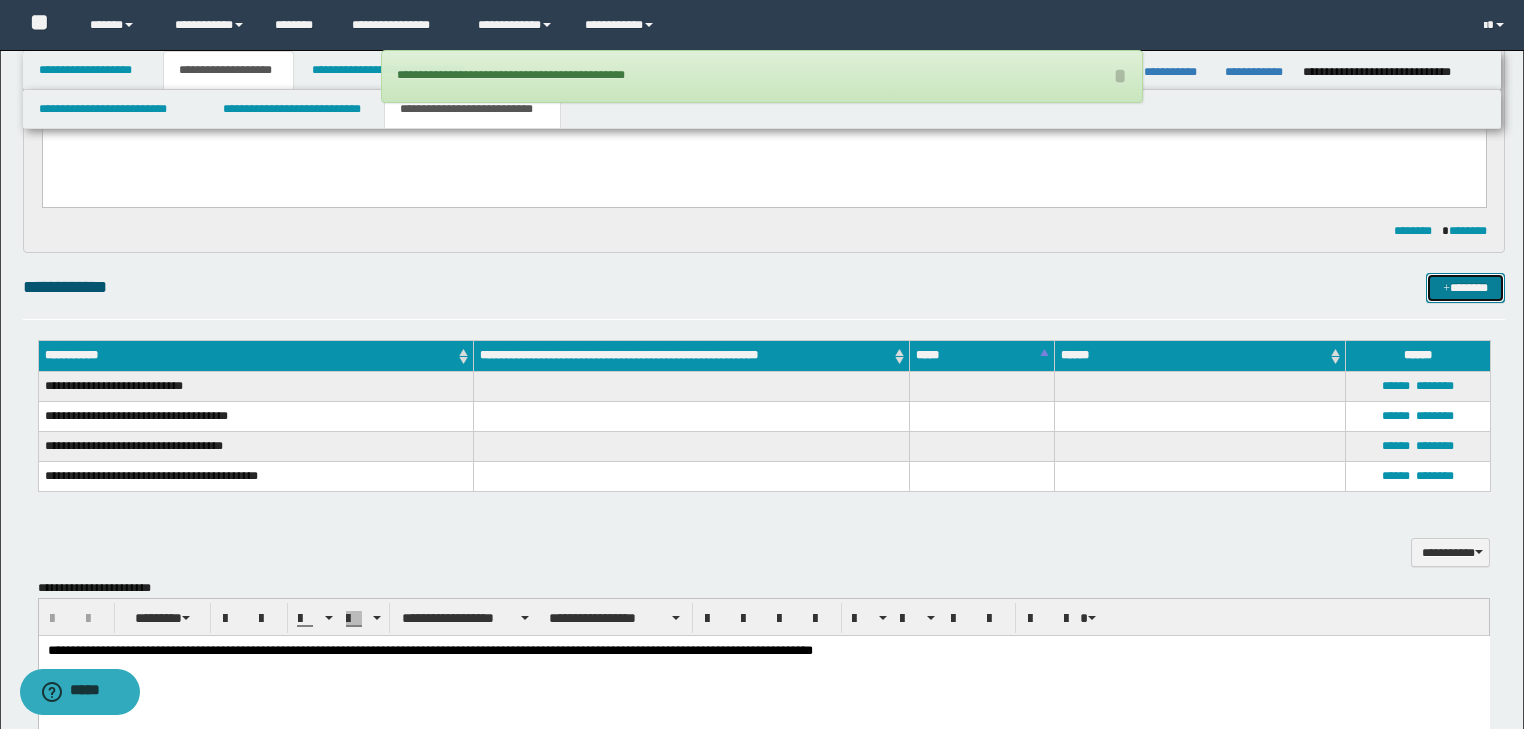 click at bounding box center (1446, 289) 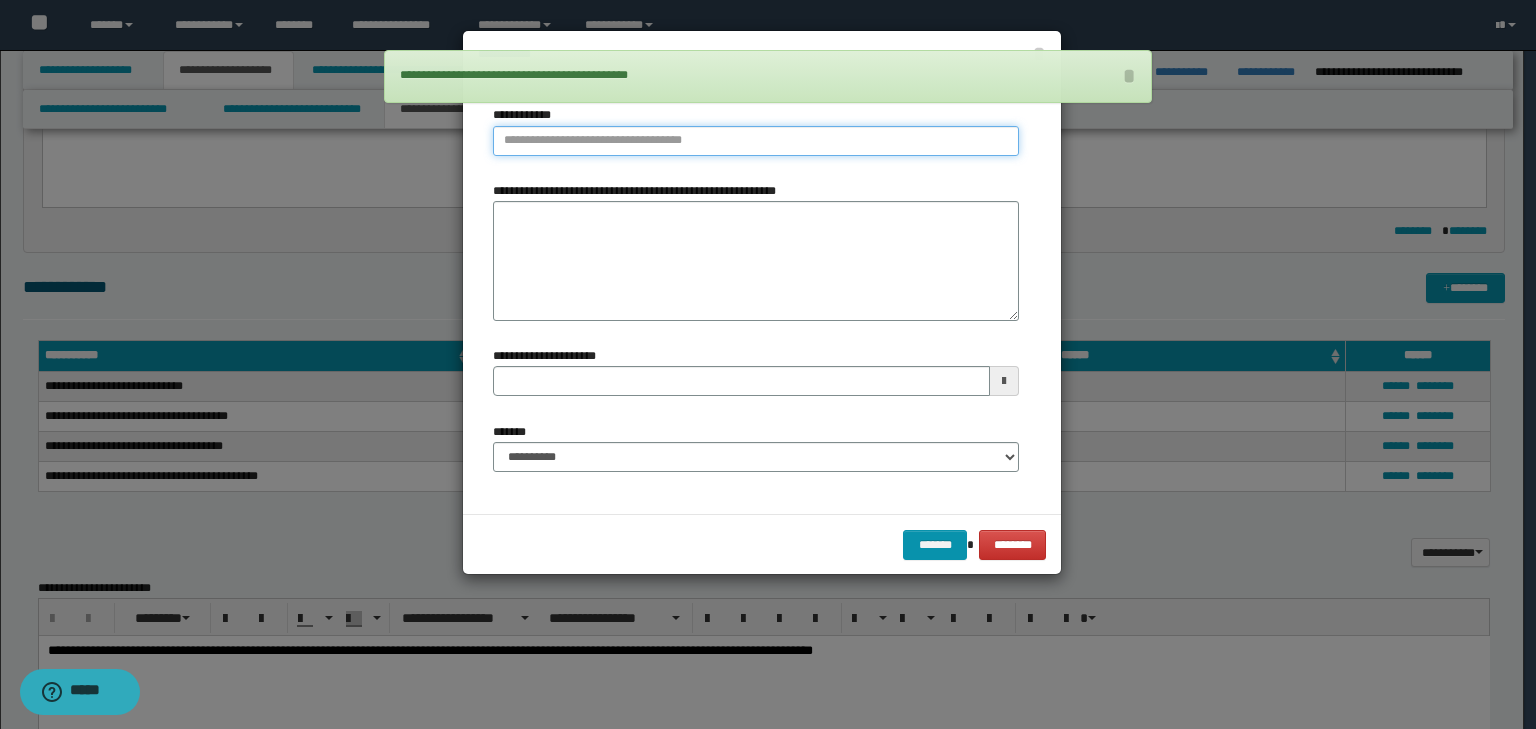 type on "**********" 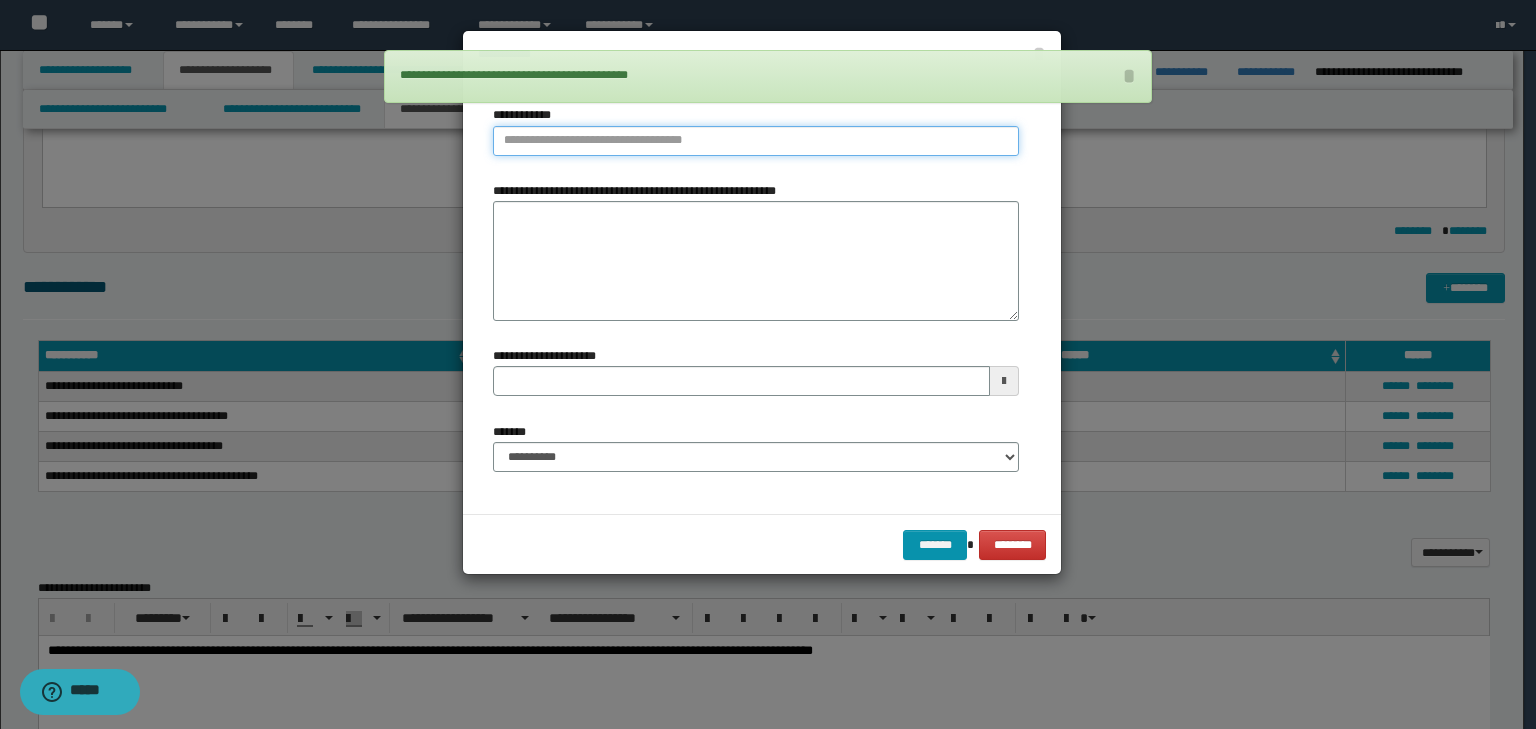click on "**********" at bounding box center (756, 141) 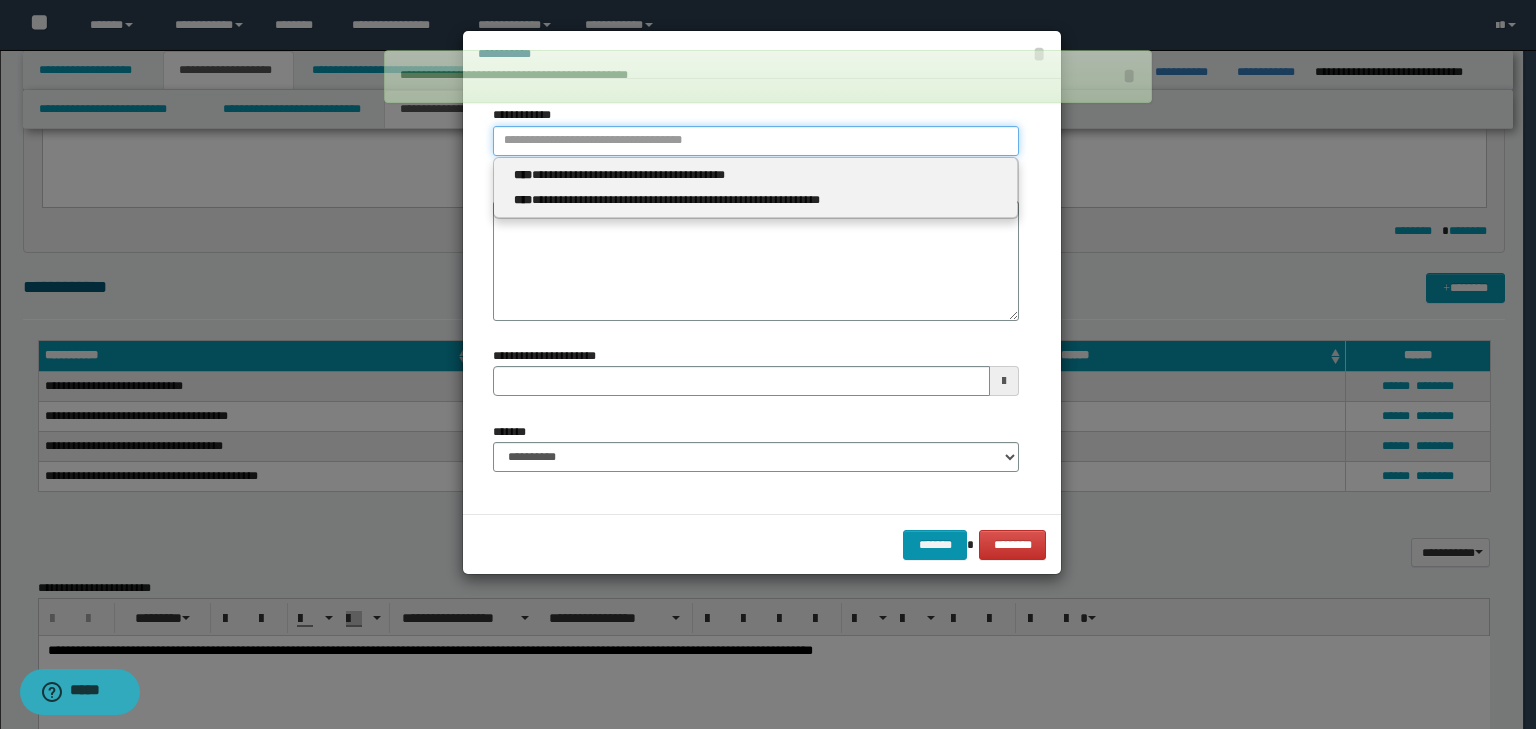 type 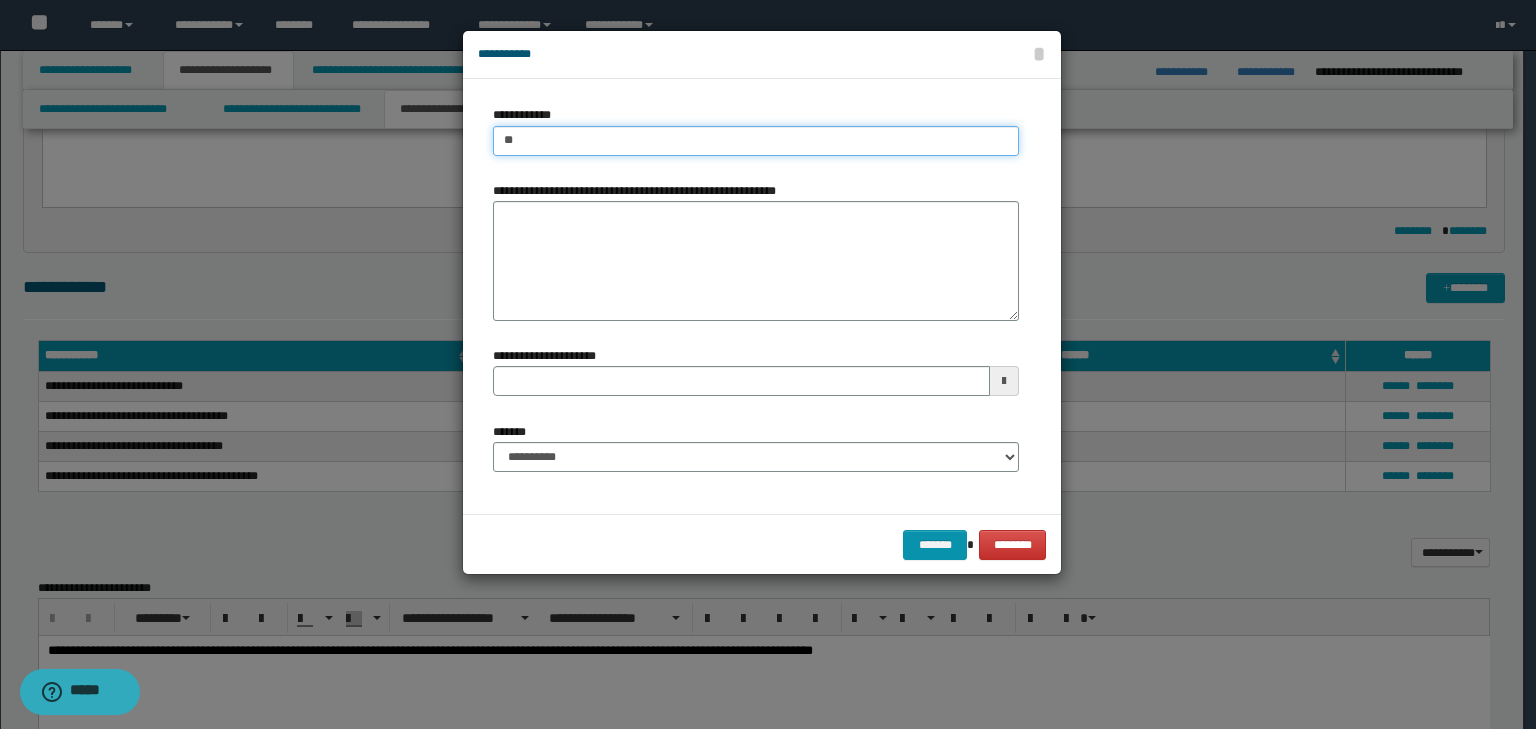 type on "***" 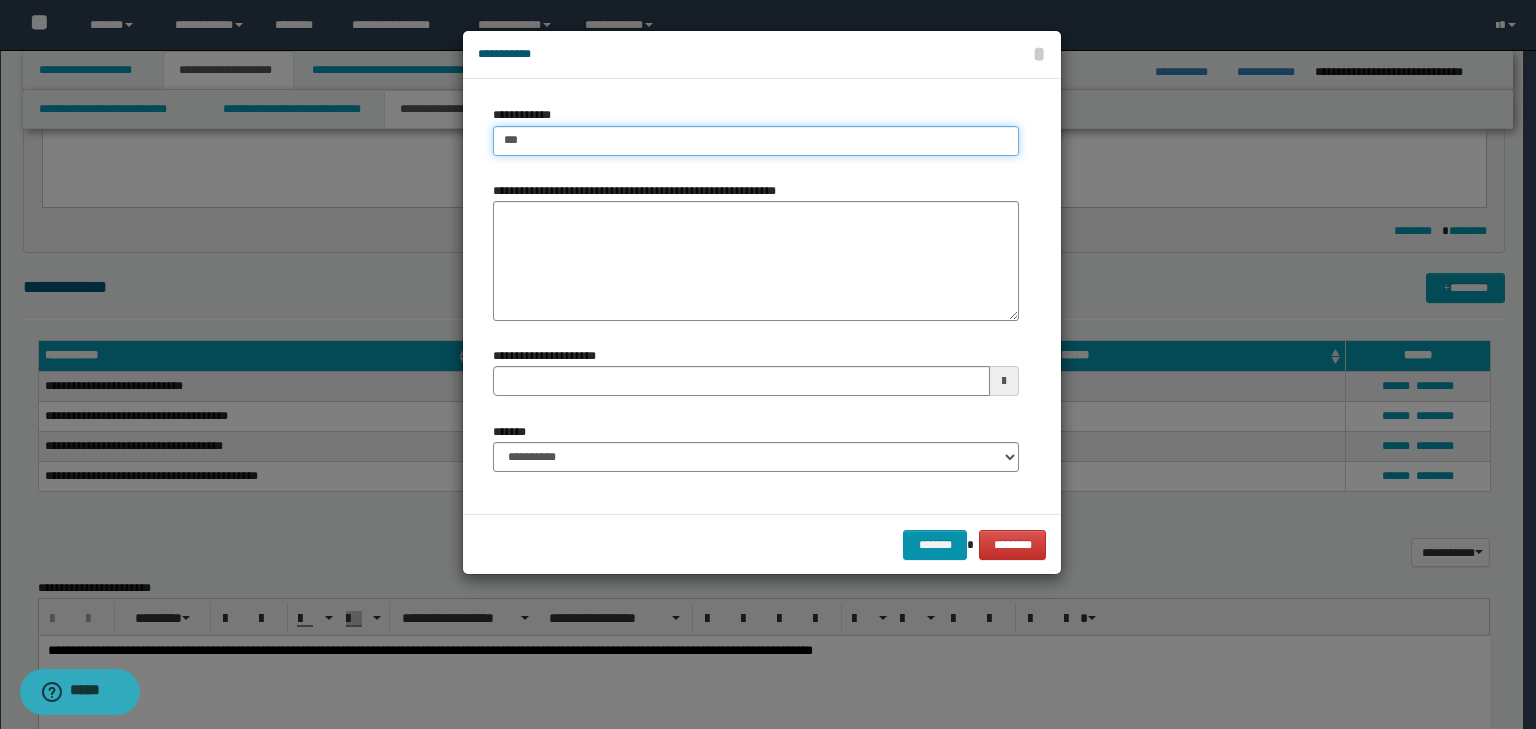 type on "***" 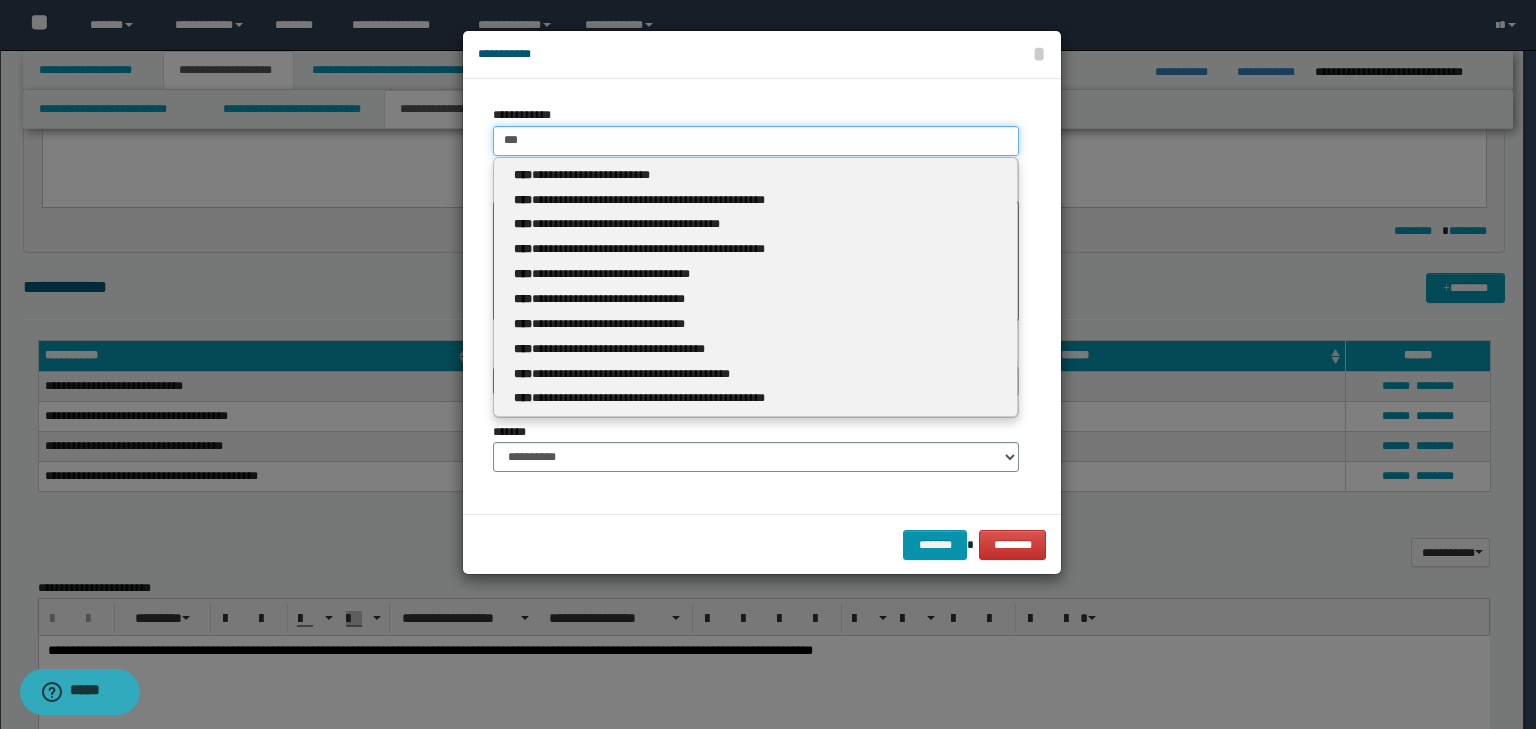 type 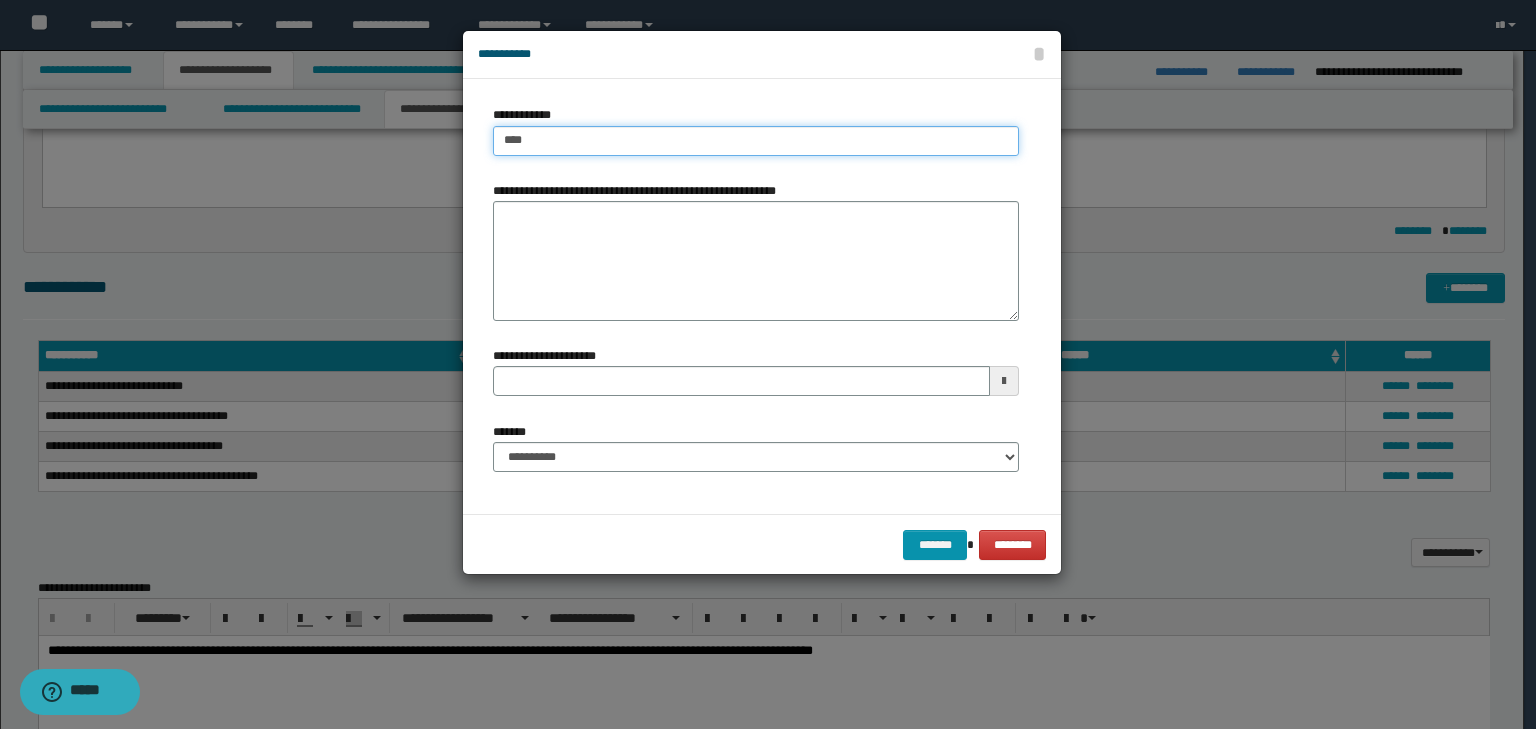 type on "****" 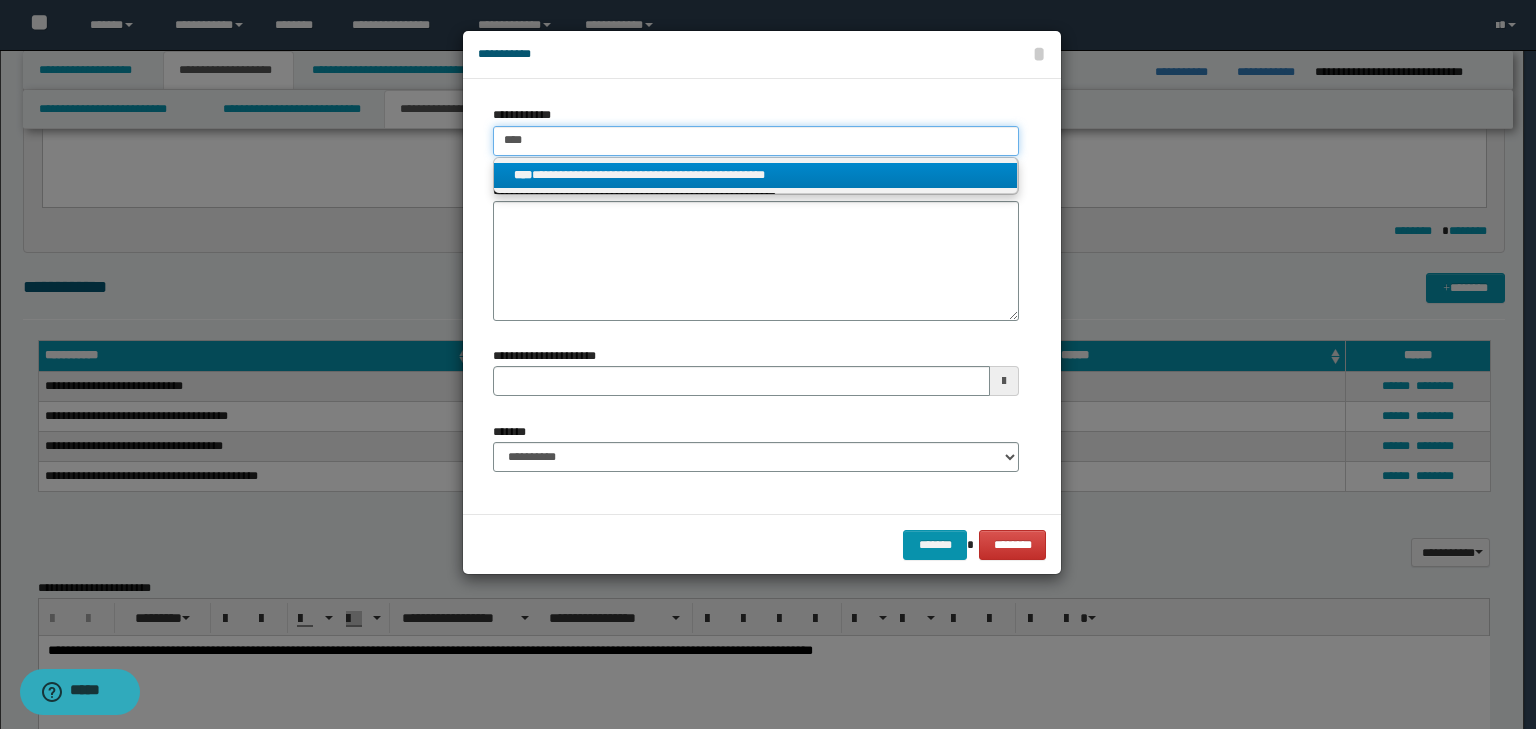 type on "****" 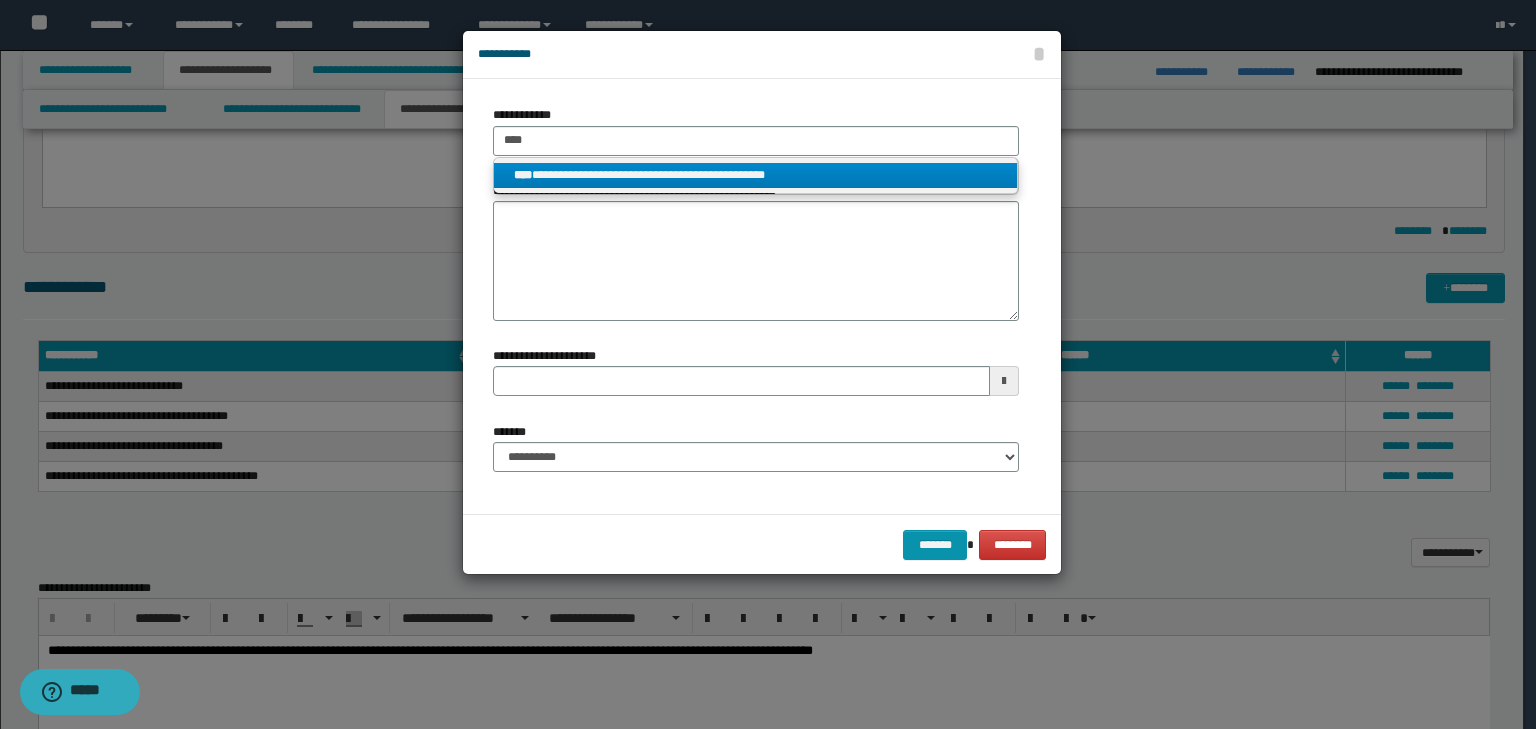 click on "**********" at bounding box center (756, 175) 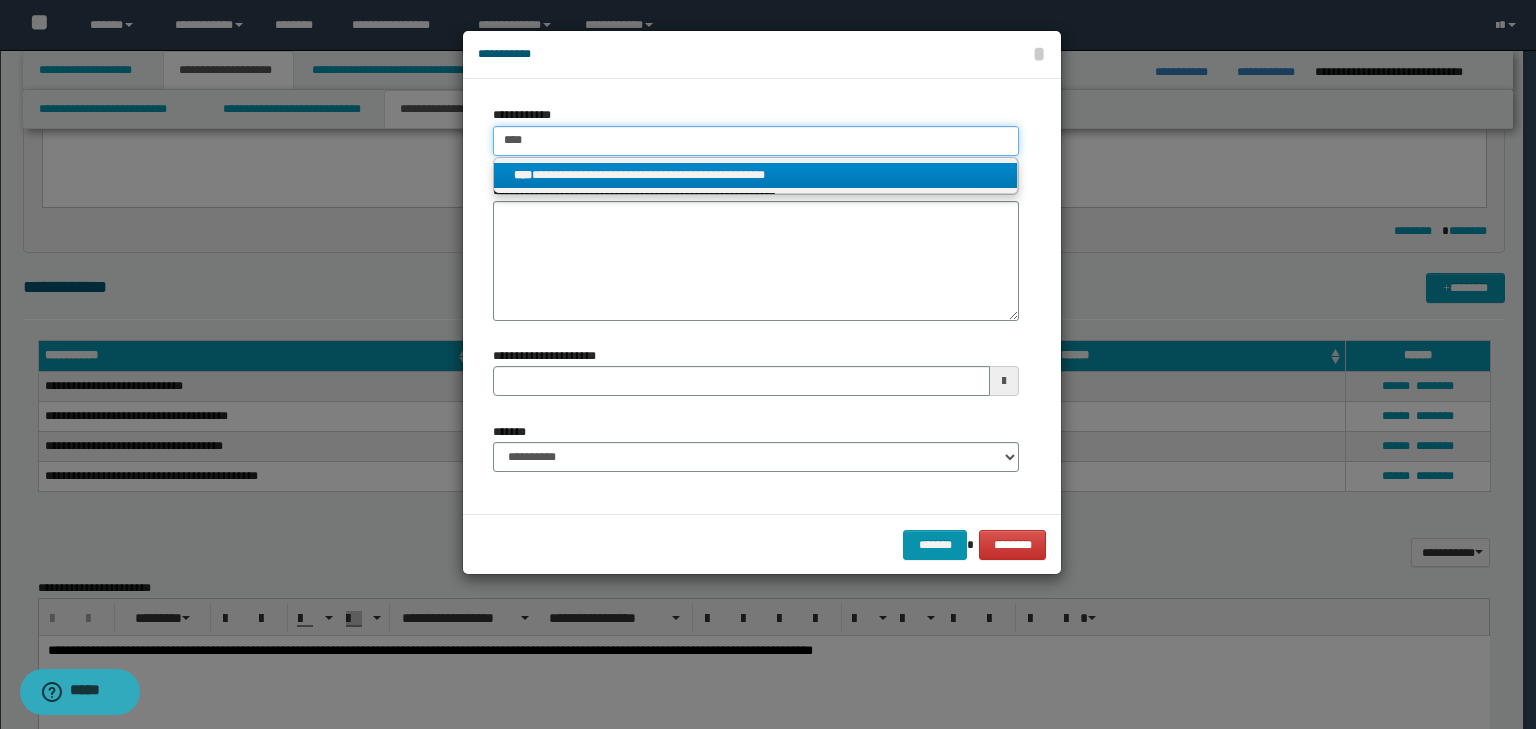 type 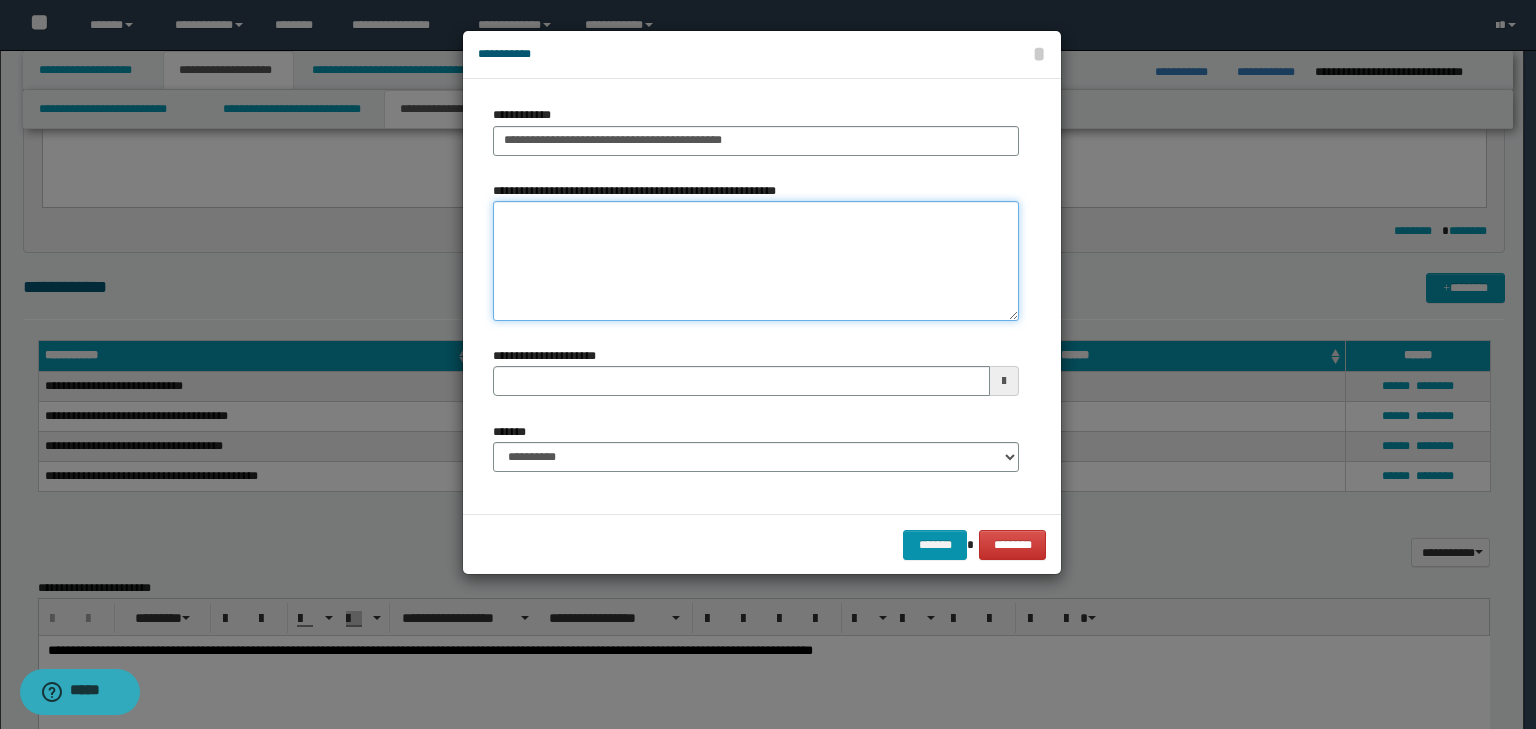 click on "**********" at bounding box center [756, 261] 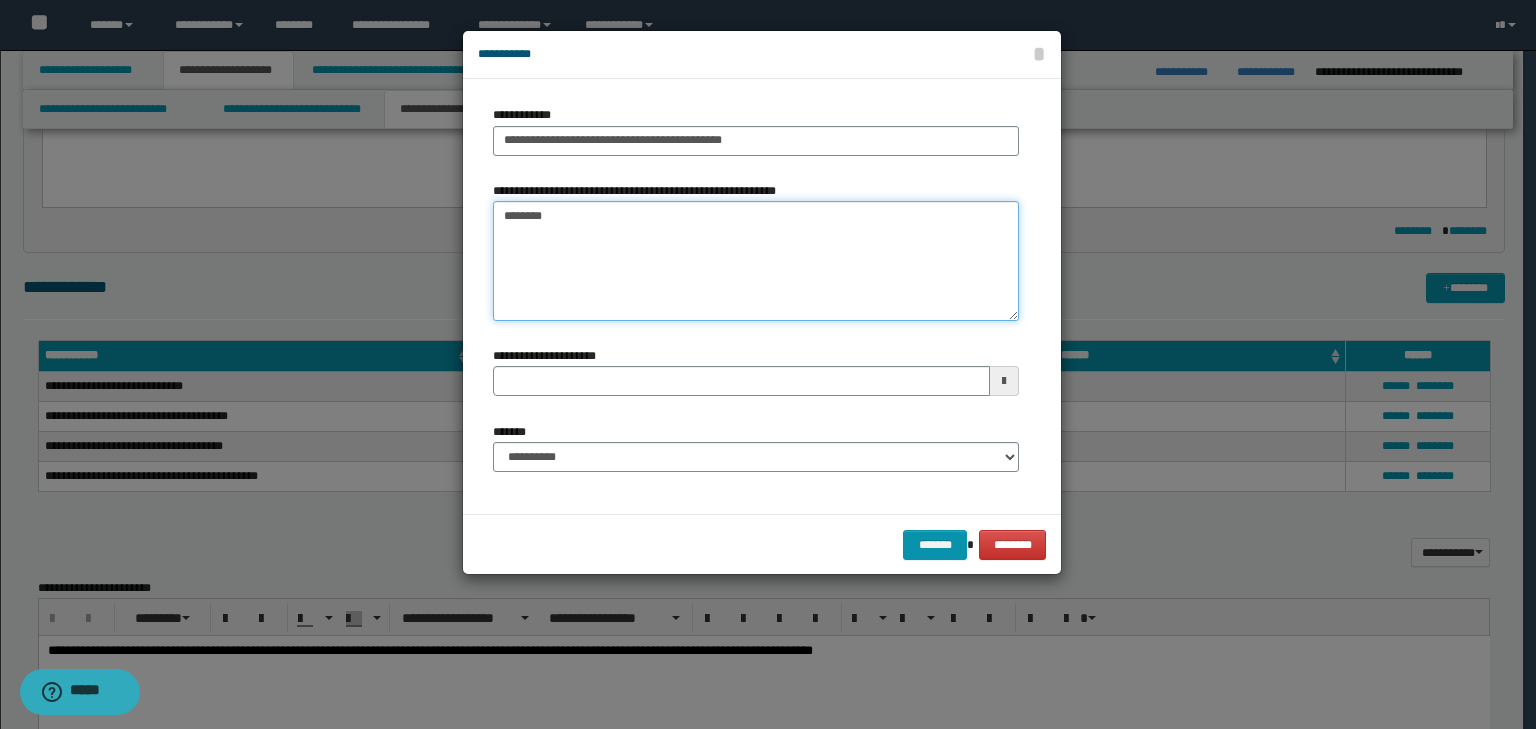 type on "*********" 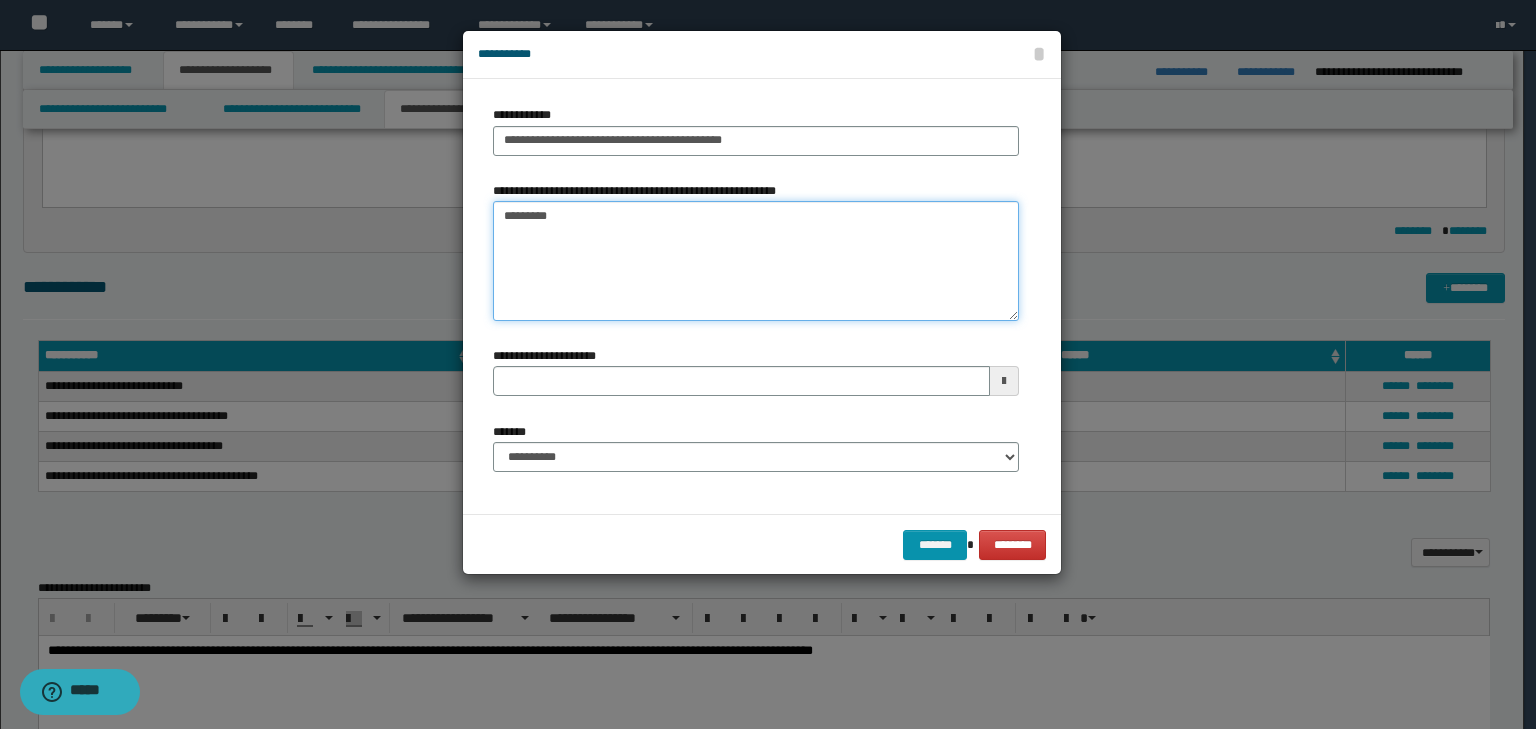 type 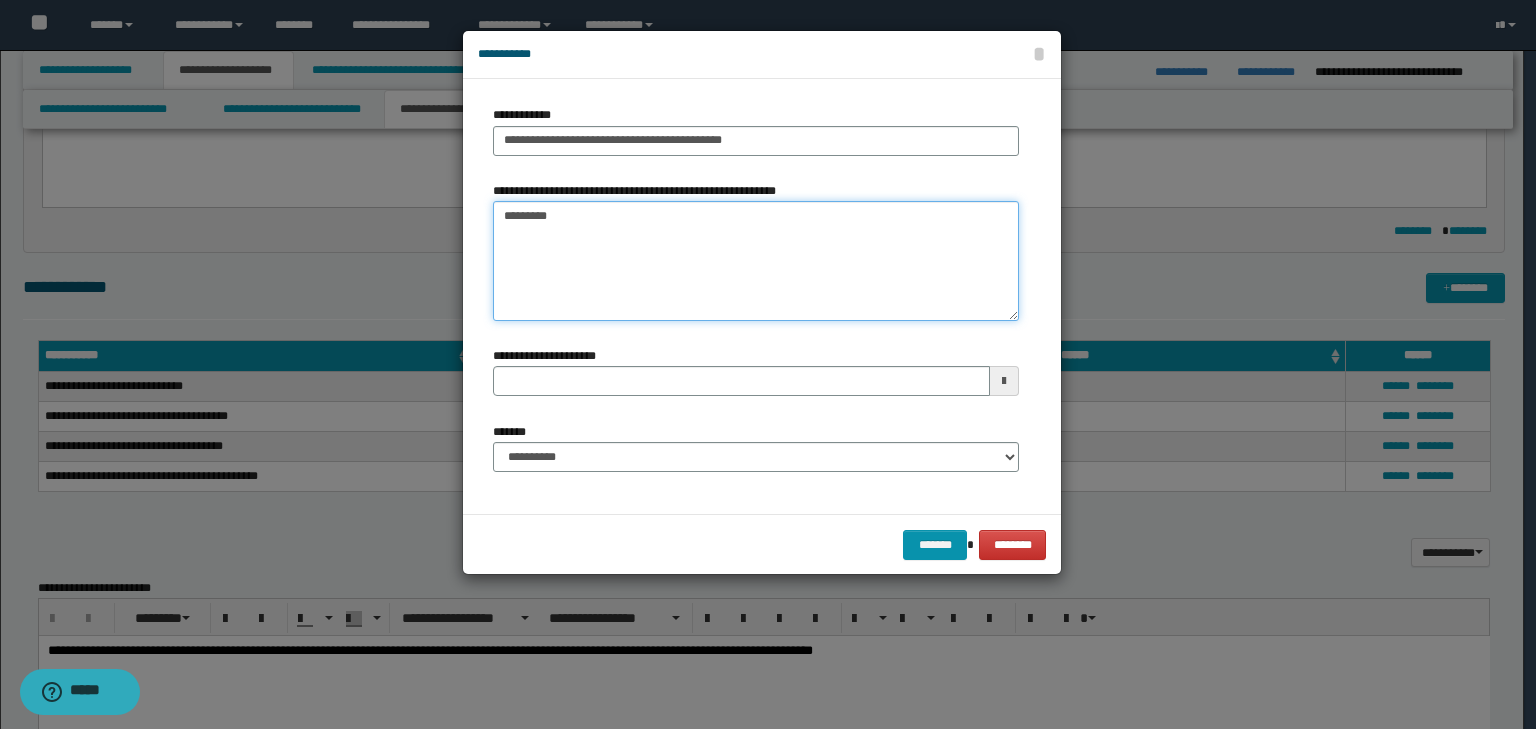 type on "*********" 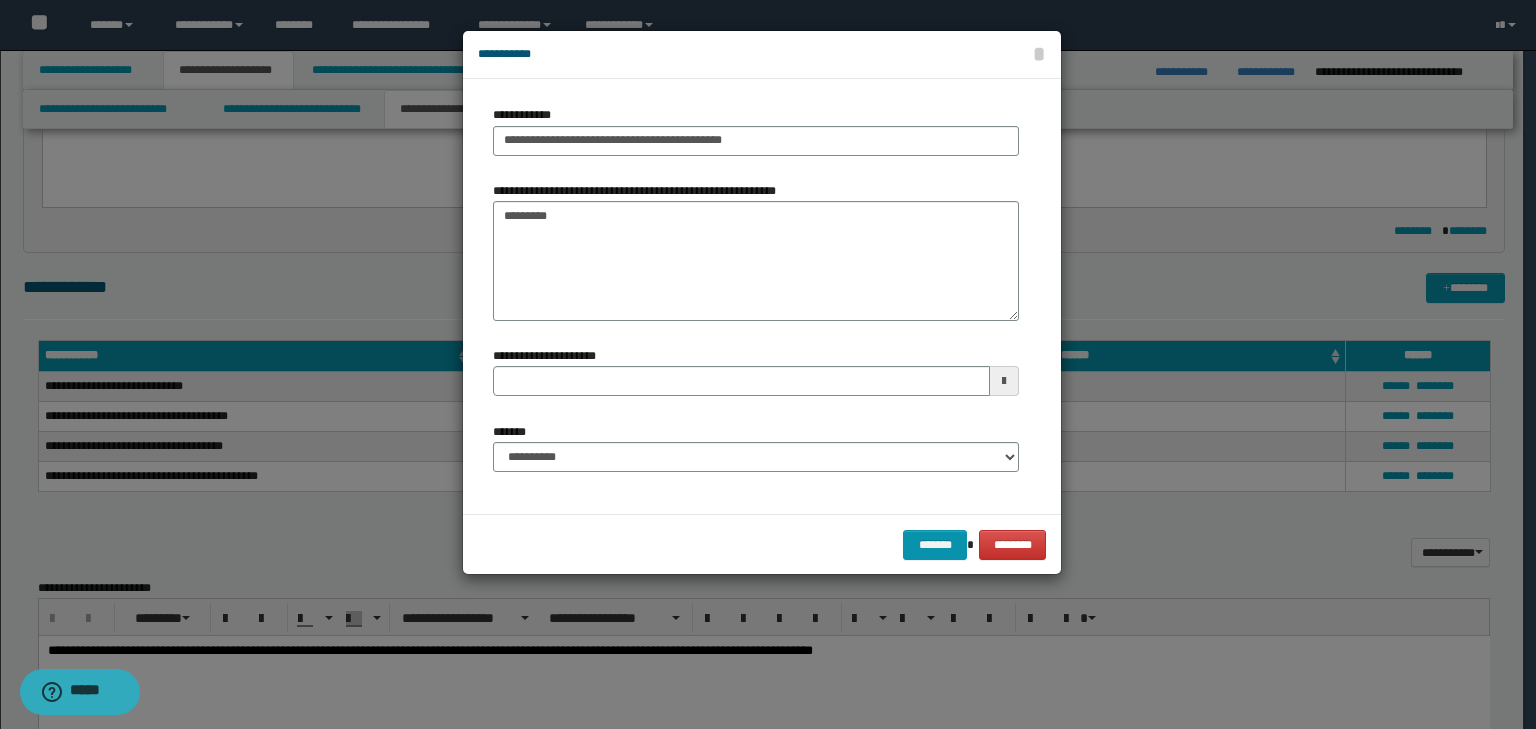 click on "*******
********" at bounding box center (762, 544) 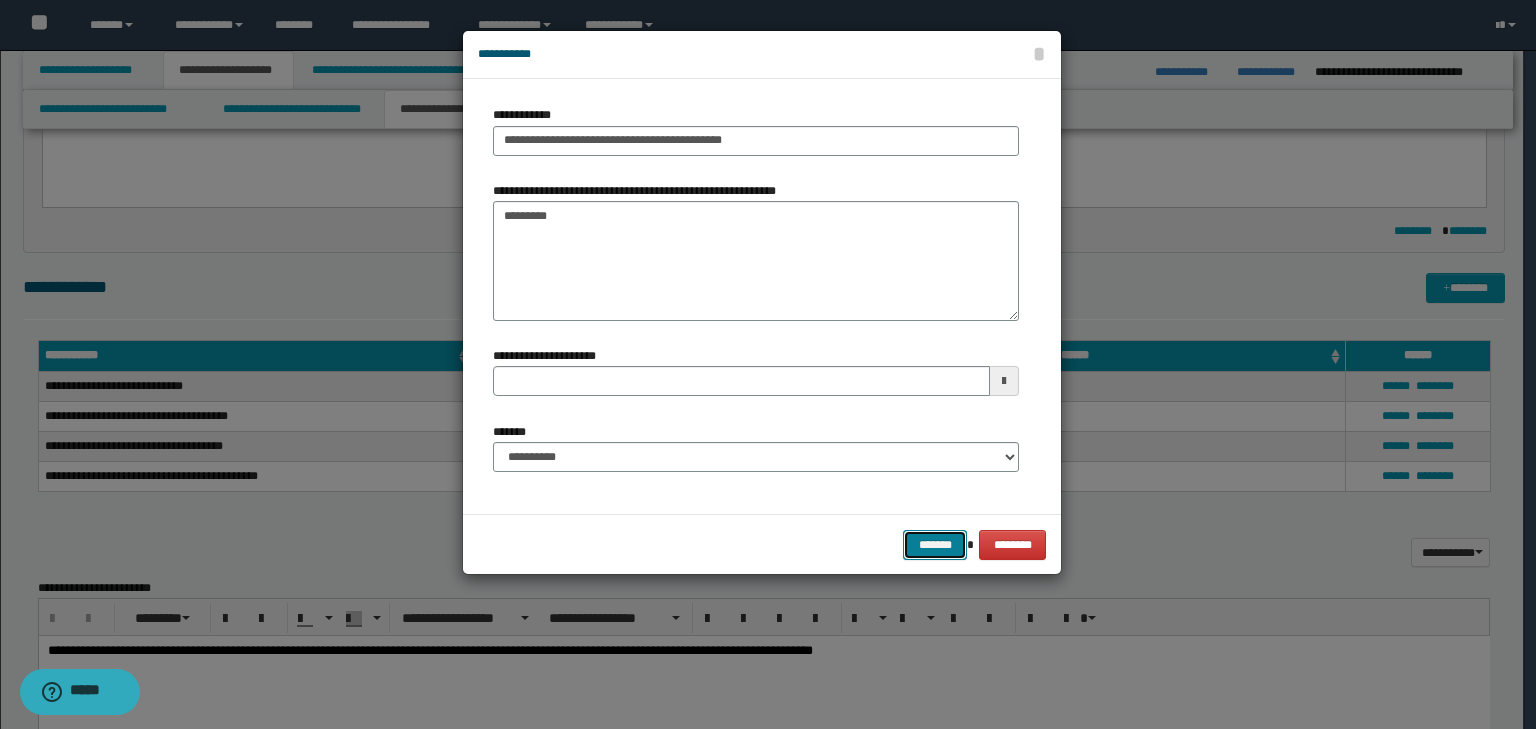 click on "*******" at bounding box center [935, 545] 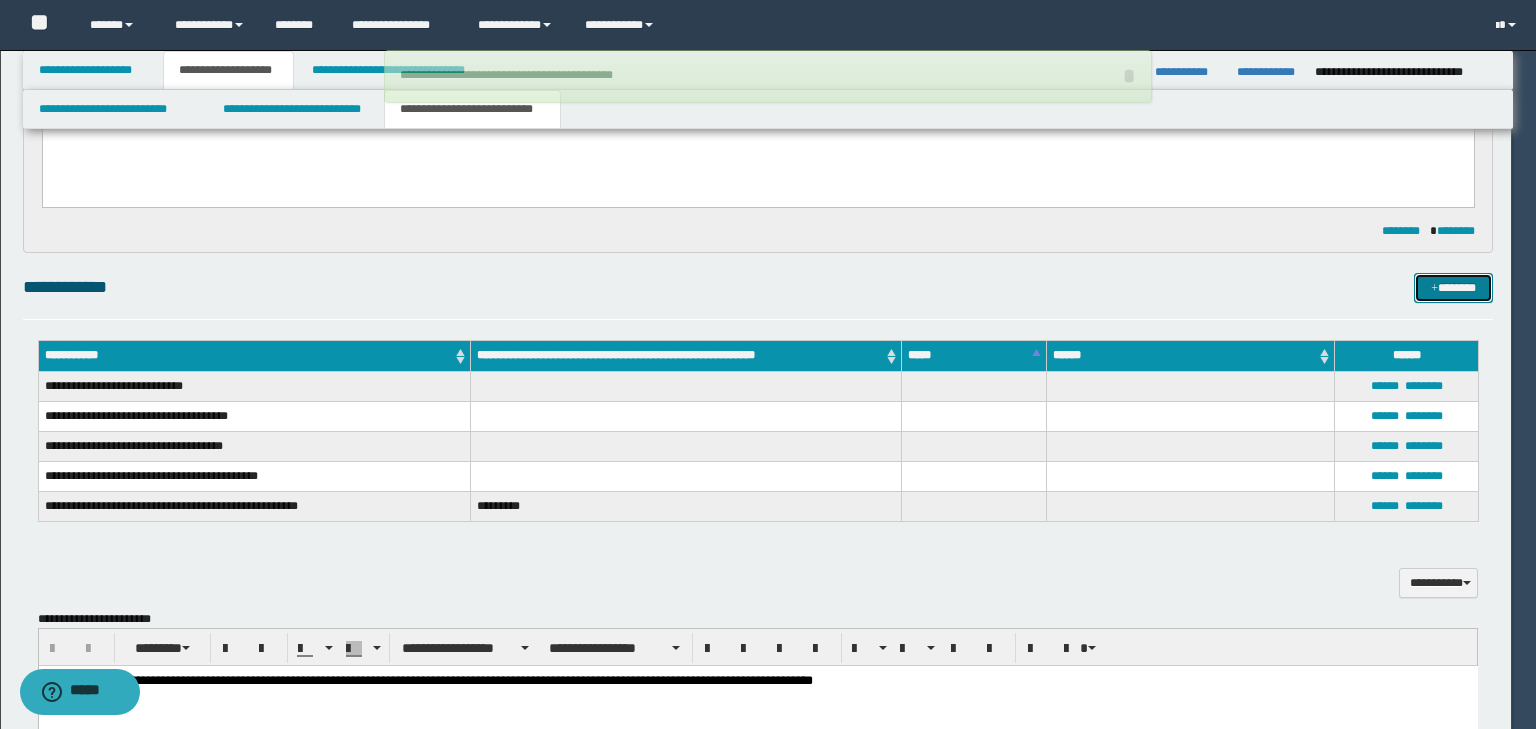 type 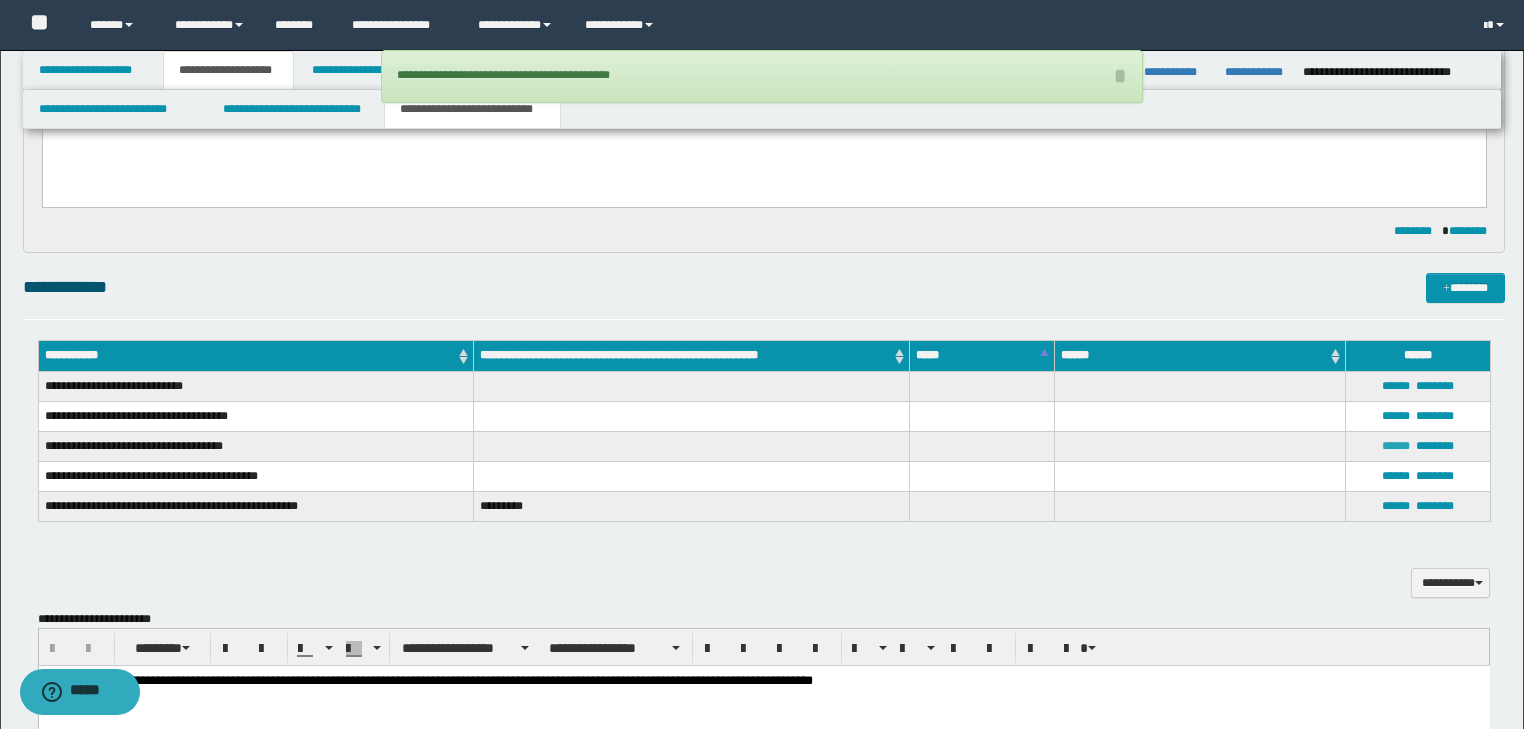 click on "******" at bounding box center (1396, 446) 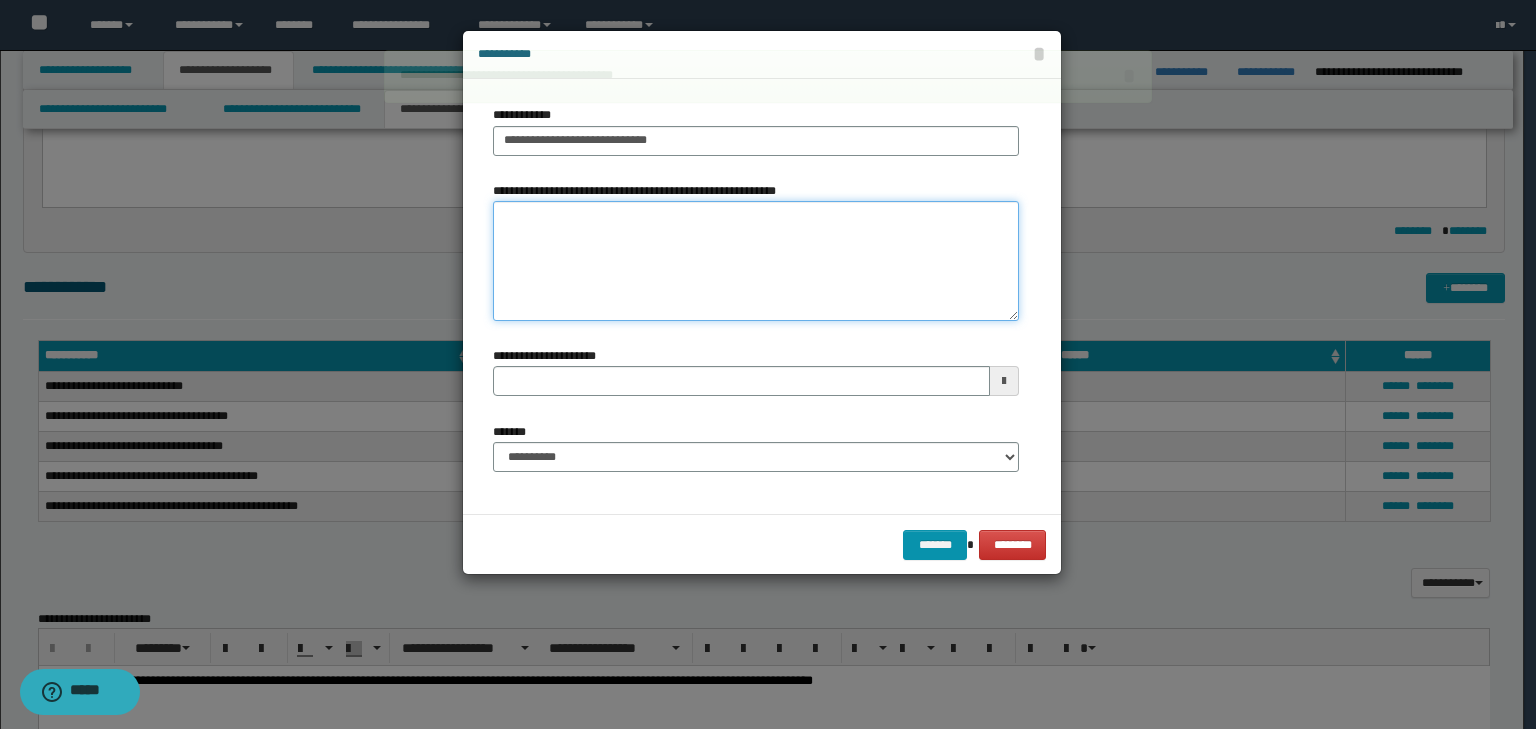 click on "**********" at bounding box center [756, 261] 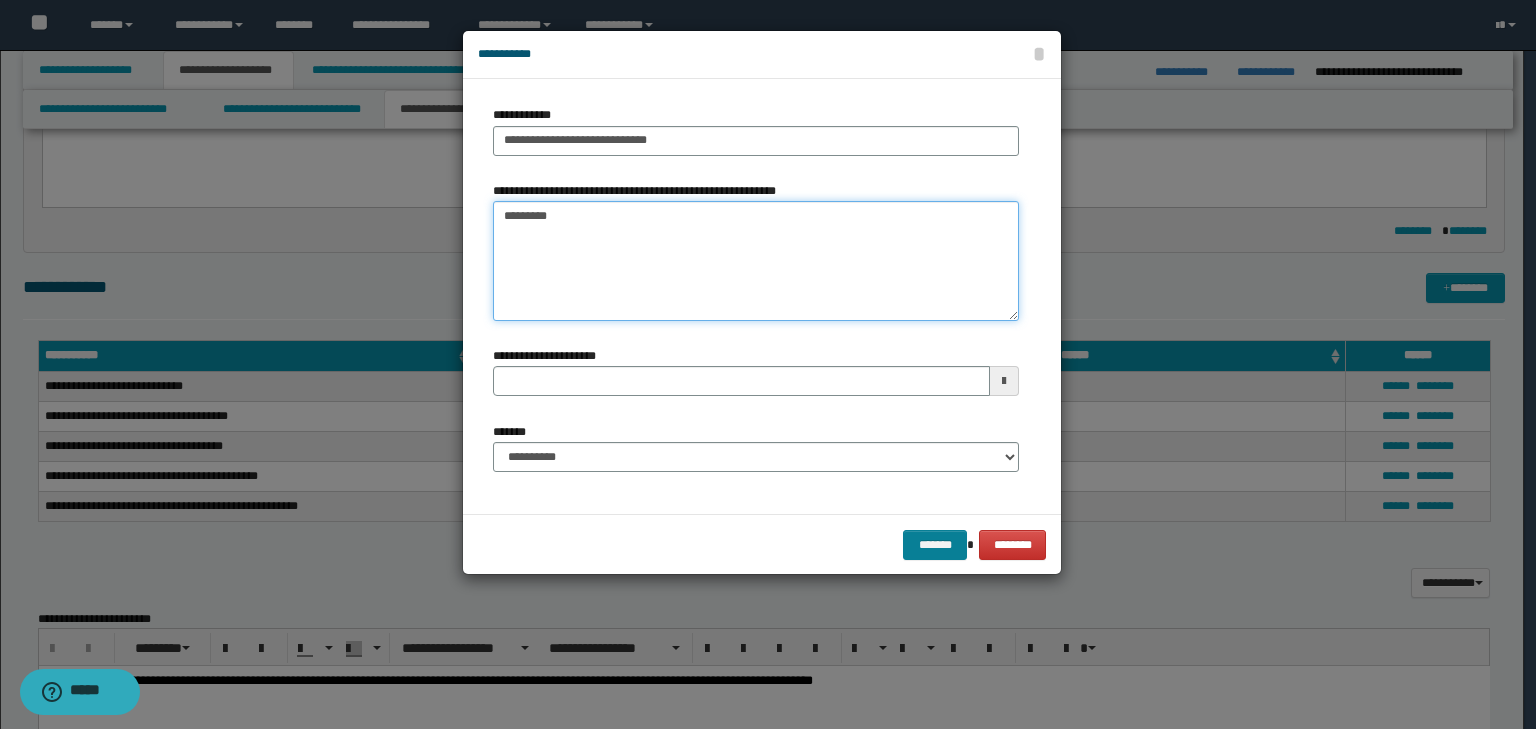 type on "*********" 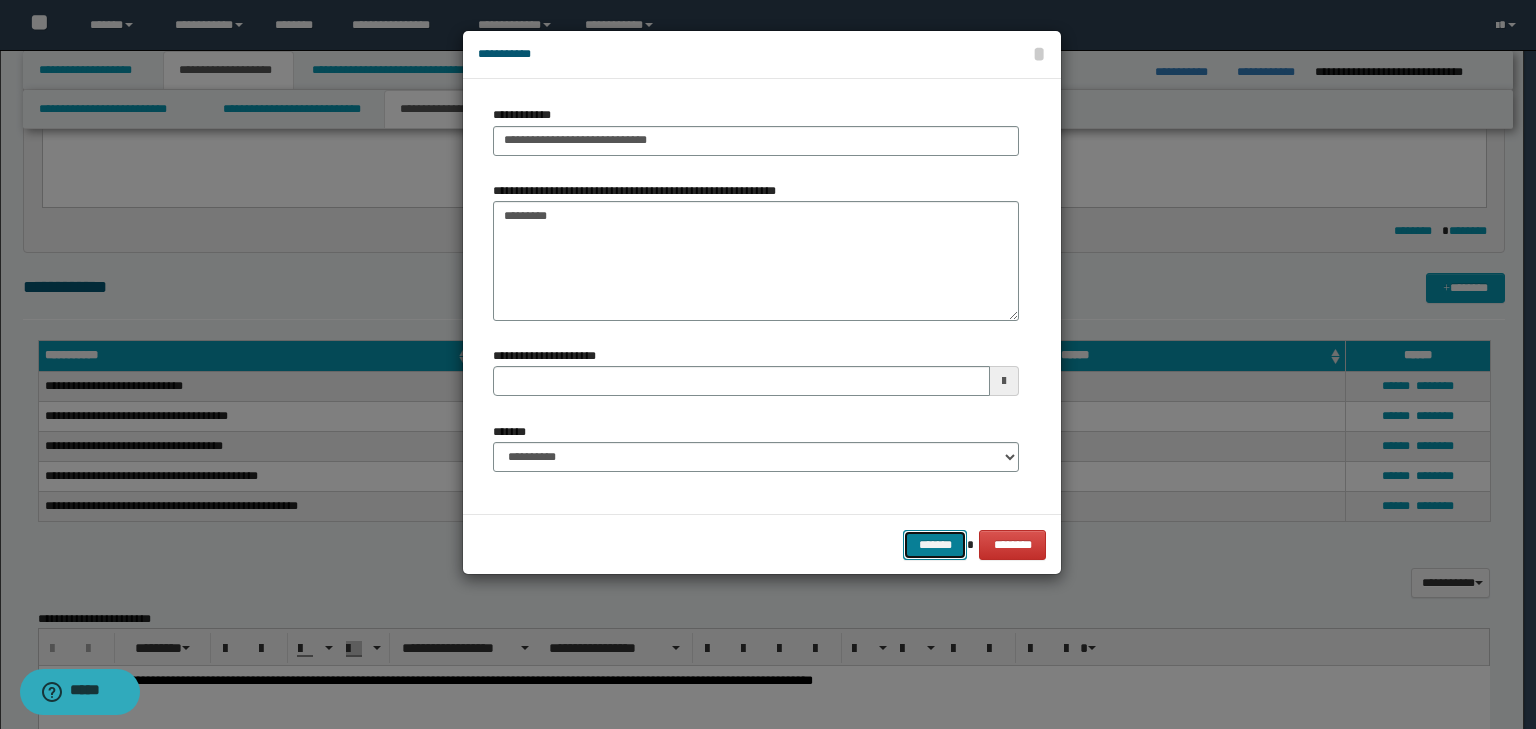 click on "*******" at bounding box center (935, 545) 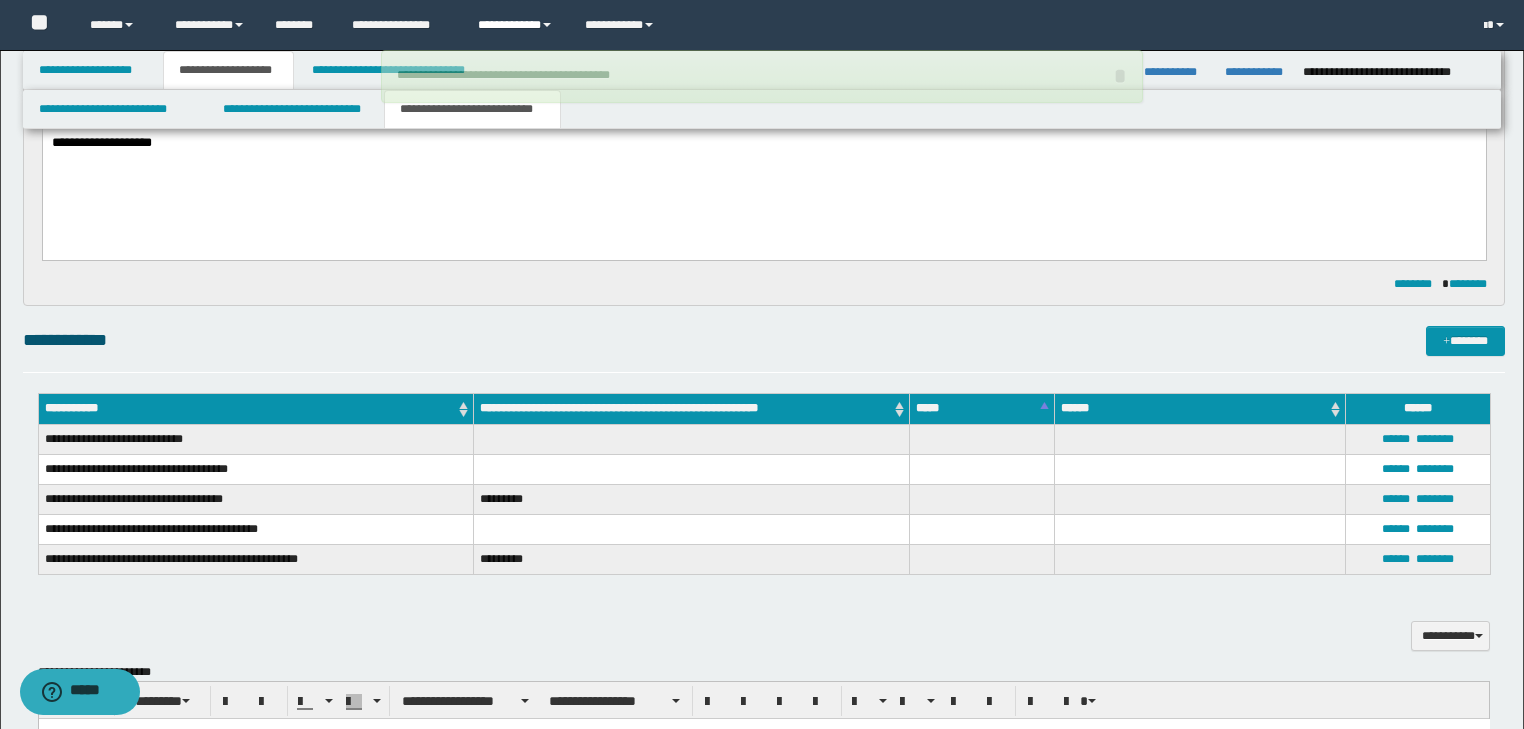 scroll, scrollTop: 0, scrollLeft: 0, axis: both 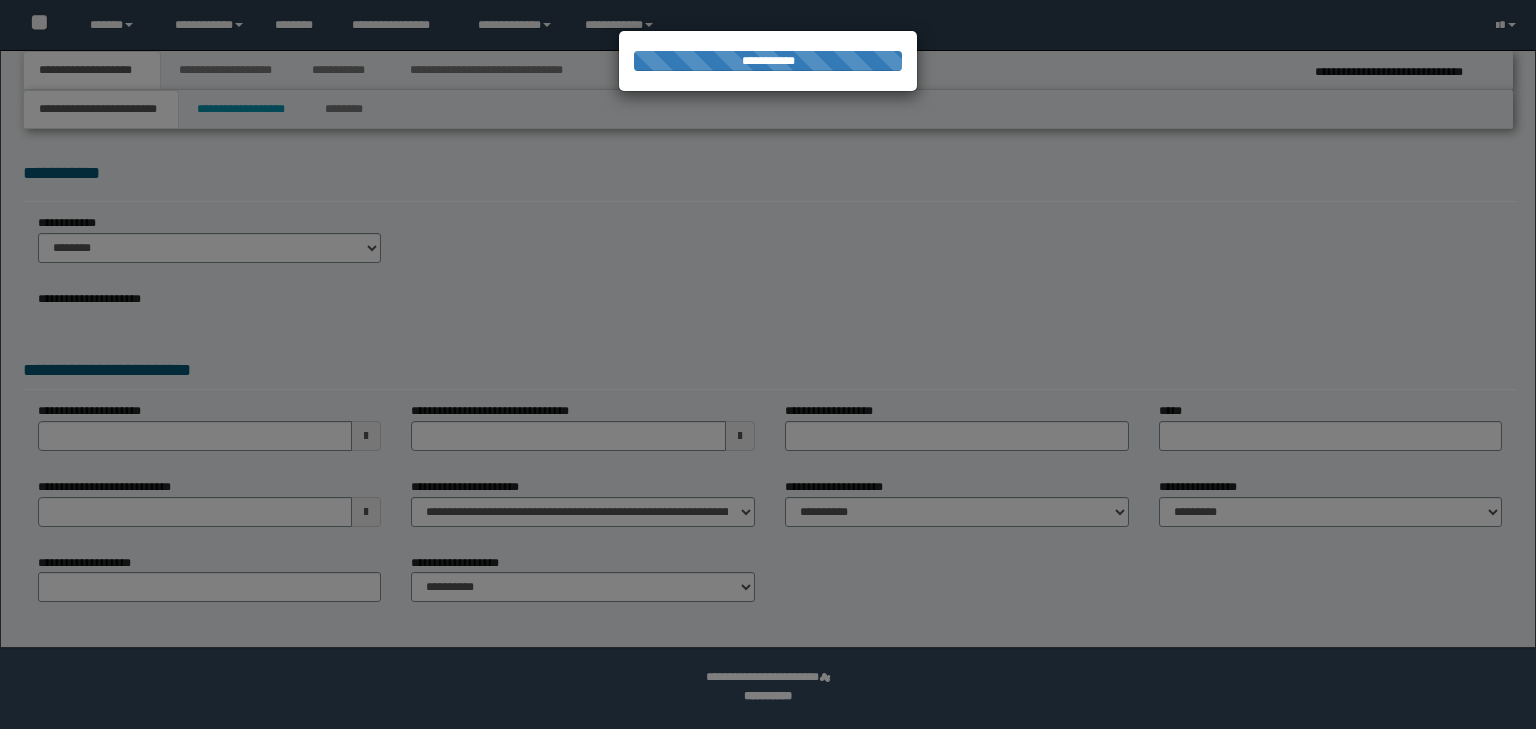 select on "**" 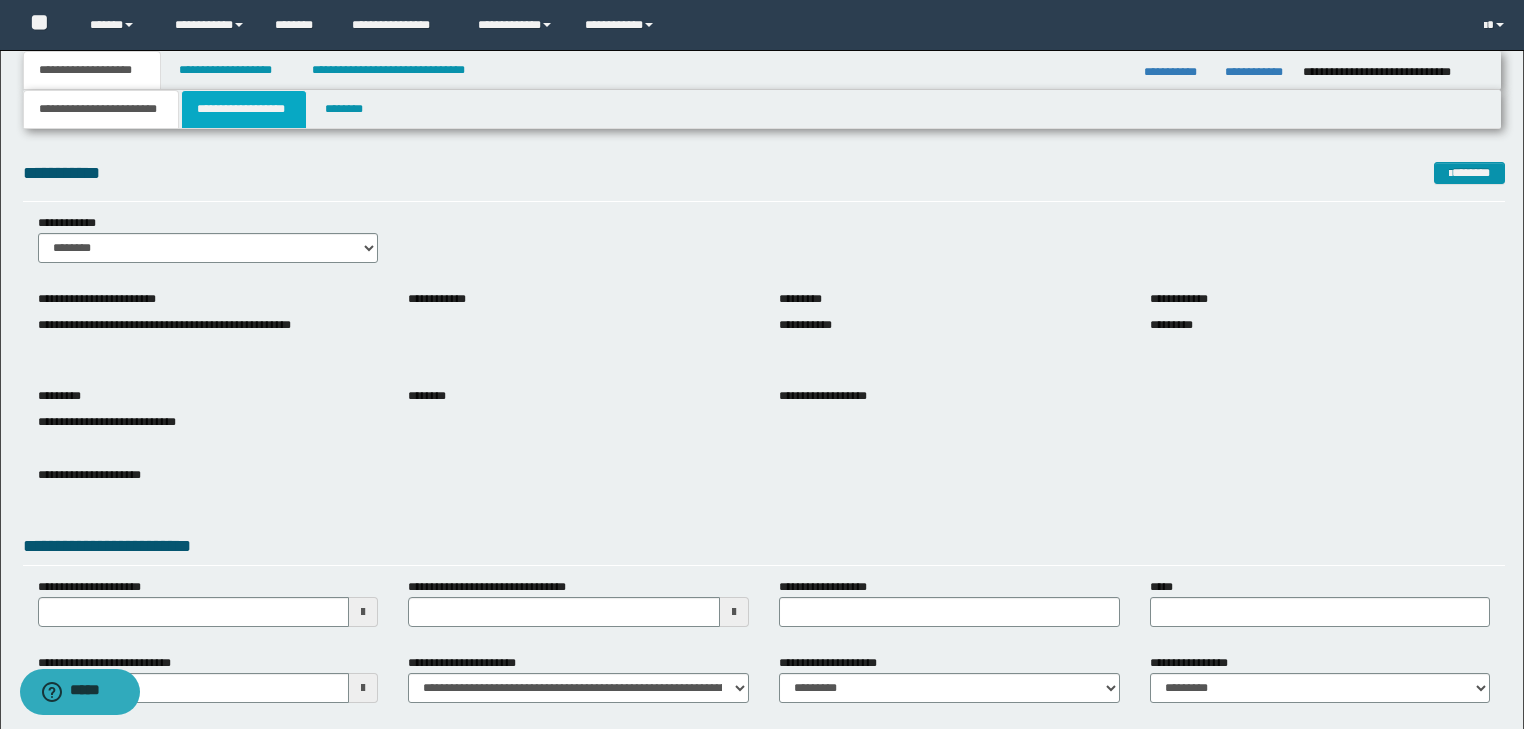 click on "**********" at bounding box center (244, 109) 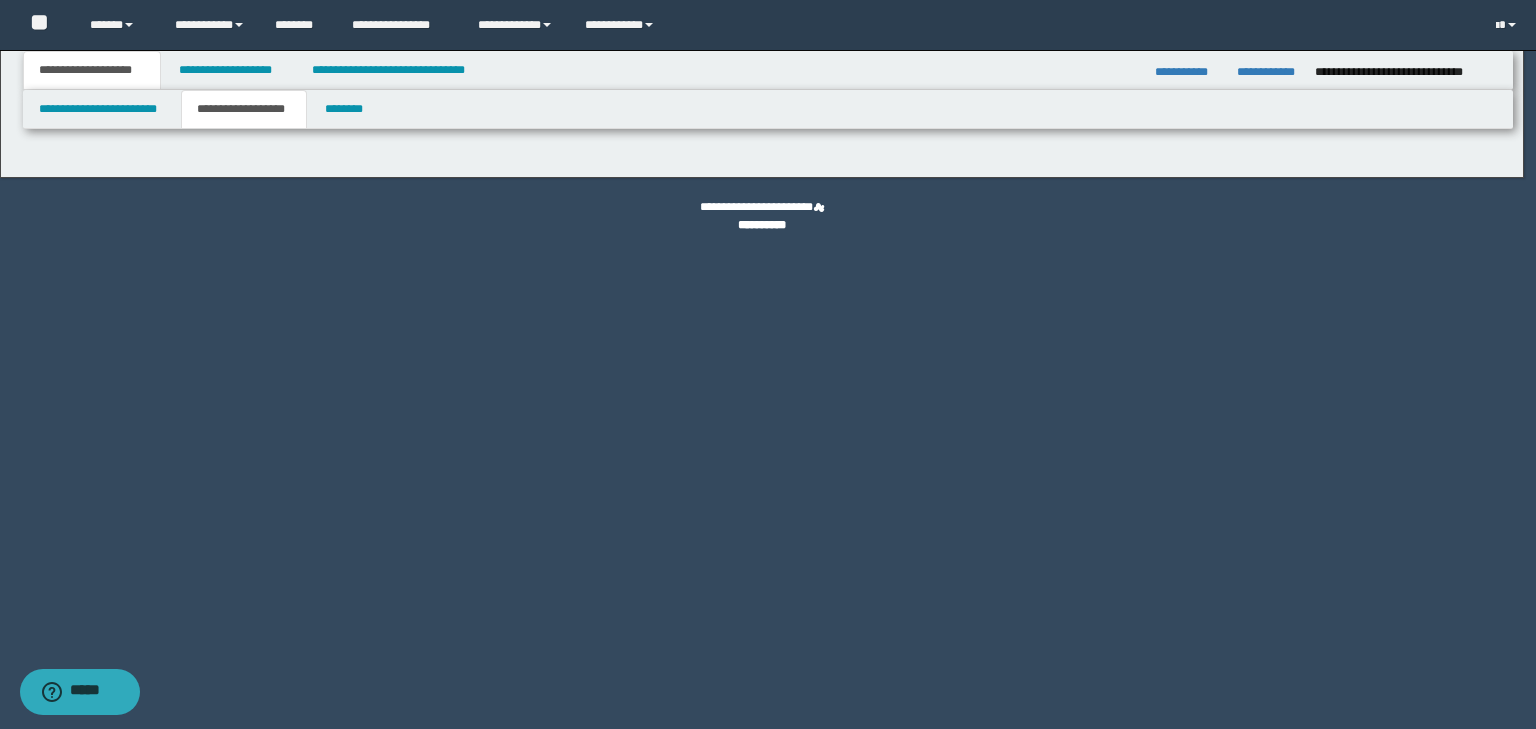 type on "********" 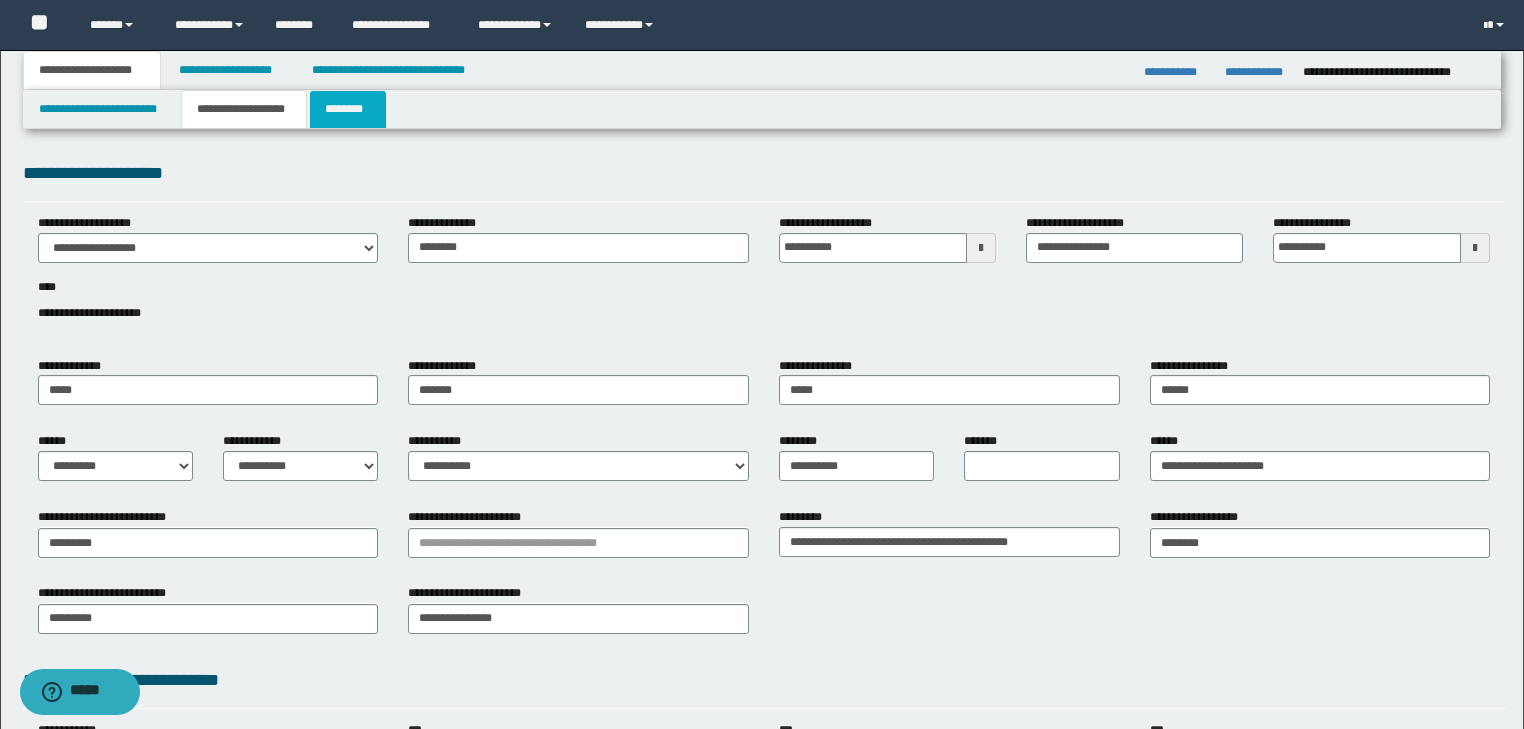 click on "********" at bounding box center (348, 109) 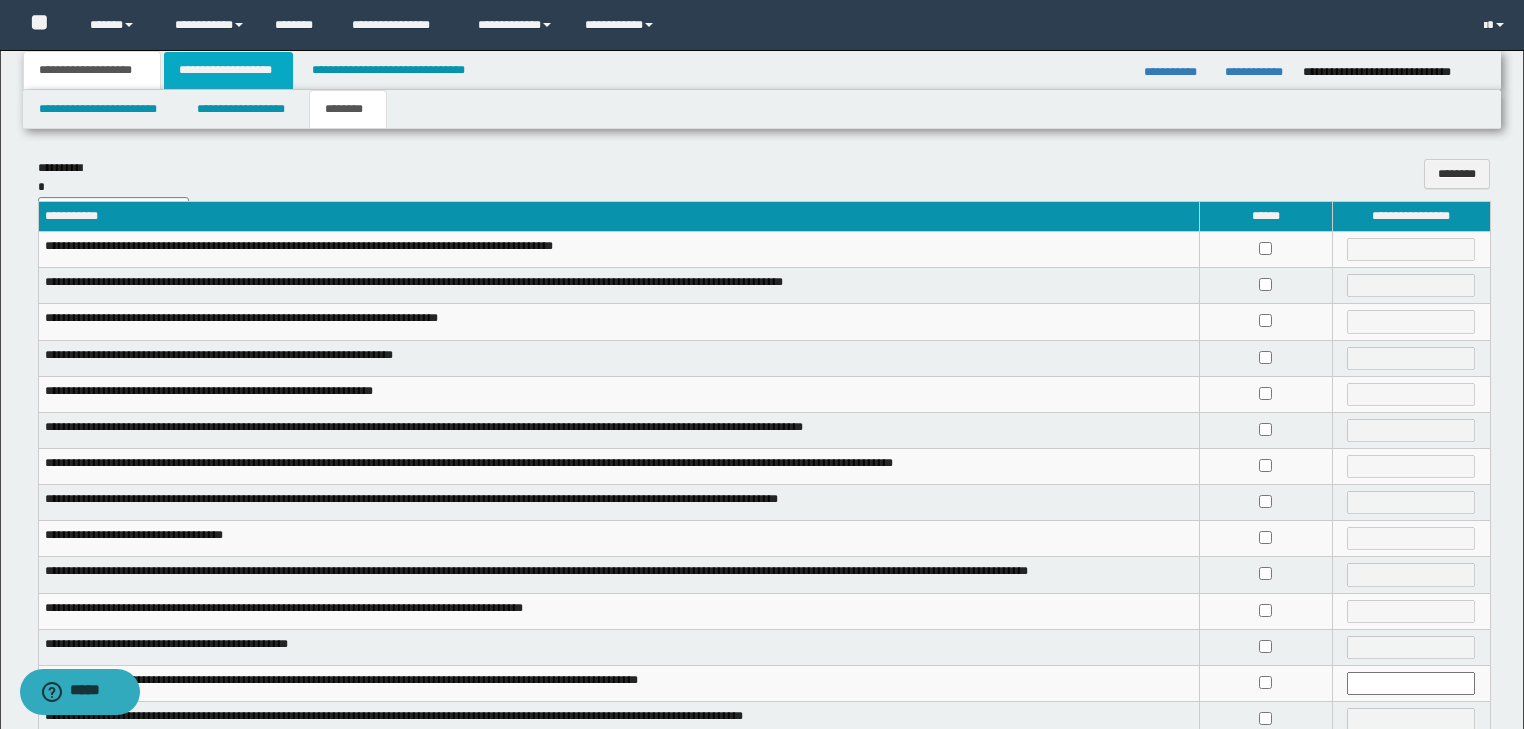click on "**********" at bounding box center (228, 70) 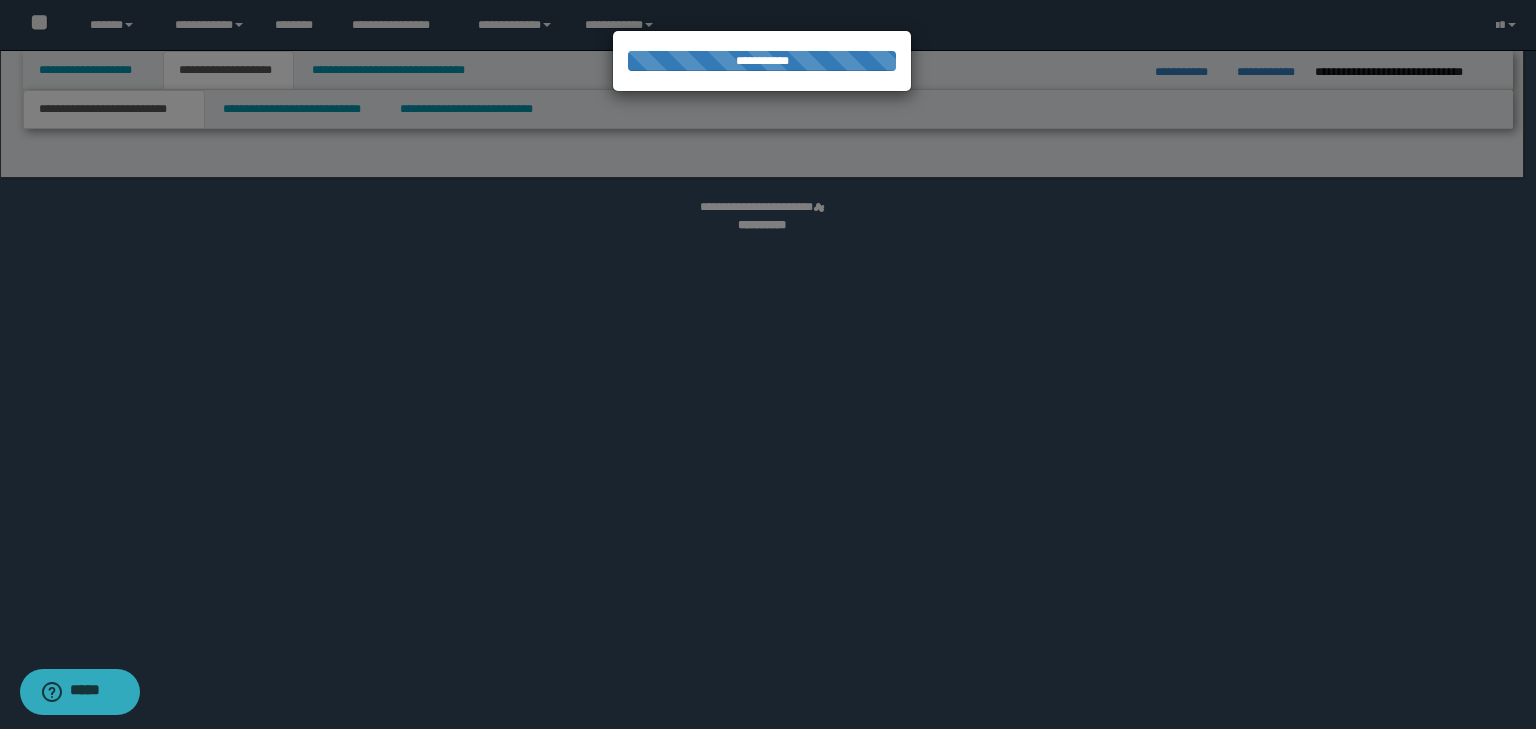 select on "*" 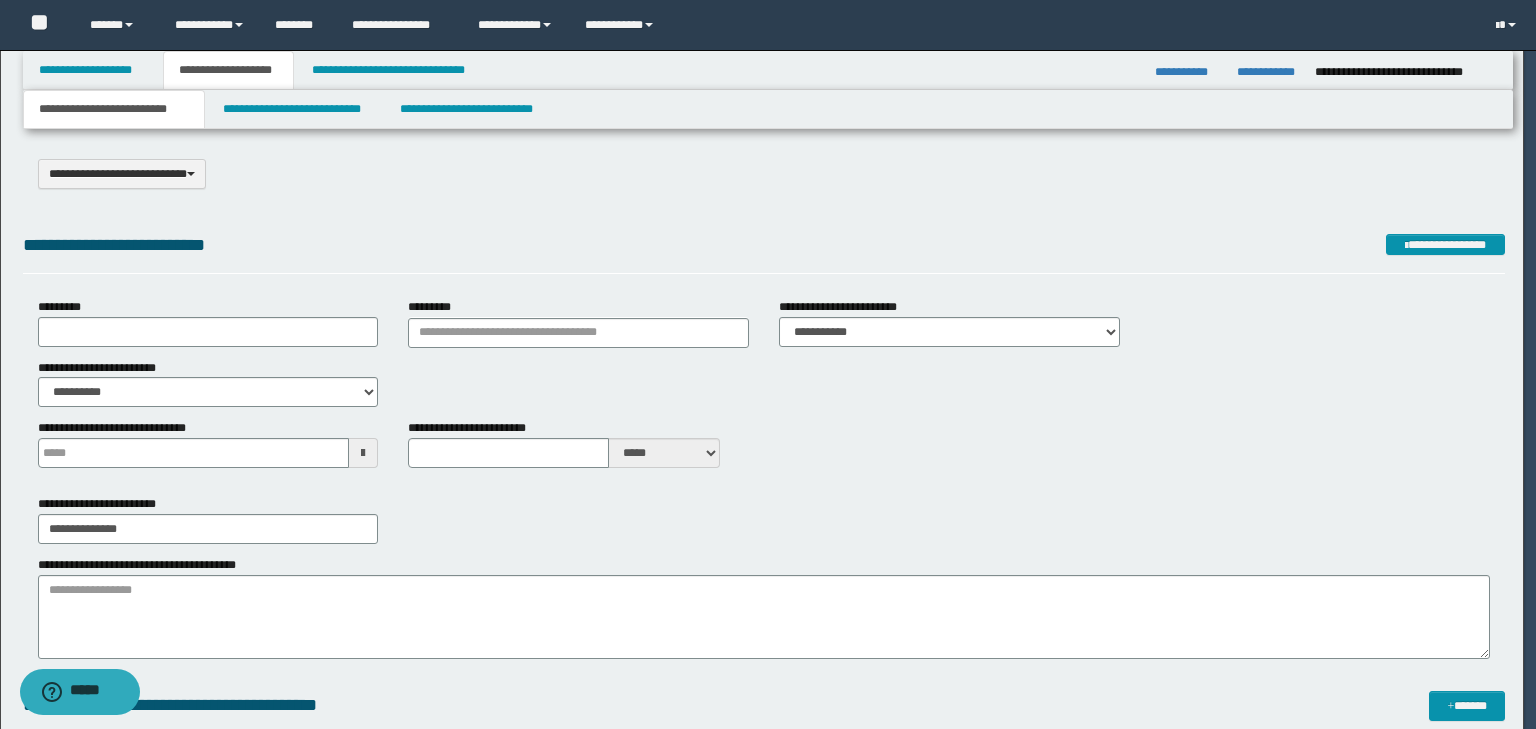 scroll, scrollTop: 0, scrollLeft: 0, axis: both 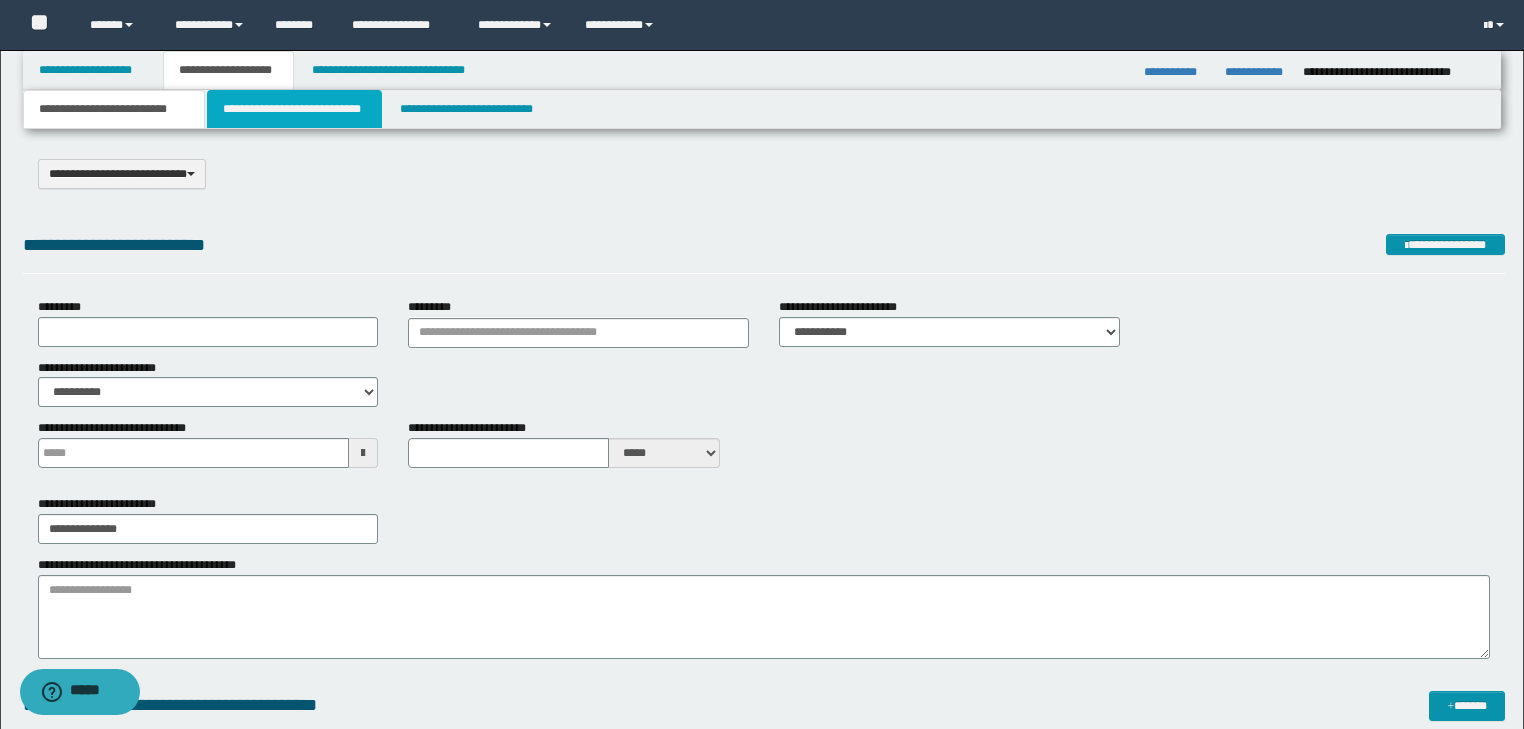 click on "**********" at bounding box center (294, 109) 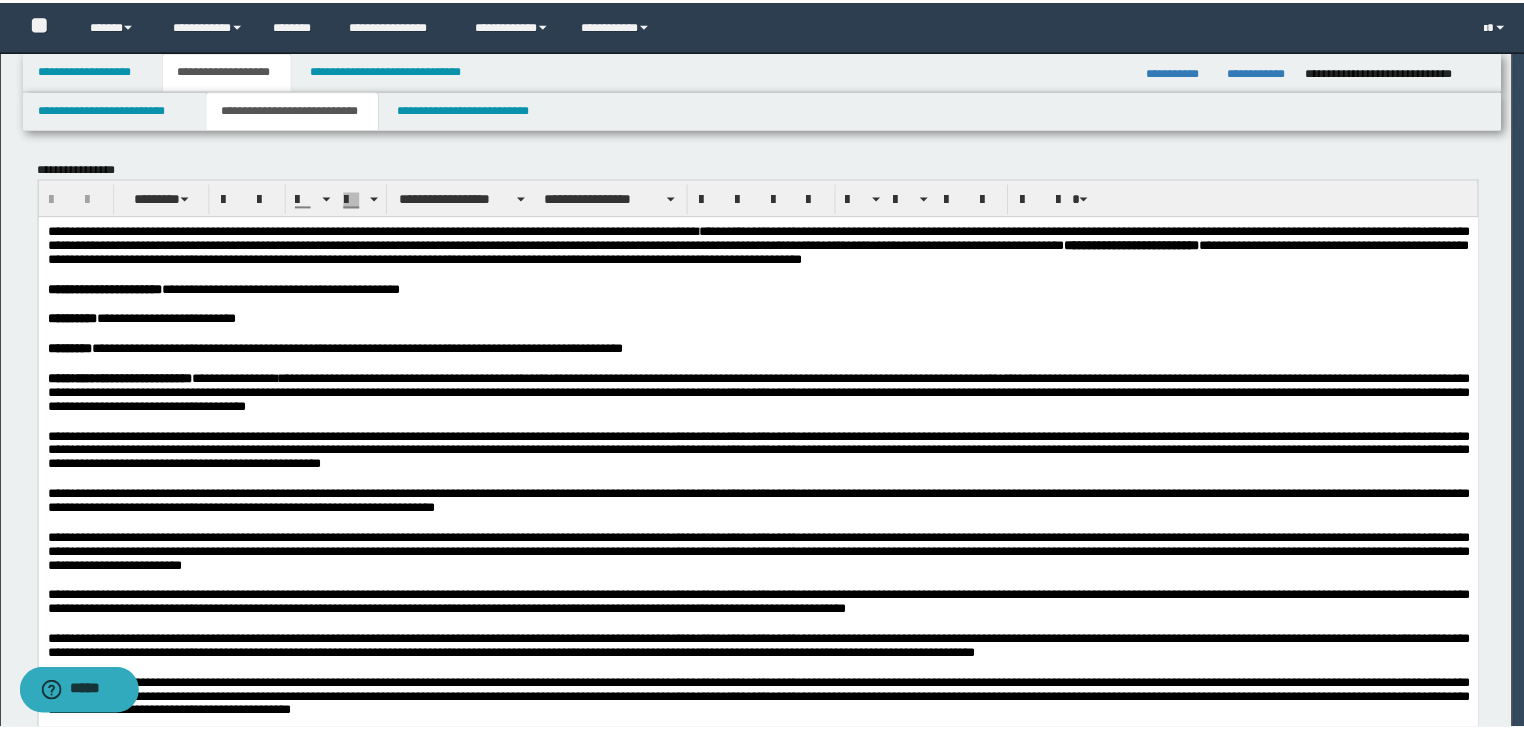 scroll, scrollTop: 0, scrollLeft: 0, axis: both 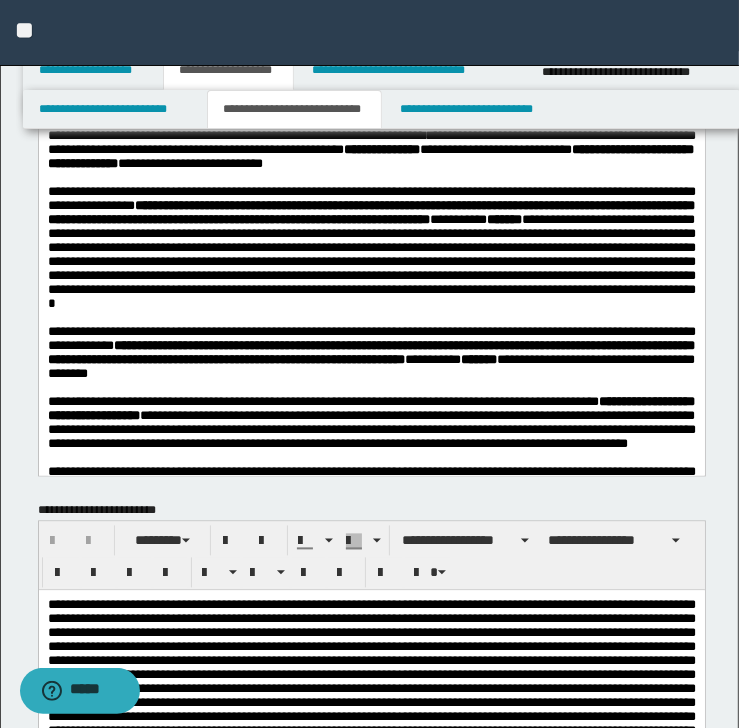 click on "**********" at bounding box center (371, 62) 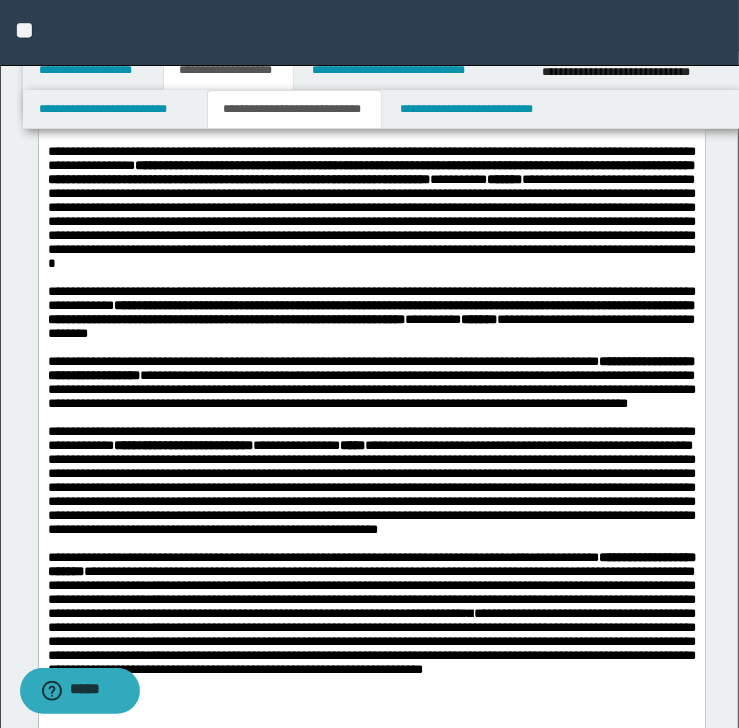 scroll, scrollTop: 1840, scrollLeft: 0, axis: vertical 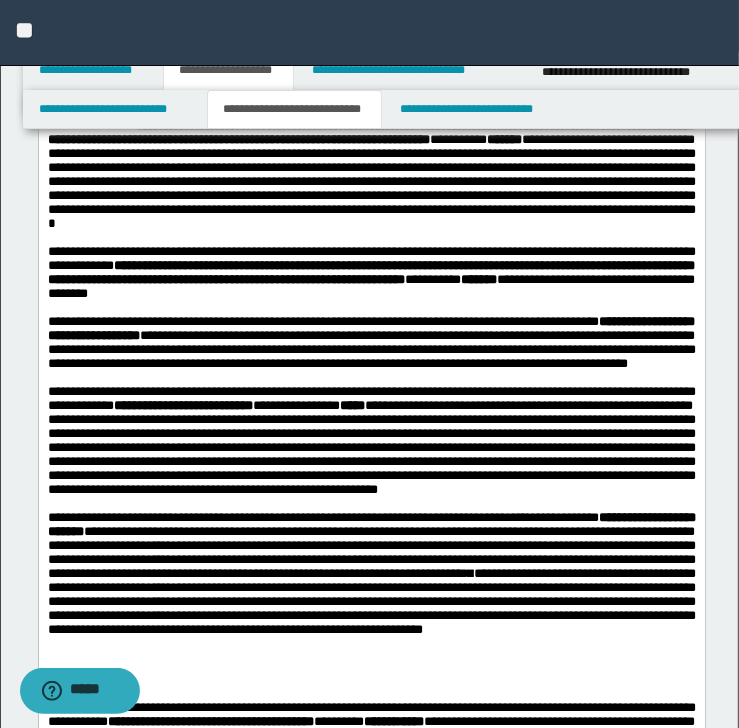 click on "**********" at bounding box center (371, -18) 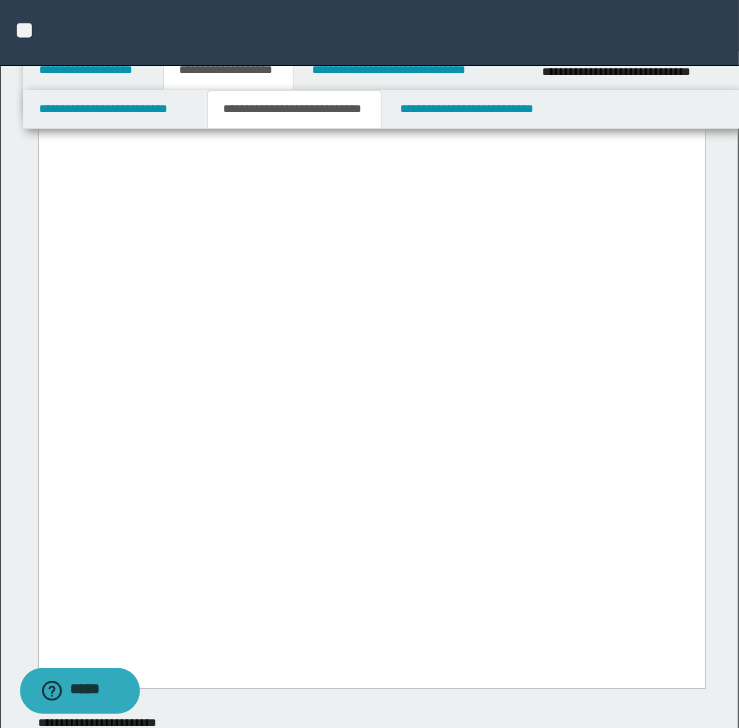 scroll, scrollTop: 2960, scrollLeft: 0, axis: vertical 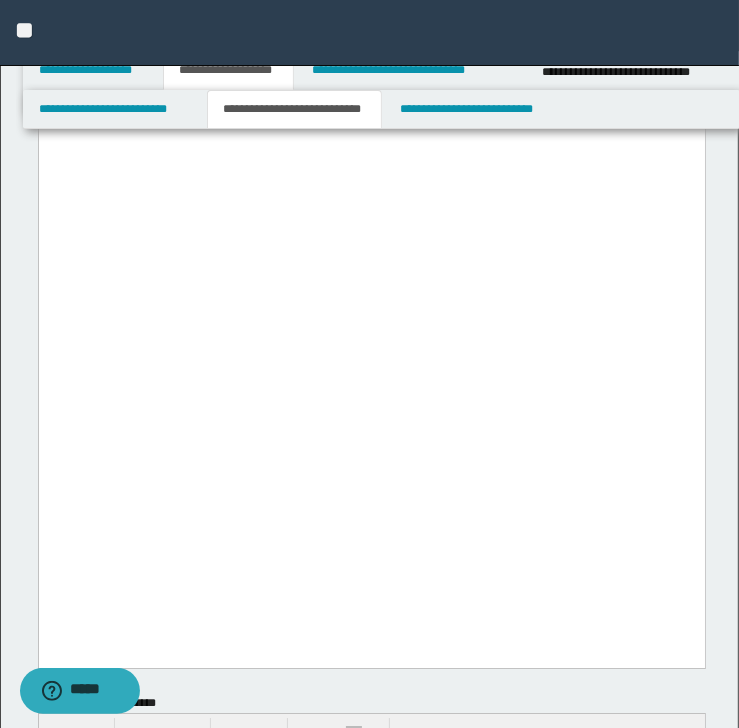click on "**********" at bounding box center [371, -1374] 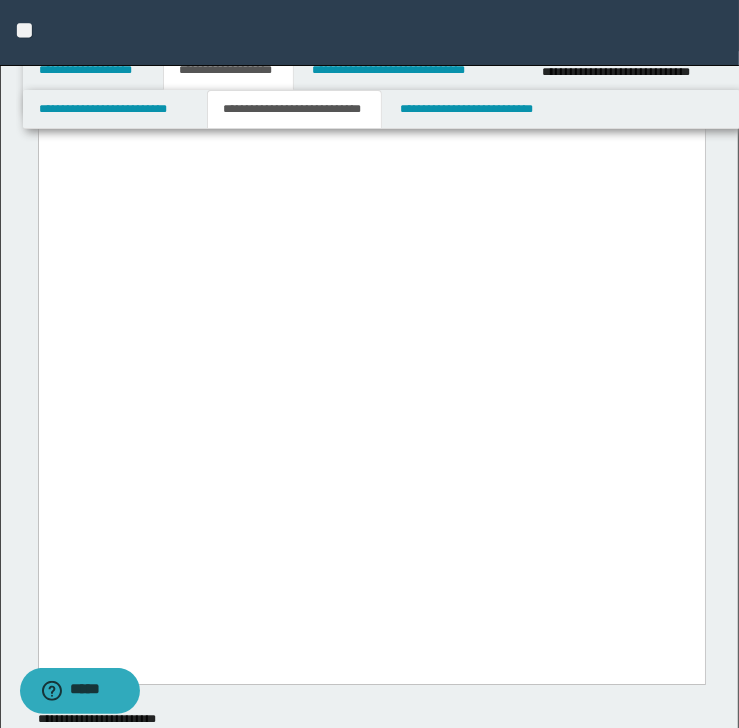 drag, startPoint x: 387, startPoint y: 427, endPoint x: 385, endPoint y: 439, distance: 12.165525 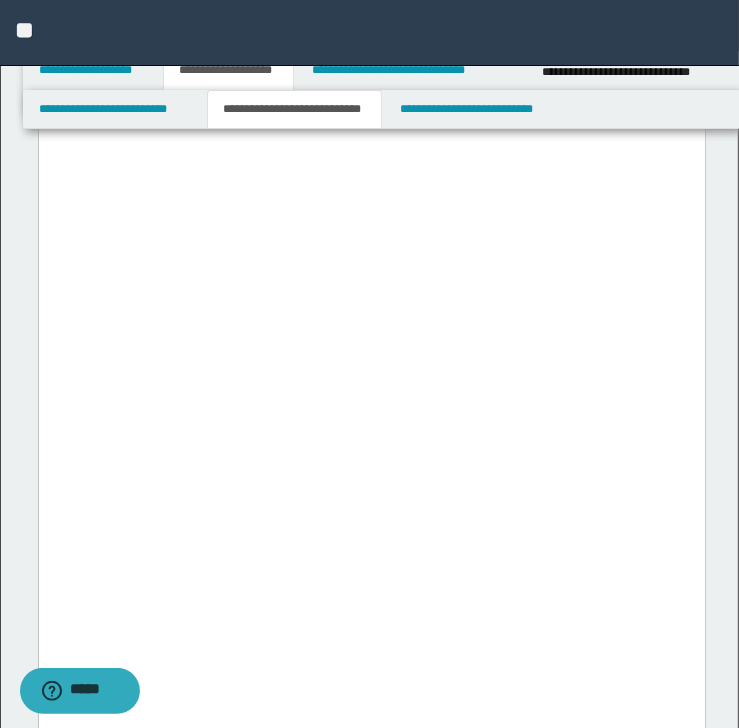 scroll, scrollTop: 2880, scrollLeft: 0, axis: vertical 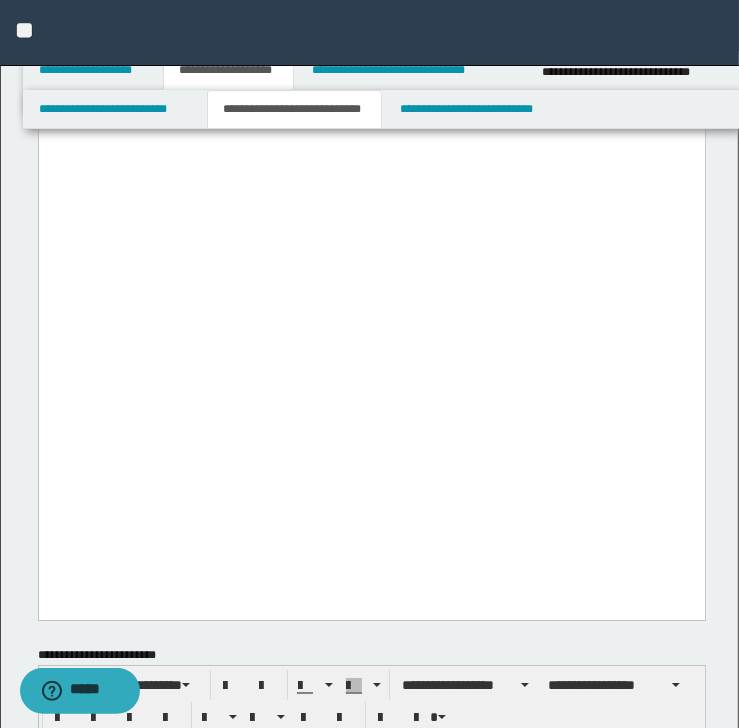 click on "**********" at bounding box center (371, -220) 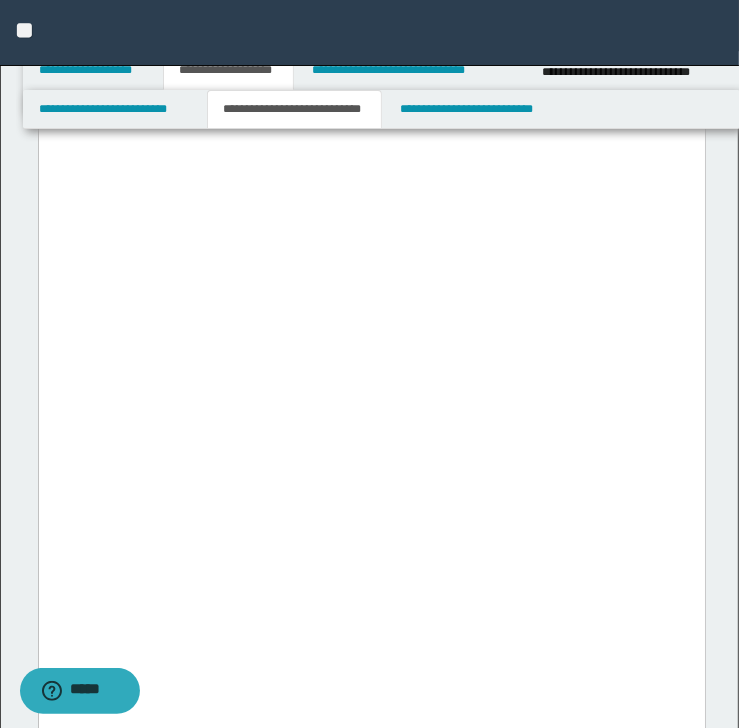 click on "**********" at bounding box center (371, -220) 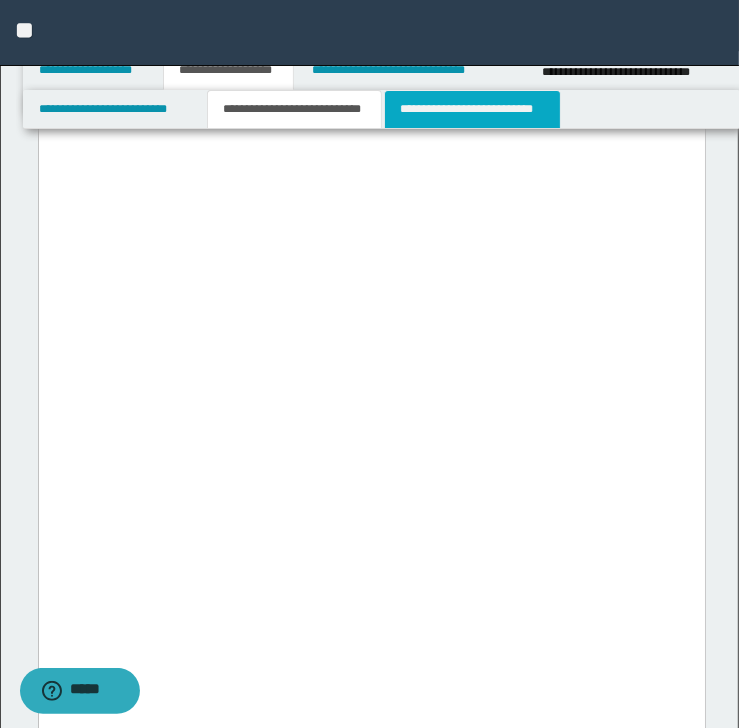 click on "**********" at bounding box center (472, 109) 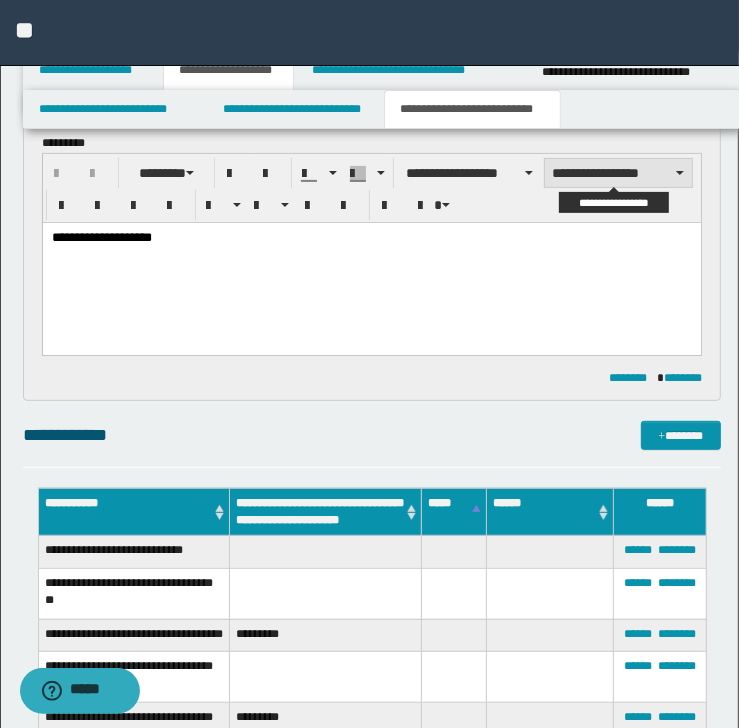 scroll, scrollTop: 320, scrollLeft: 0, axis: vertical 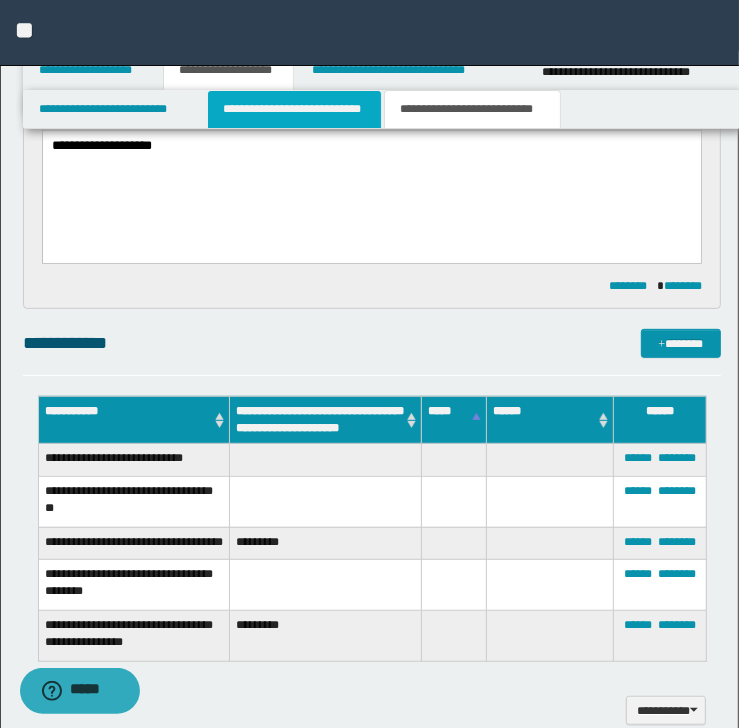 click on "**********" at bounding box center (294, 109) 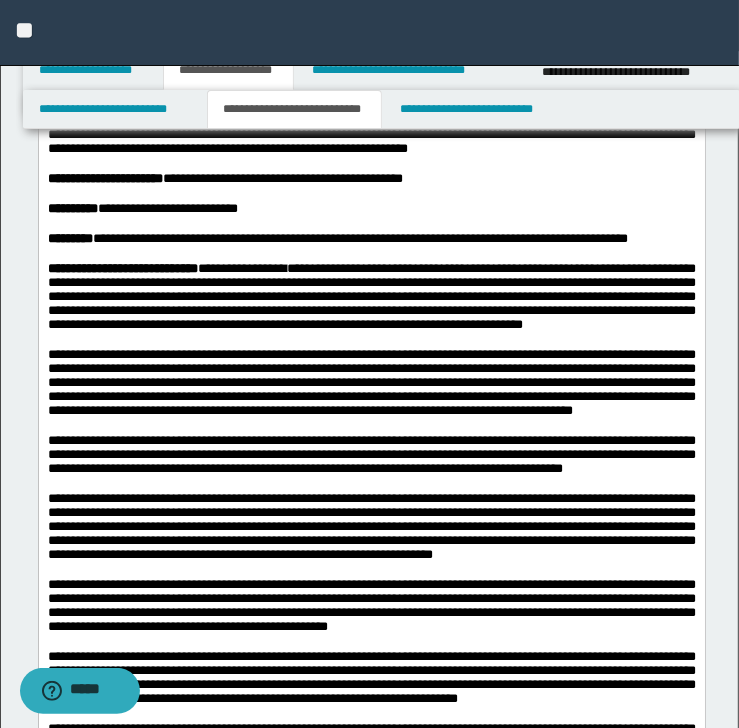 scroll, scrollTop: 0, scrollLeft: 0, axis: both 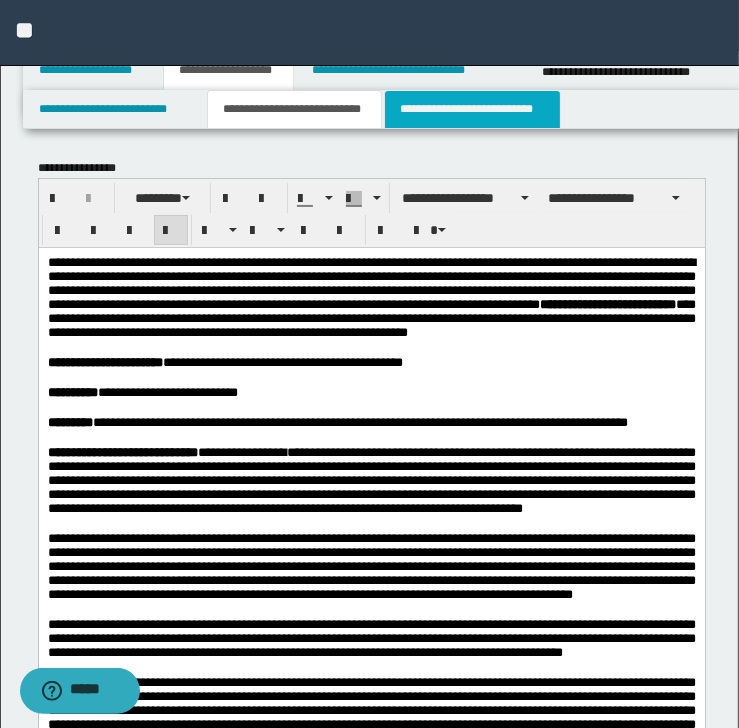click on "**********" at bounding box center (472, 109) 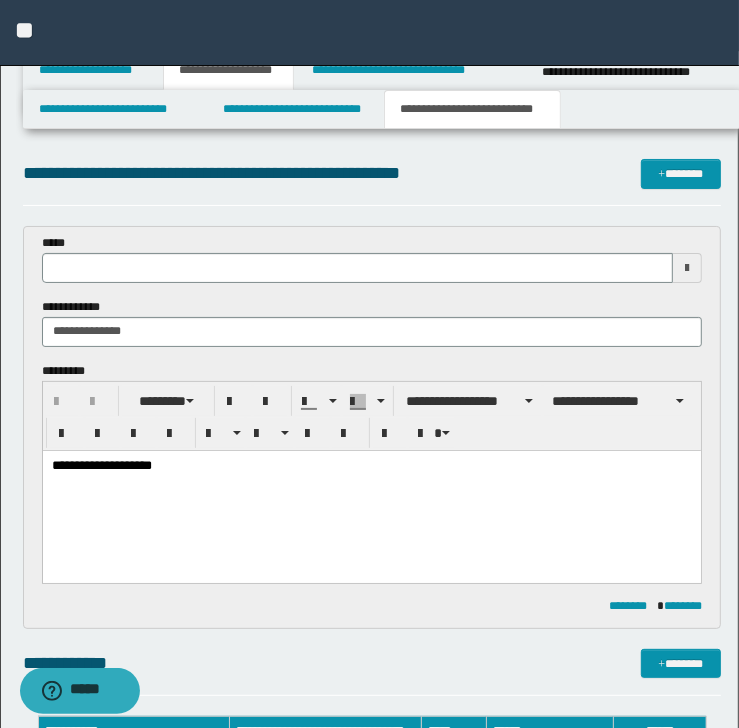 type 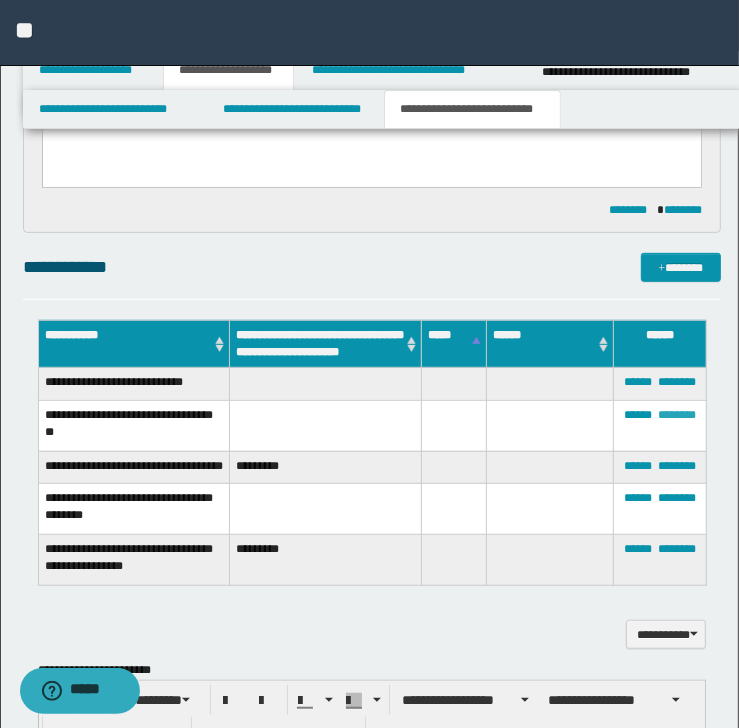 scroll, scrollTop: 400, scrollLeft: 0, axis: vertical 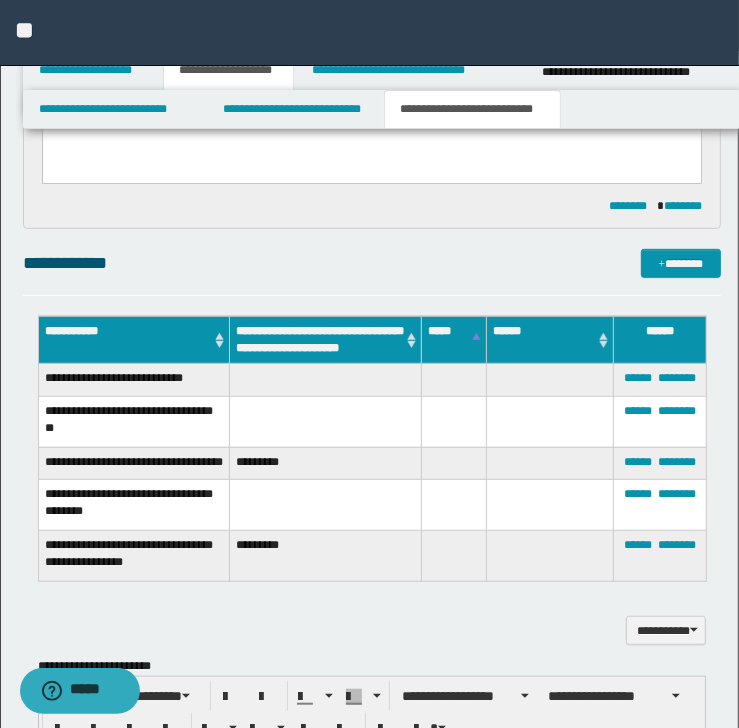 click on "**********" at bounding box center (372, 1094) 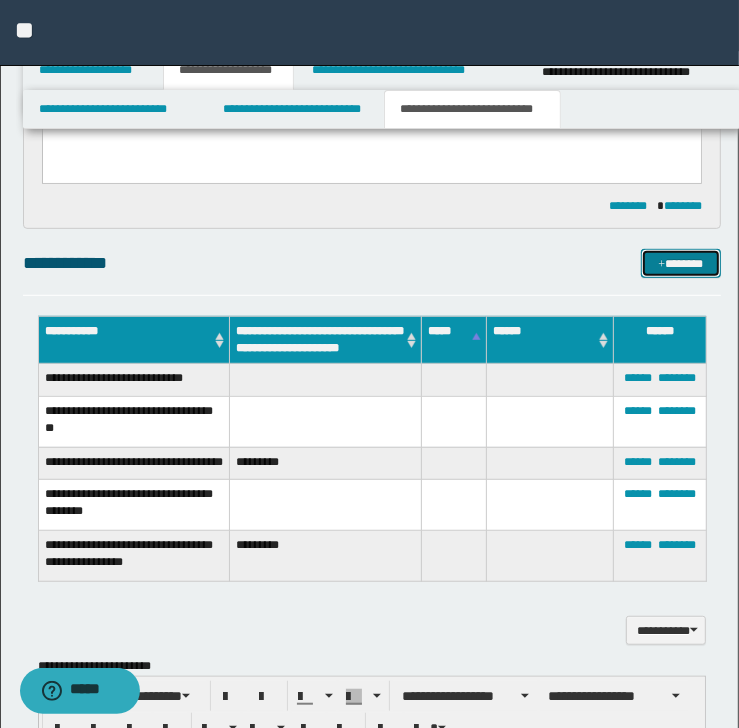 click on "*******" at bounding box center (680, 264) 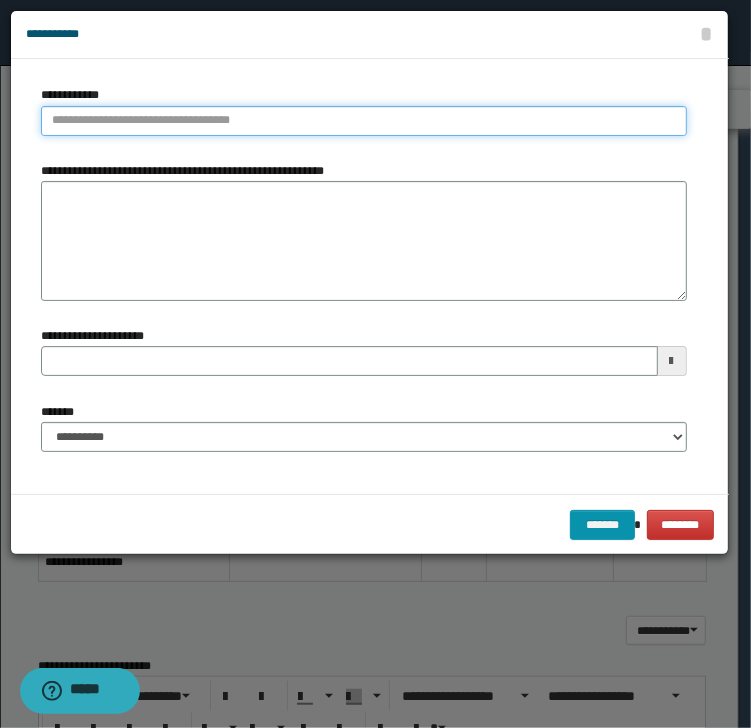 click on "**********" at bounding box center (364, 121) 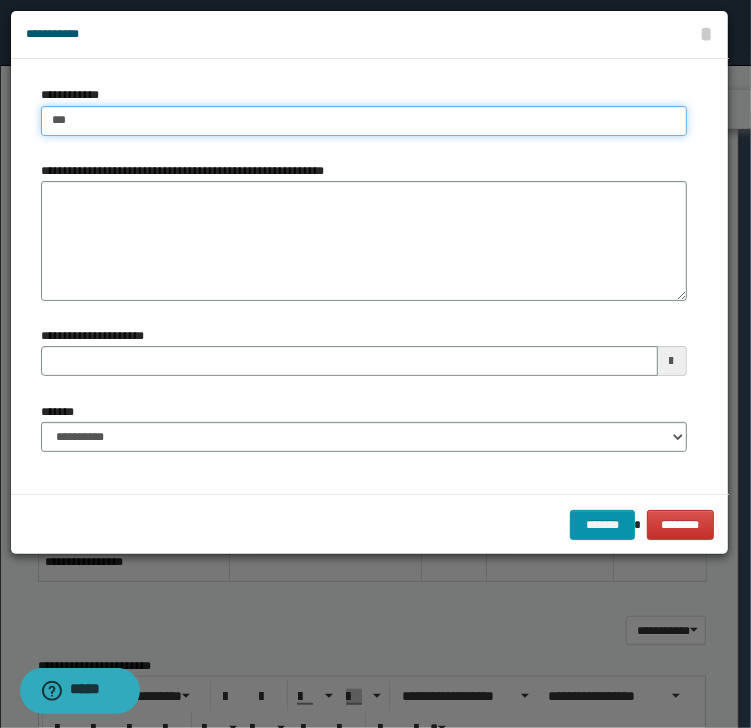 type on "****" 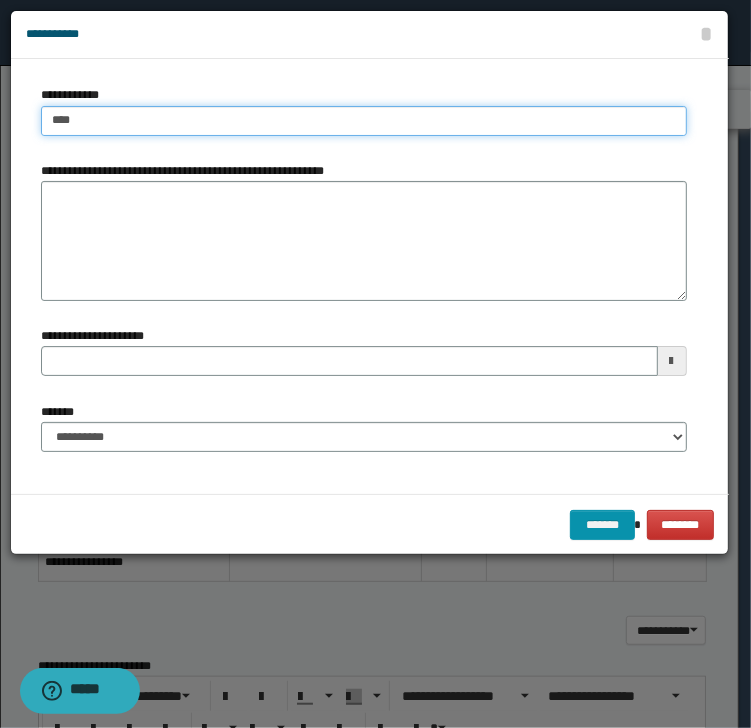 type on "****" 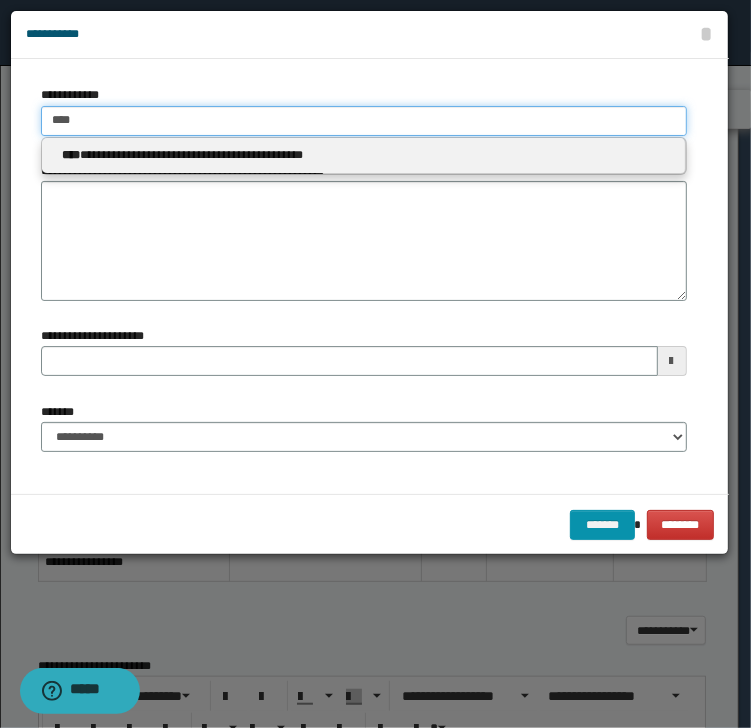 type on "****" 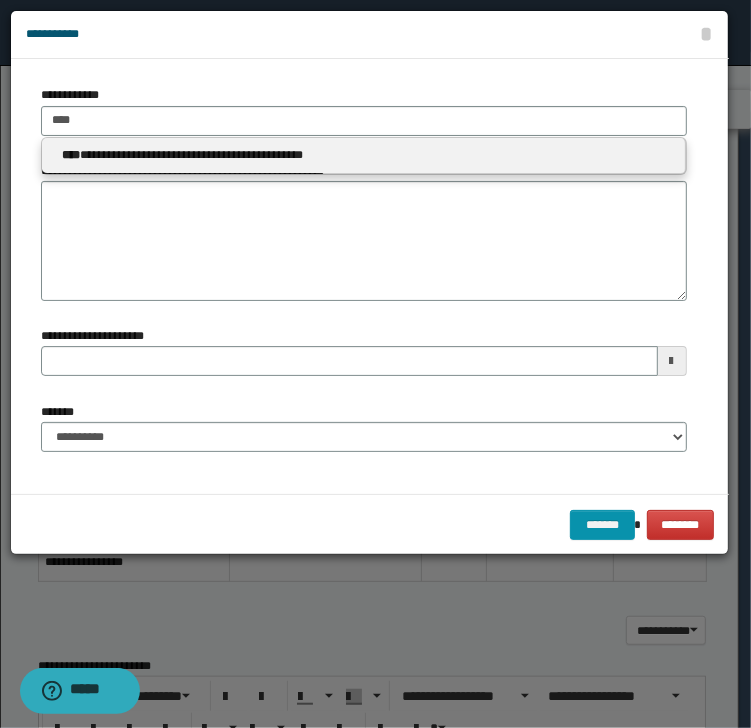 click on "**********" at bounding box center [364, 156] 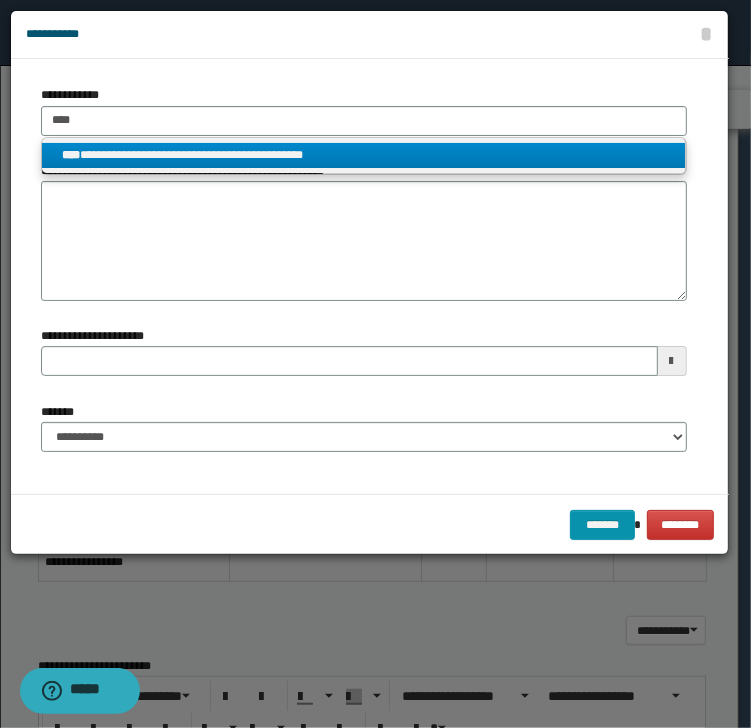 click on "**********" at bounding box center [363, 155] 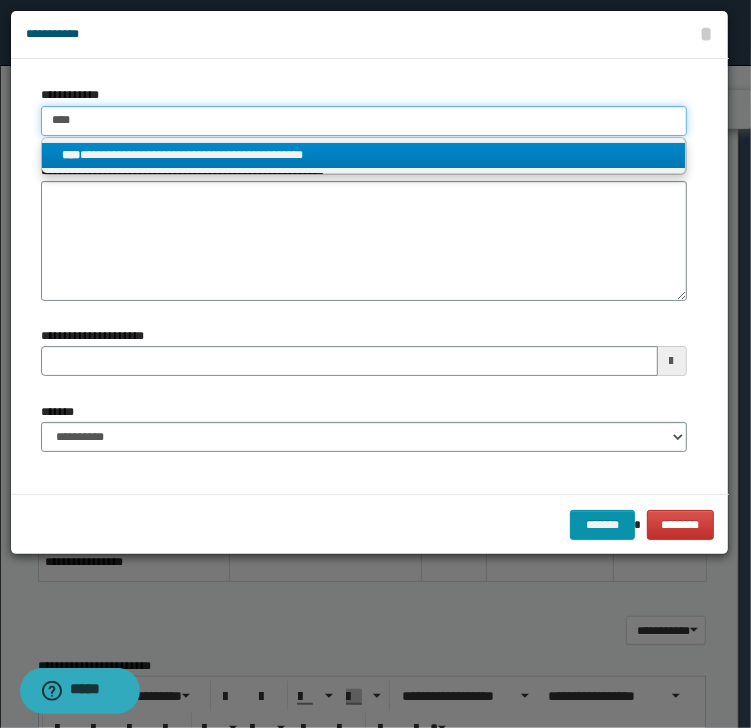 type 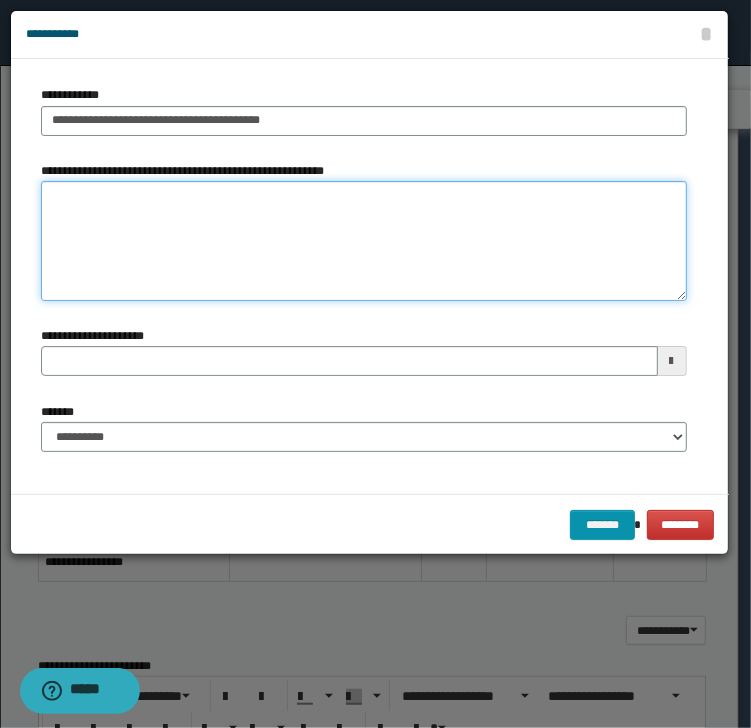 drag, startPoint x: 157, startPoint y: 247, endPoint x: 124, endPoint y: 240, distance: 33.734257 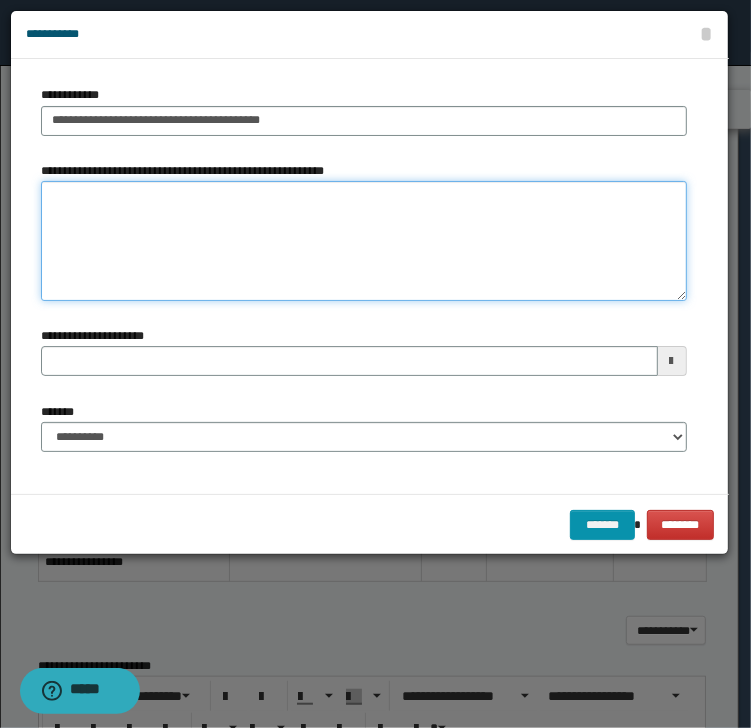 type 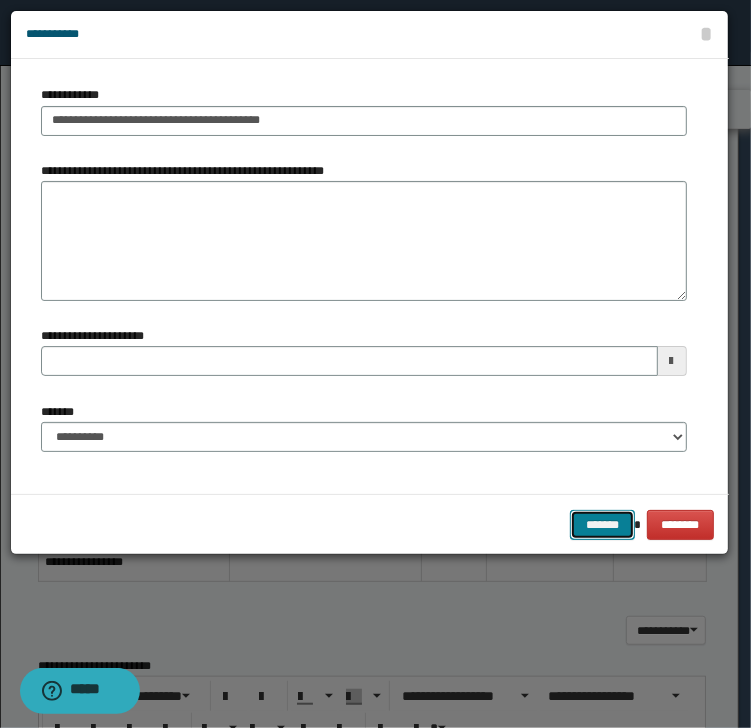 click on "*******" at bounding box center [602, 525] 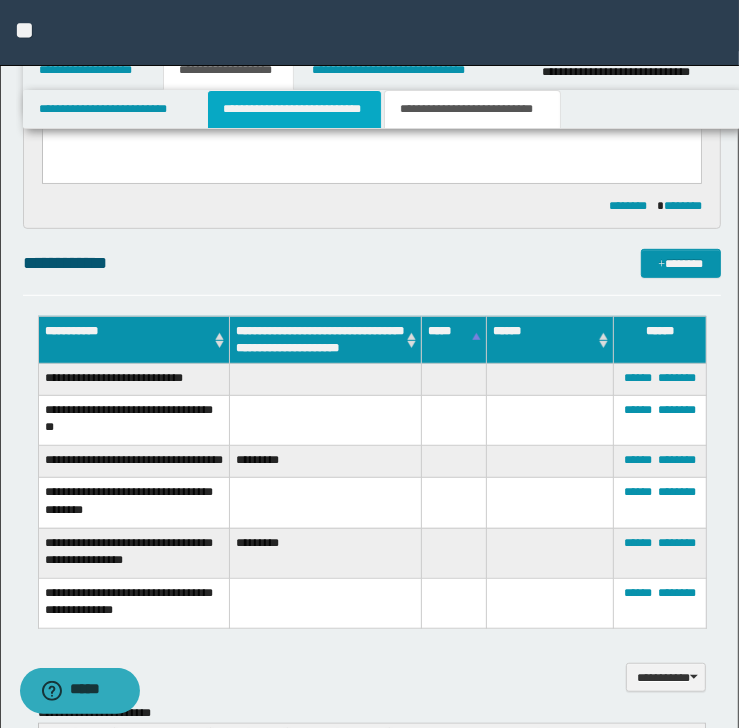 click on "**********" at bounding box center [294, 109] 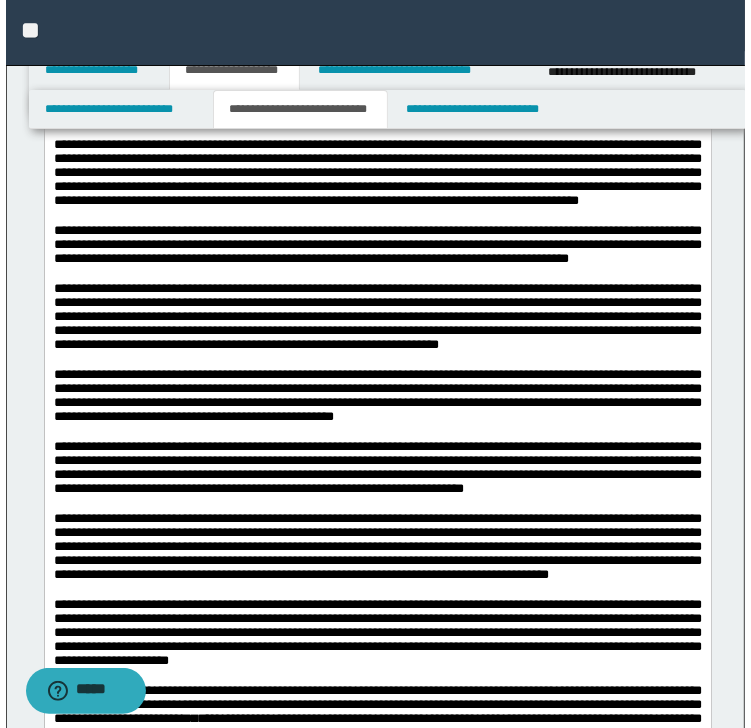 scroll, scrollTop: 0, scrollLeft: 0, axis: both 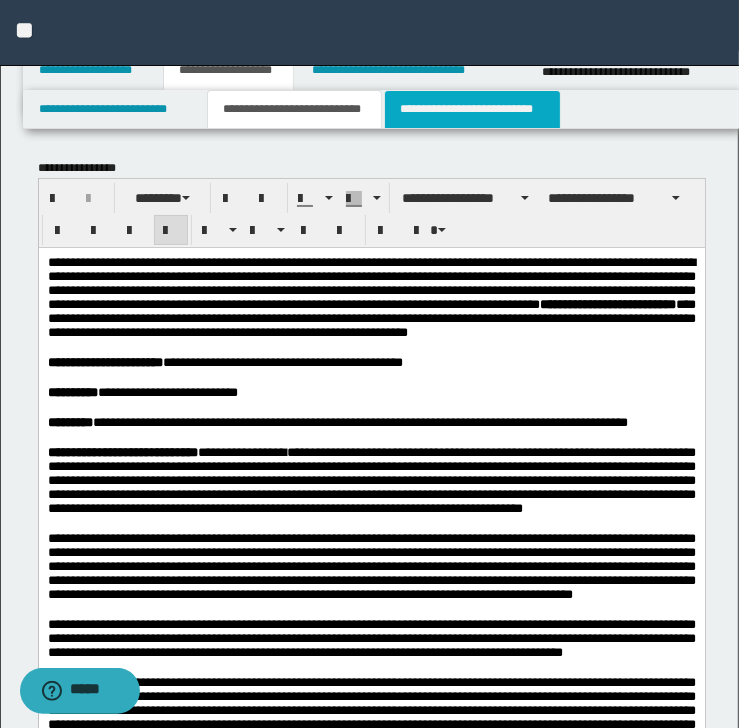 click on "**********" at bounding box center (472, 109) 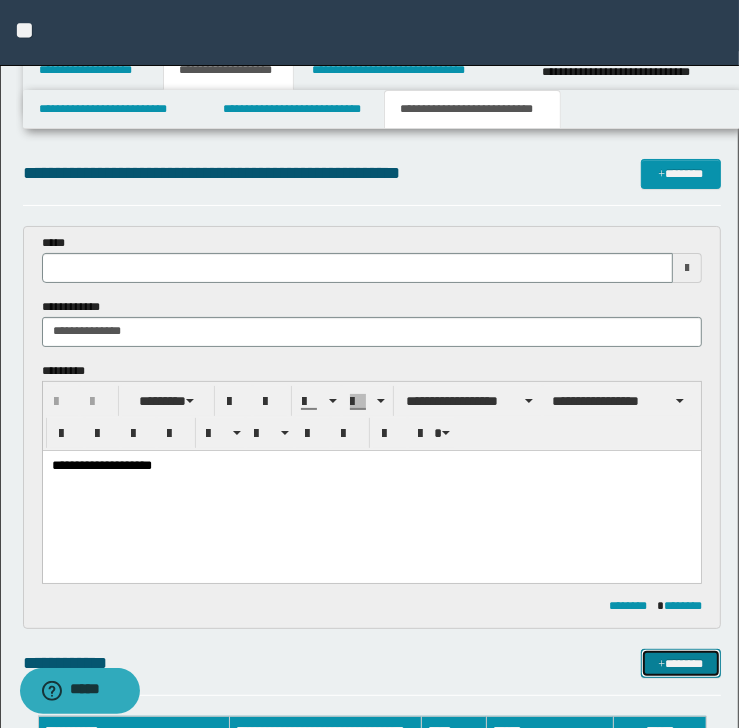 click on "*******" at bounding box center (680, 664) 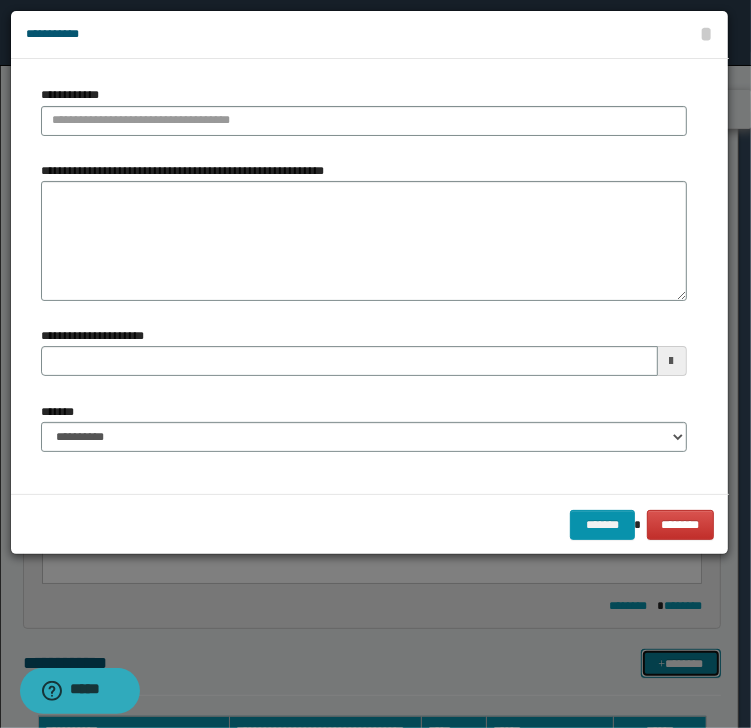 type 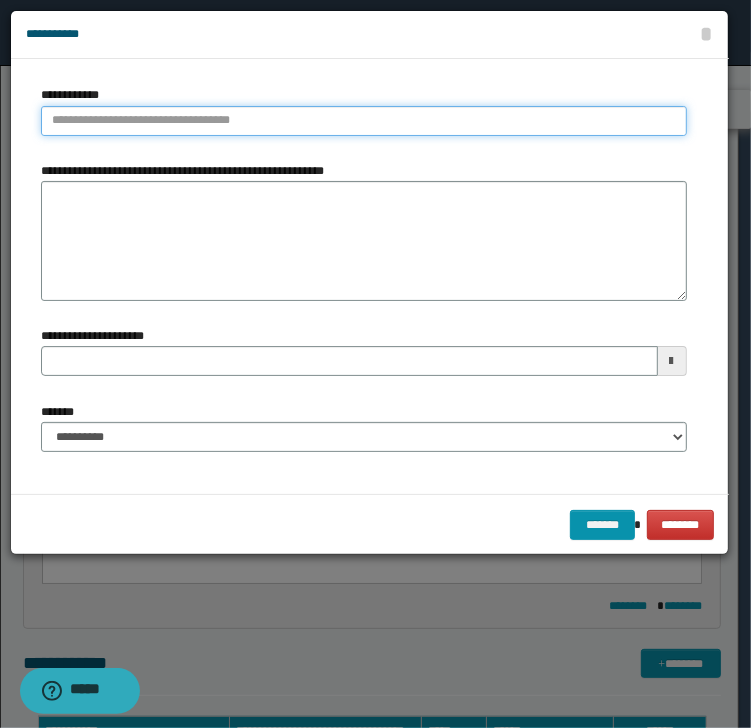 type on "**********" 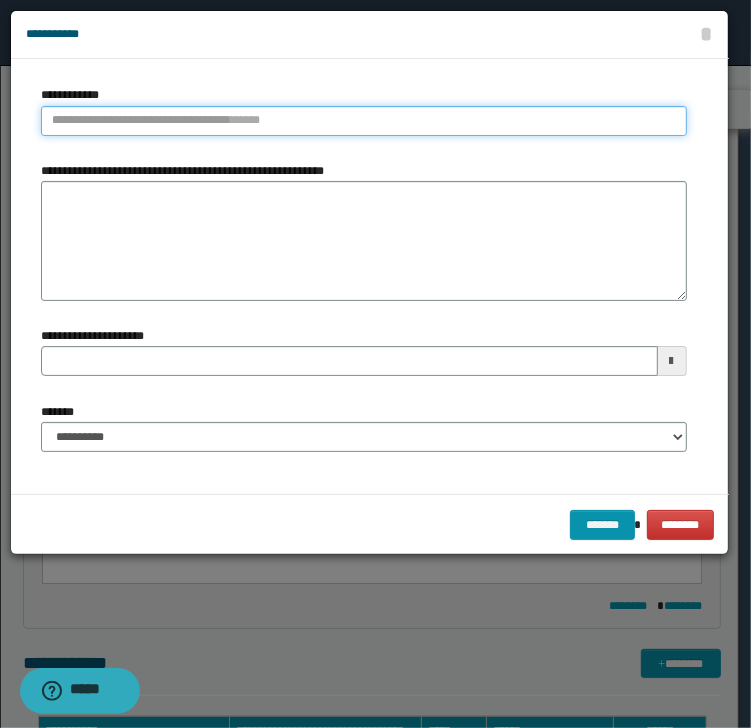 click on "**********" at bounding box center [364, 121] 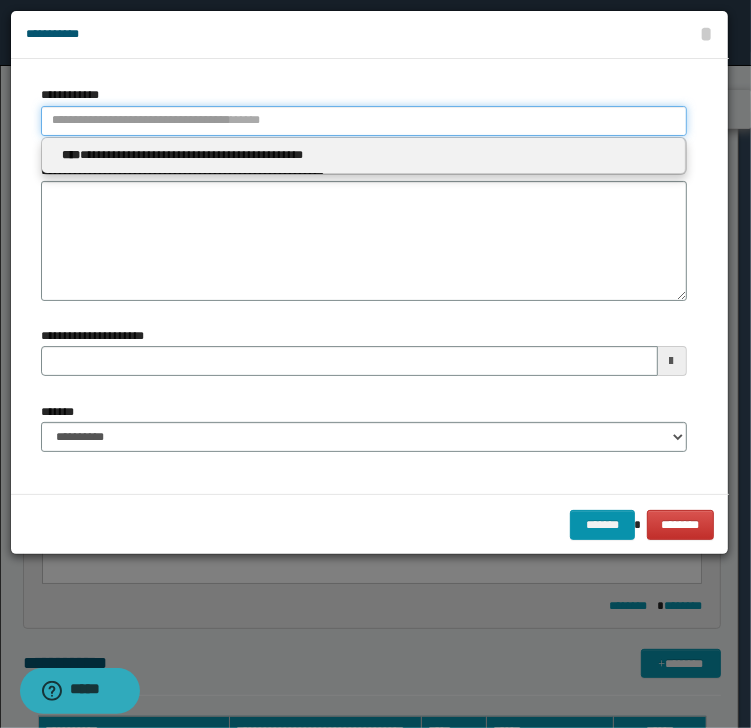 type 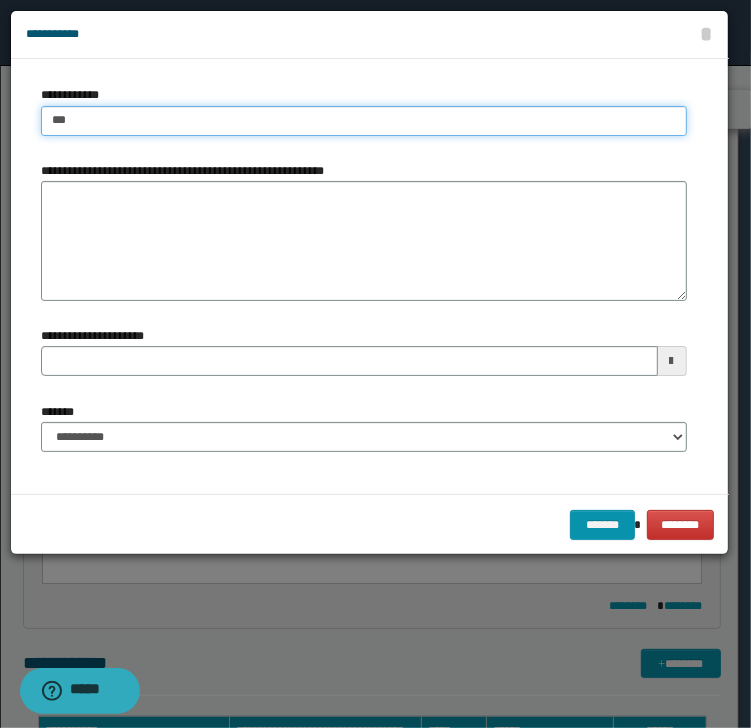 type on "****" 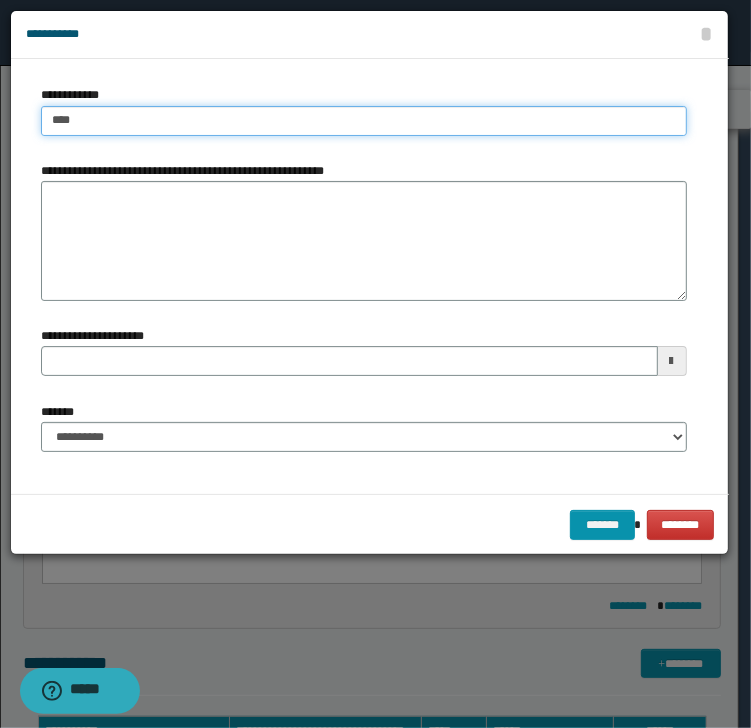 type on "****" 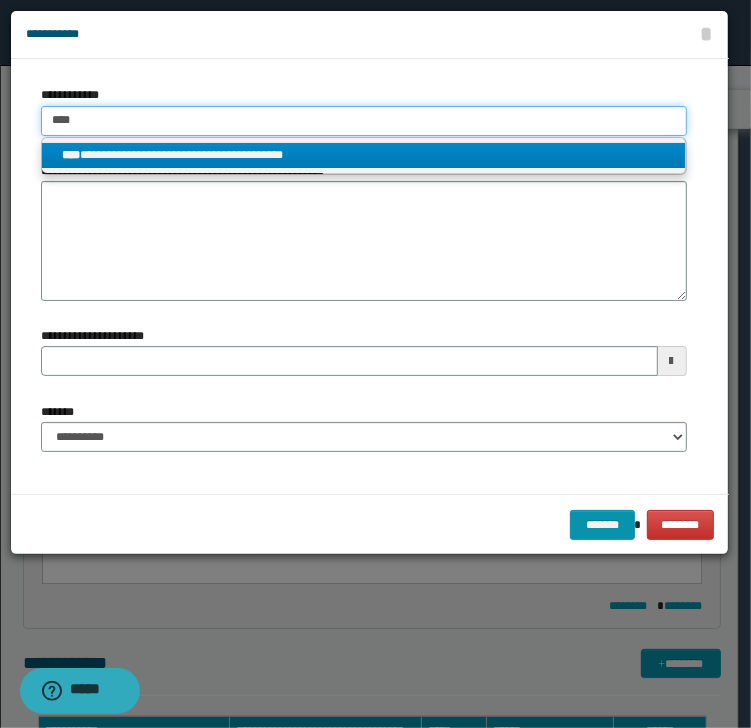 type on "****" 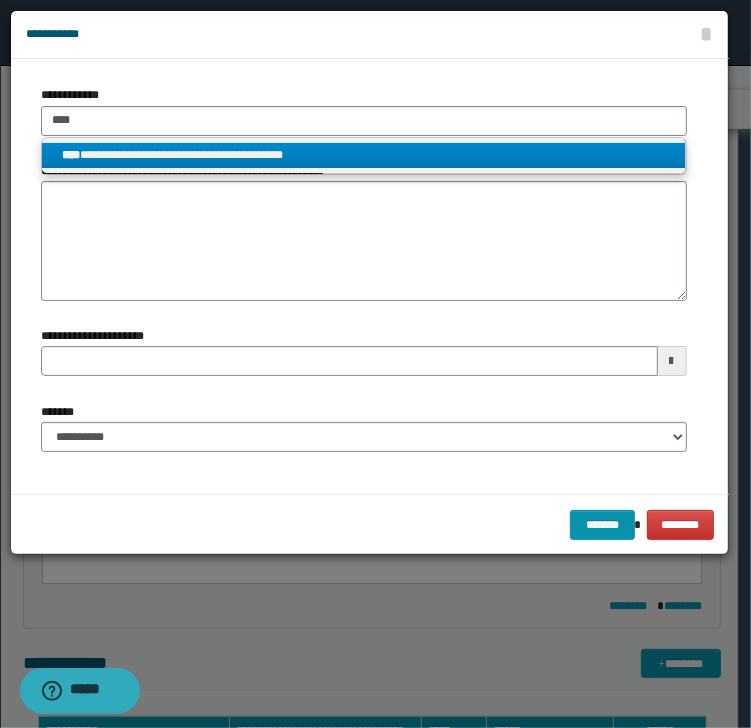 click on "**********" at bounding box center (363, 155) 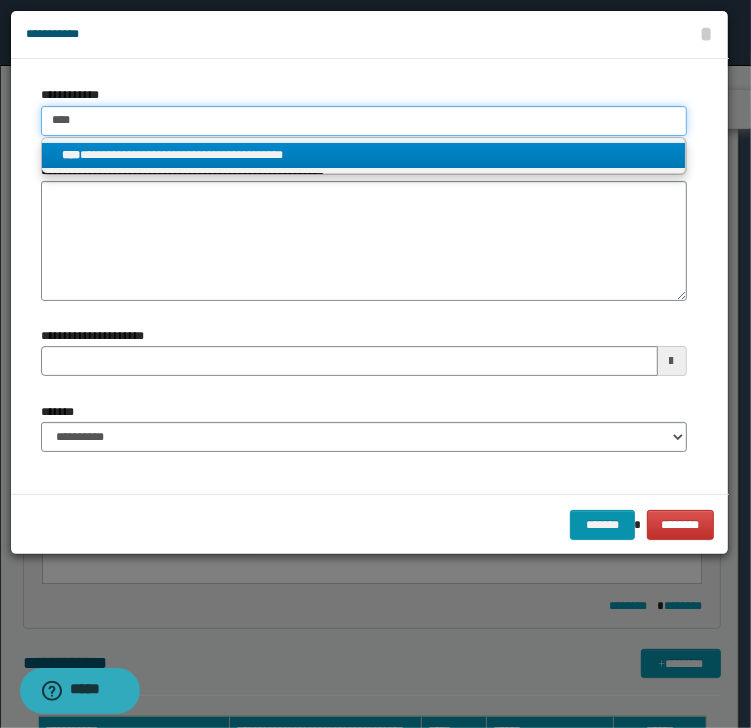 type 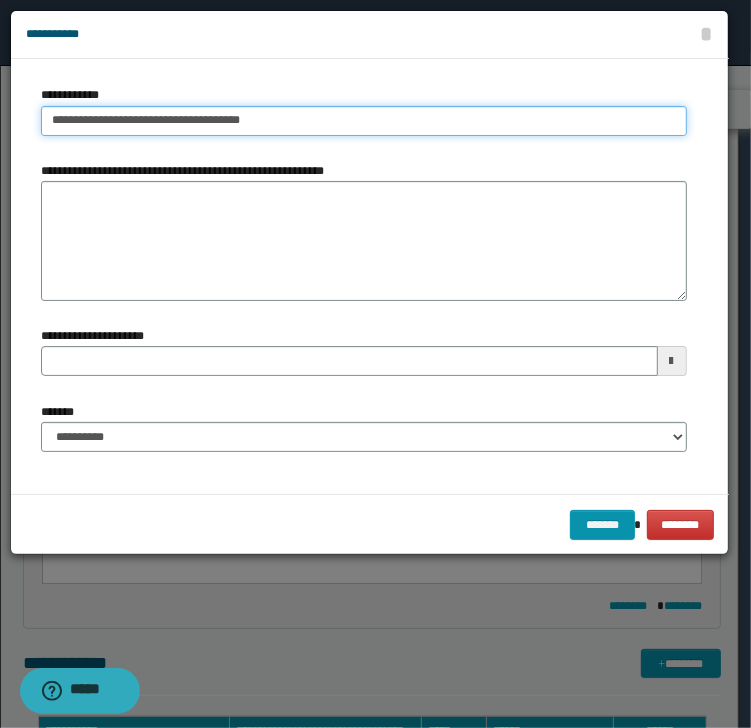 type 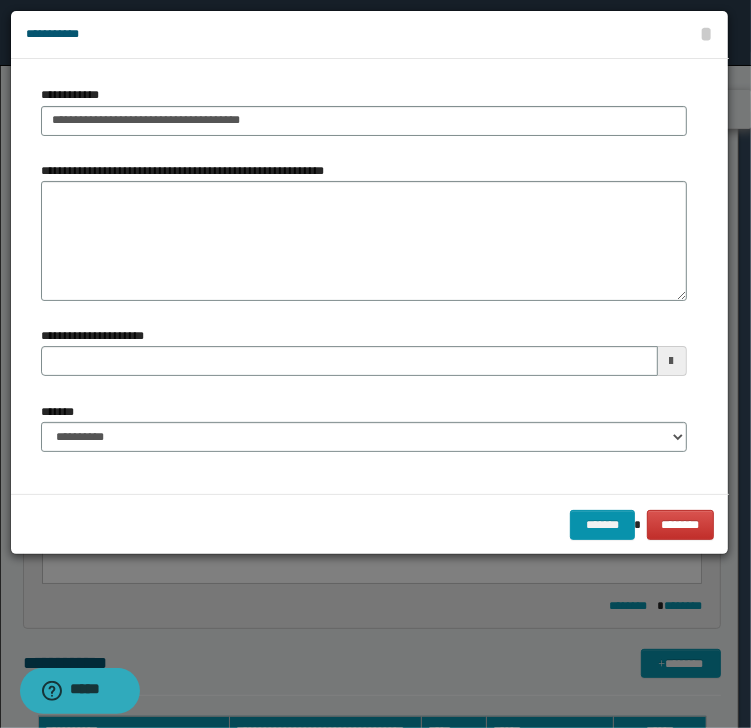 click on "*******
********" at bounding box center [370, 524] 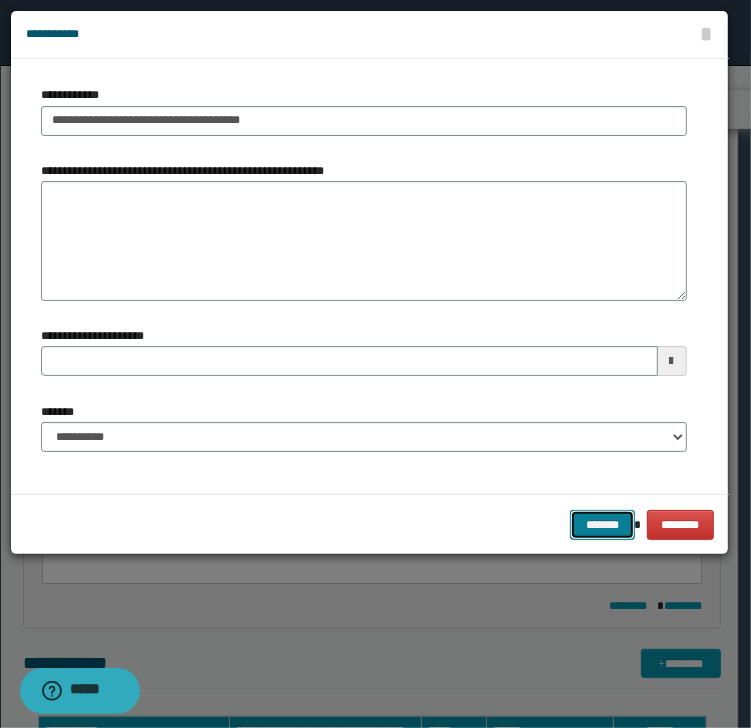 click on "*******" at bounding box center (602, 525) 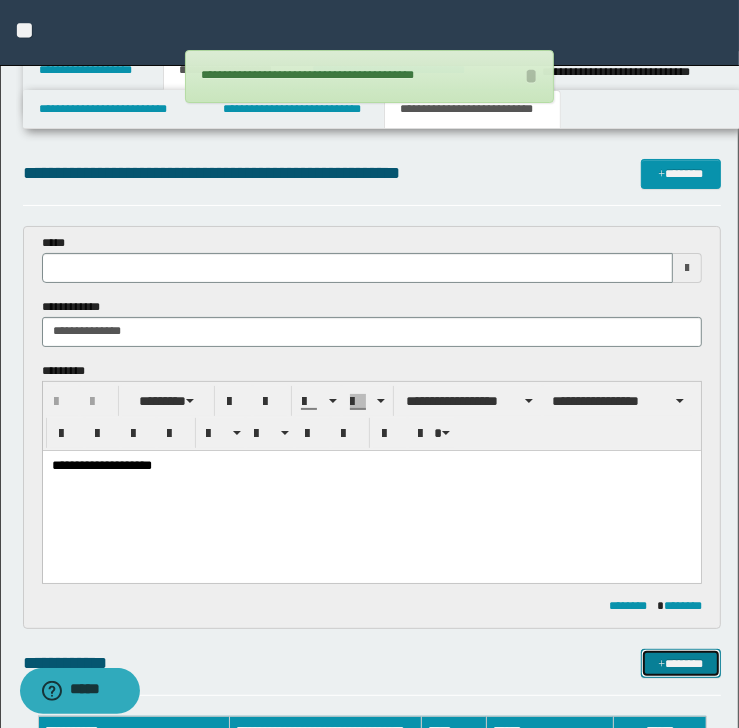 type 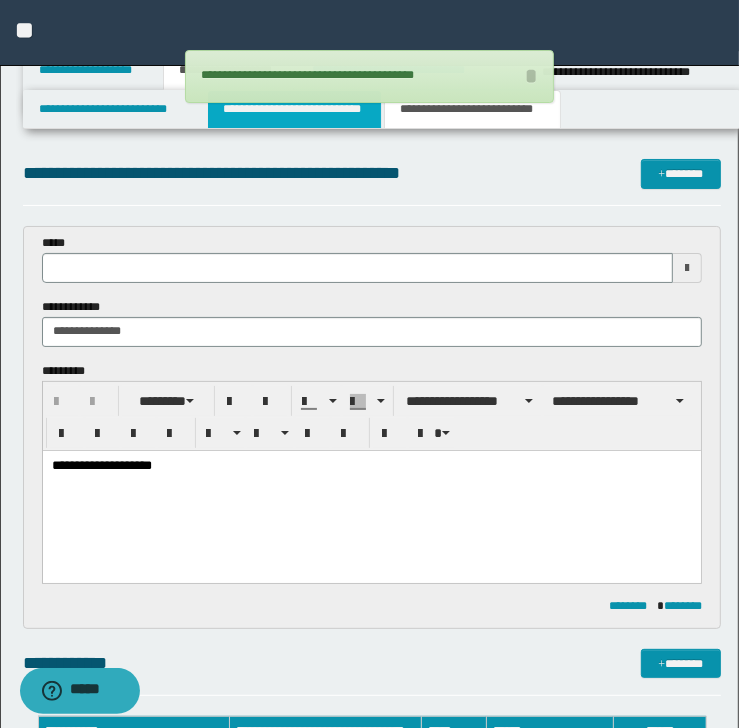 drag, startPoint x: 268, startPoint y: 116, endPoint x: 288, endPoint y: 122, distance: 20.880613 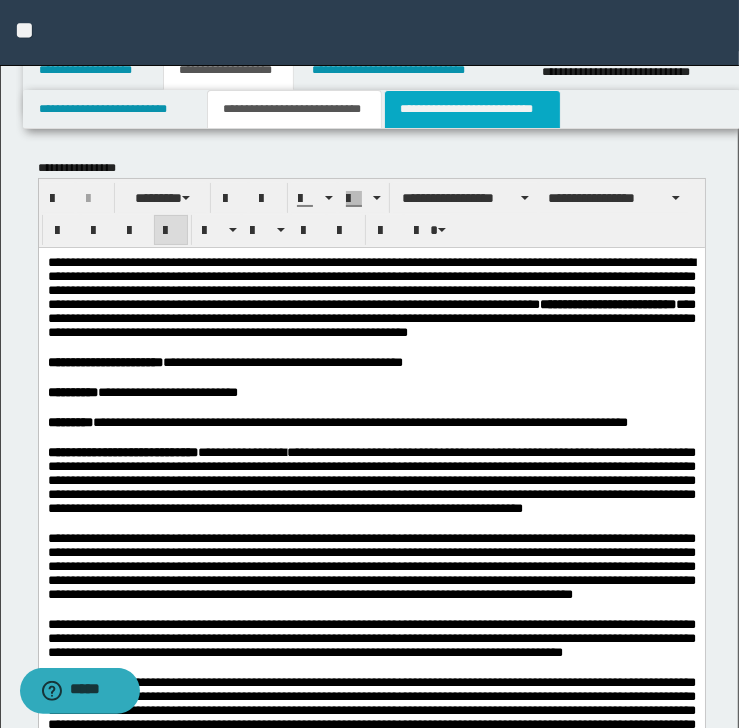 click on "**********" at bounding box center (472, 109) 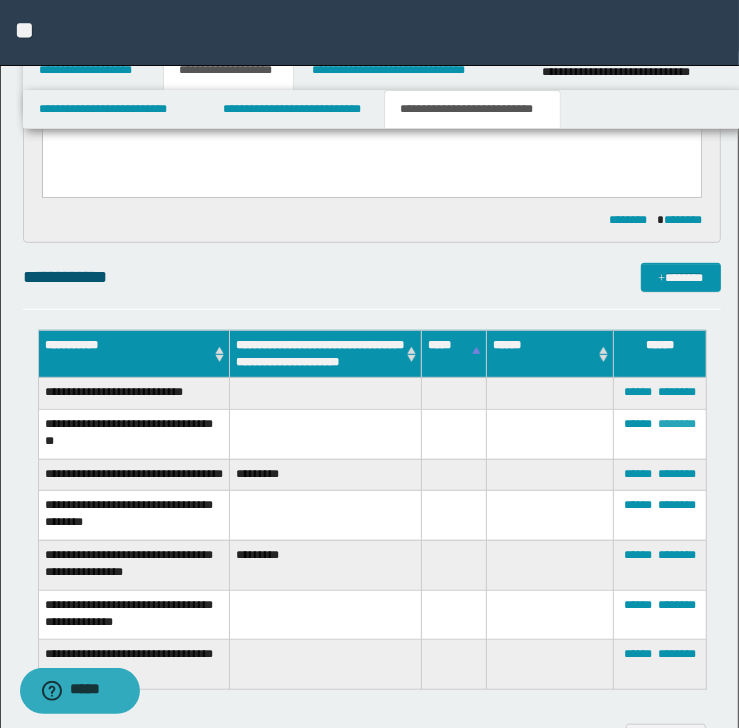 scroll, scrollTop: 400, scrollLeft: 0, axis: vertical 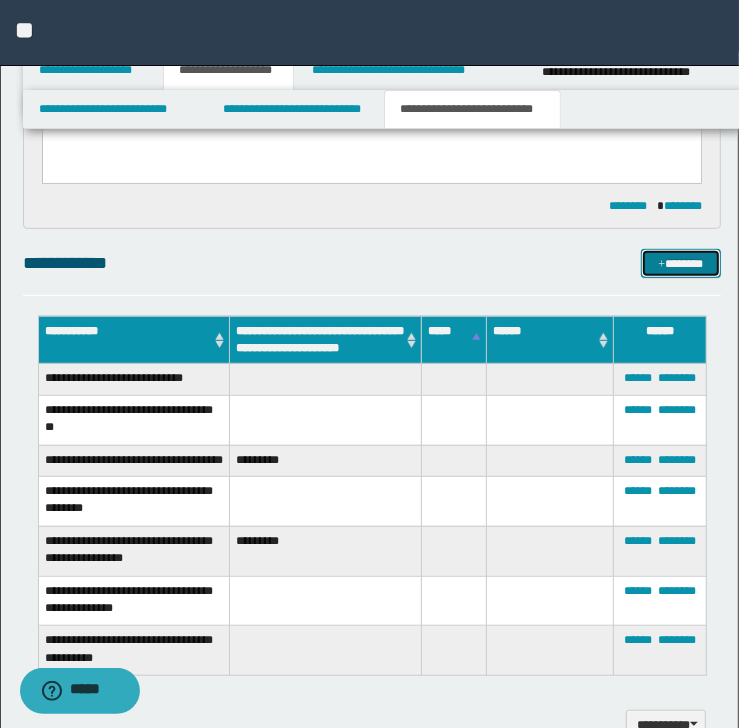 click on "*******" at bounding box center (680, 264) 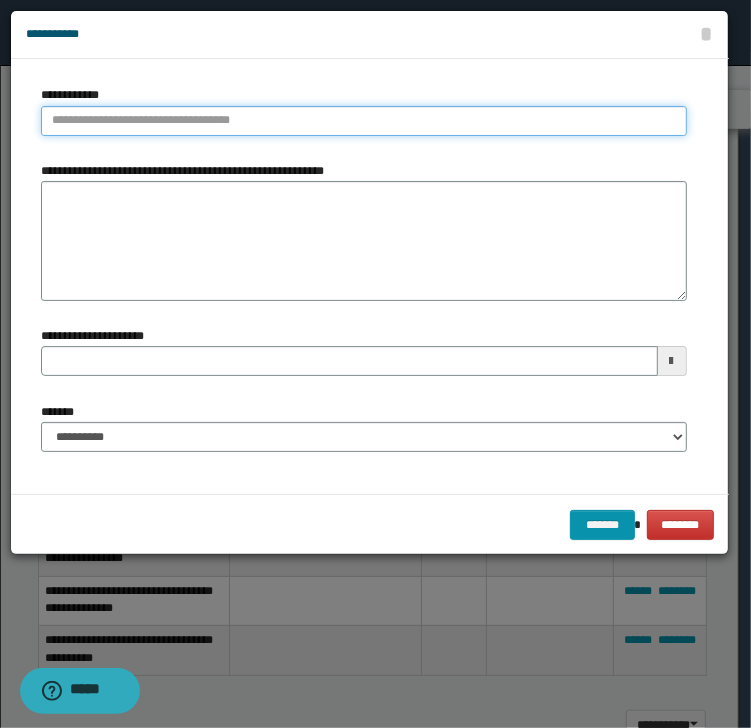 type on "**********" 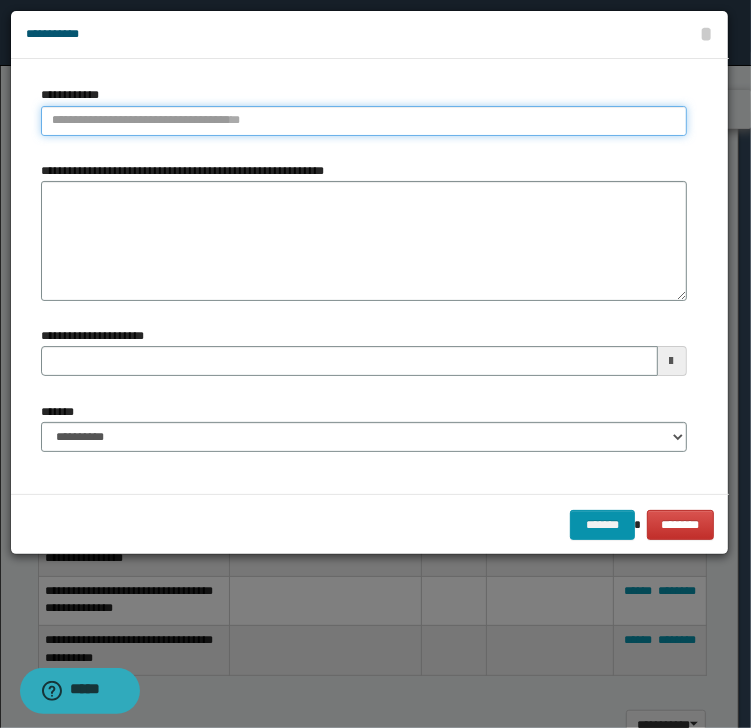 click on "**********" at bounding box center [364, 121] 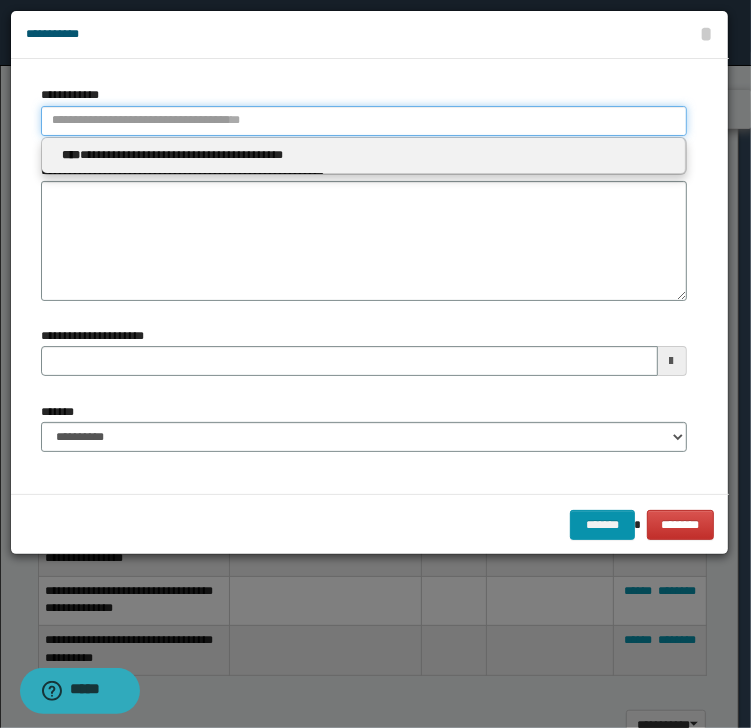 type 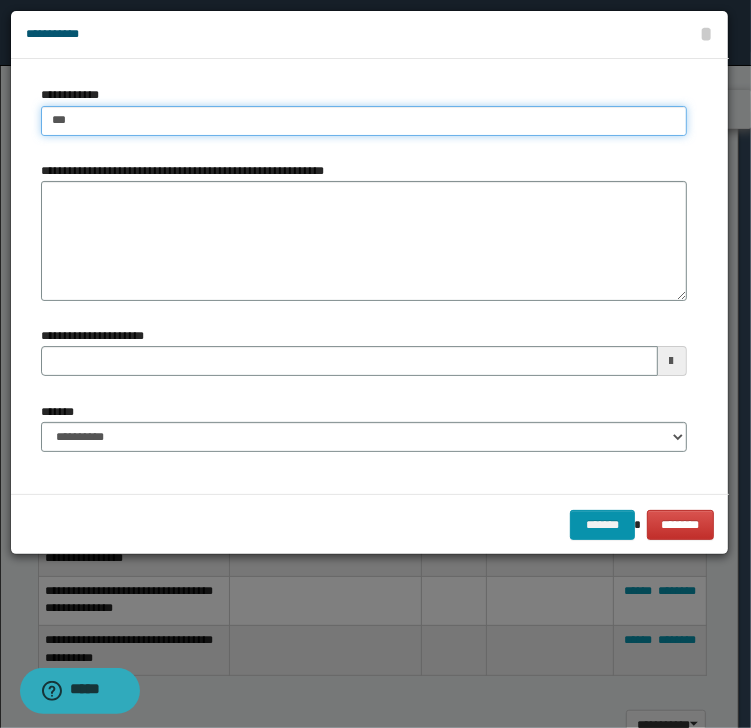 type on "****" 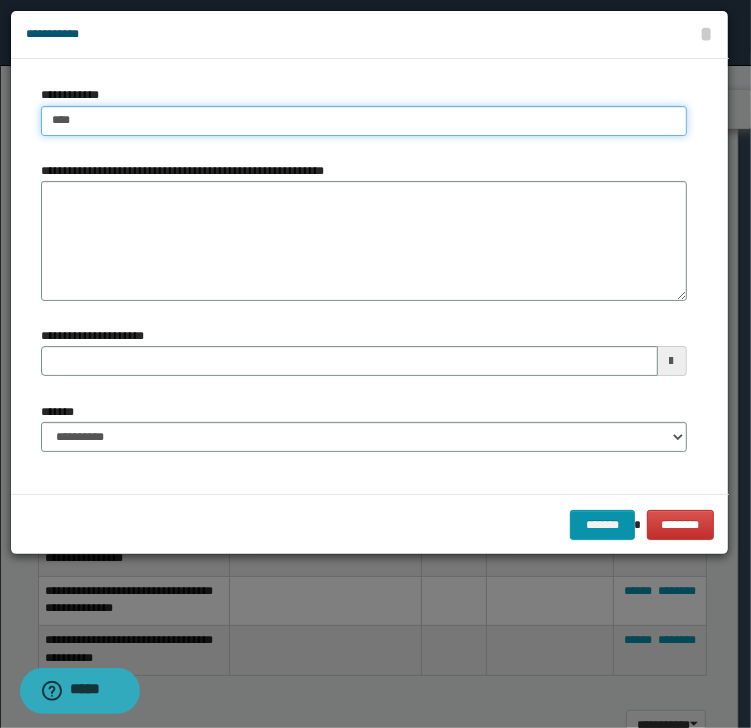 type on "****" 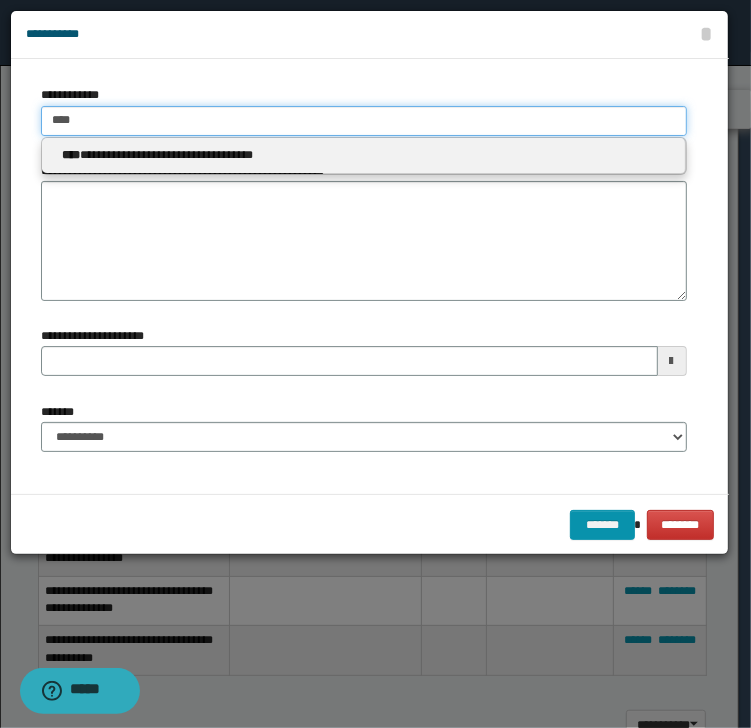 type on "****" 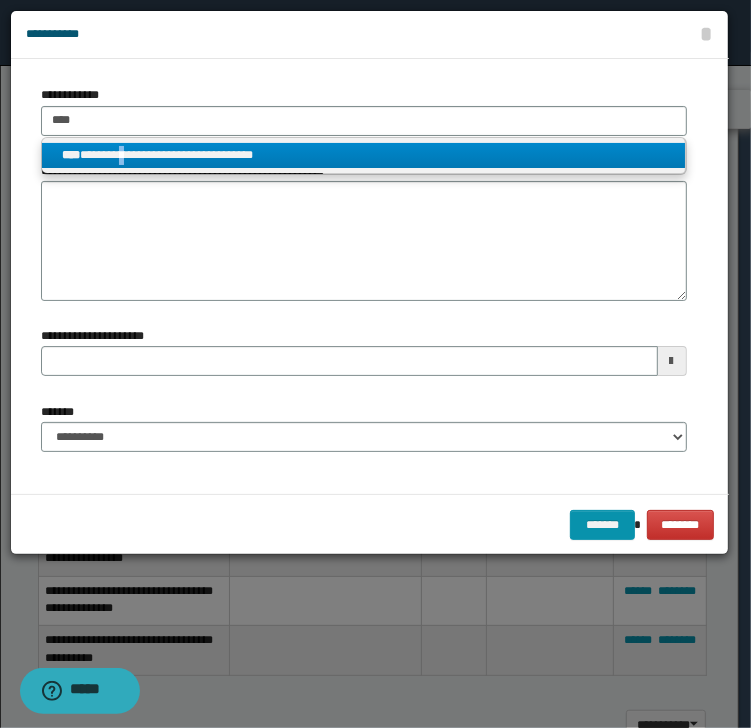 click on "**********" at bounding box center [363, 155] 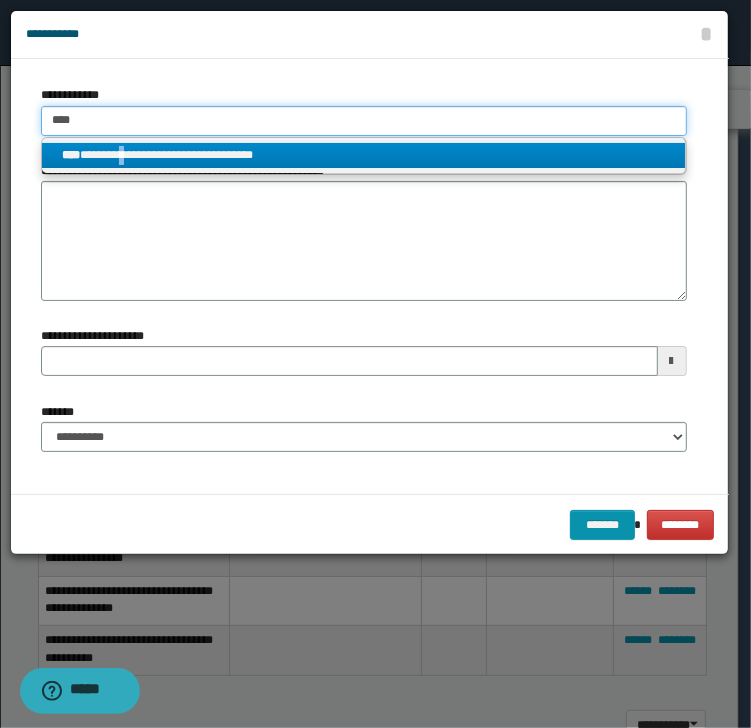 type 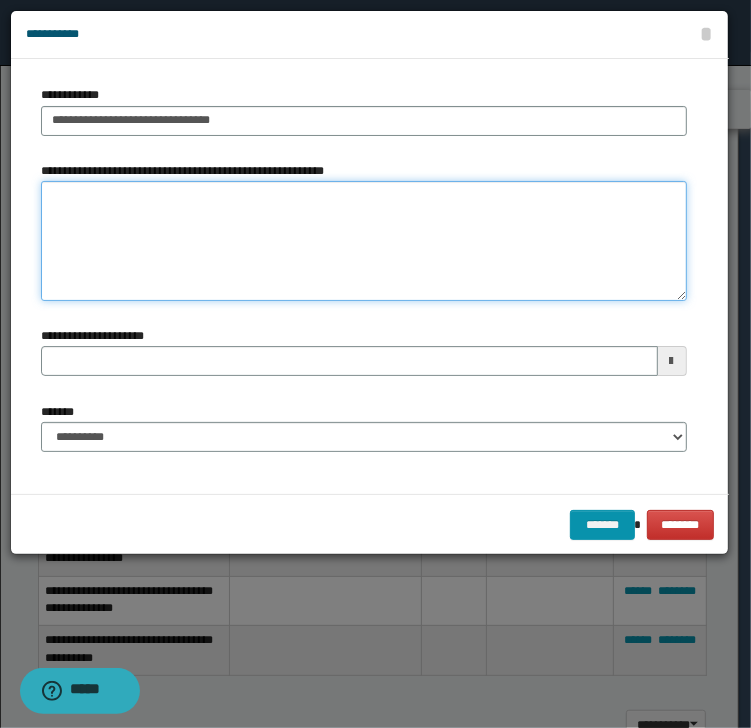 click on "**********" at bounding box center (364, 241) 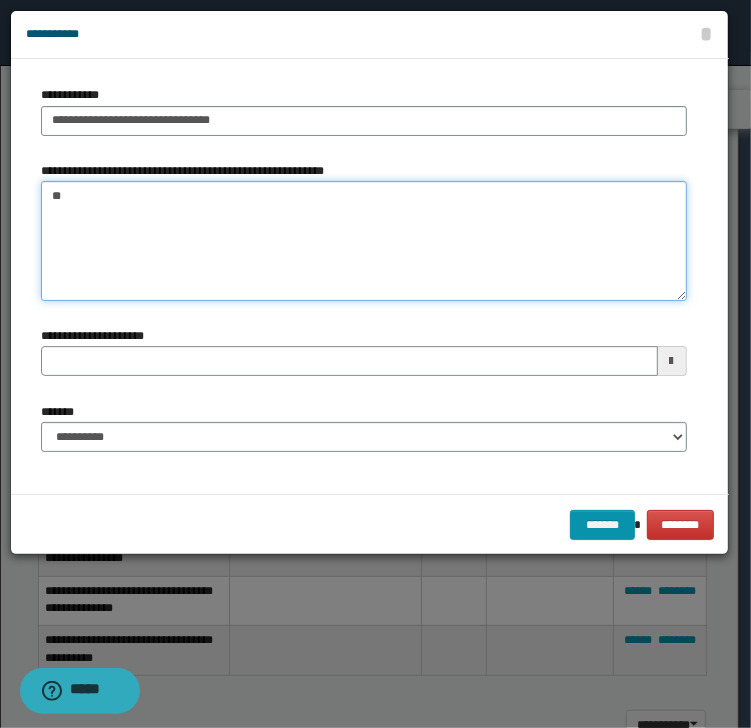 type on "*" 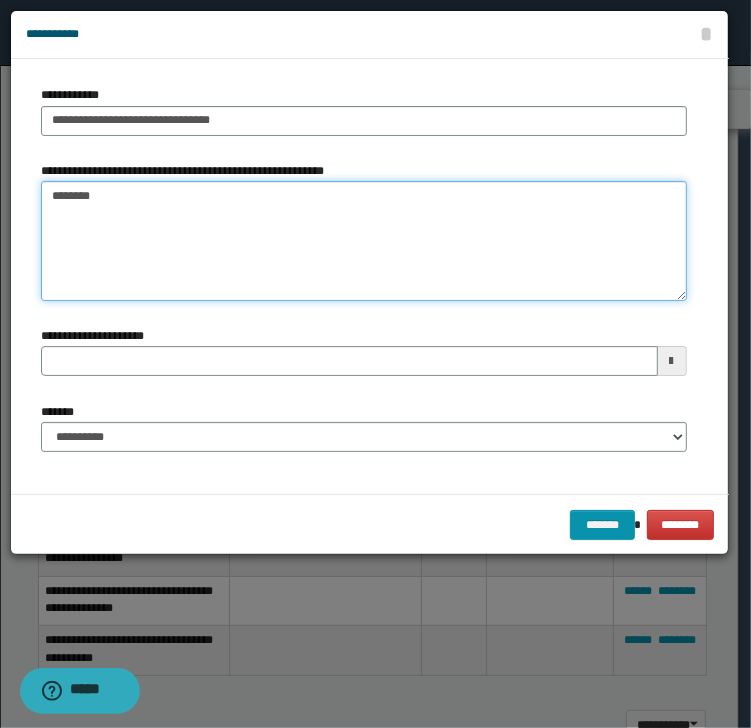 type on "*********" 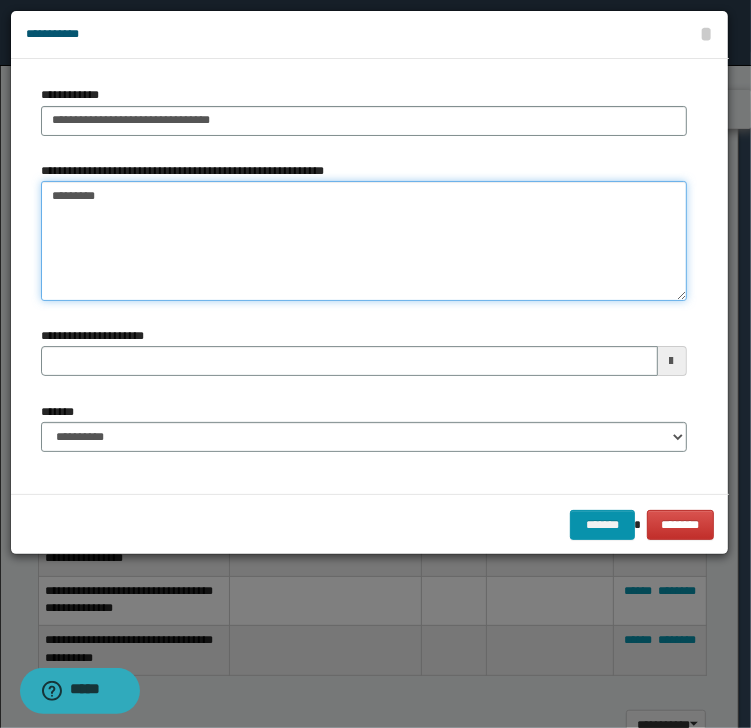 type 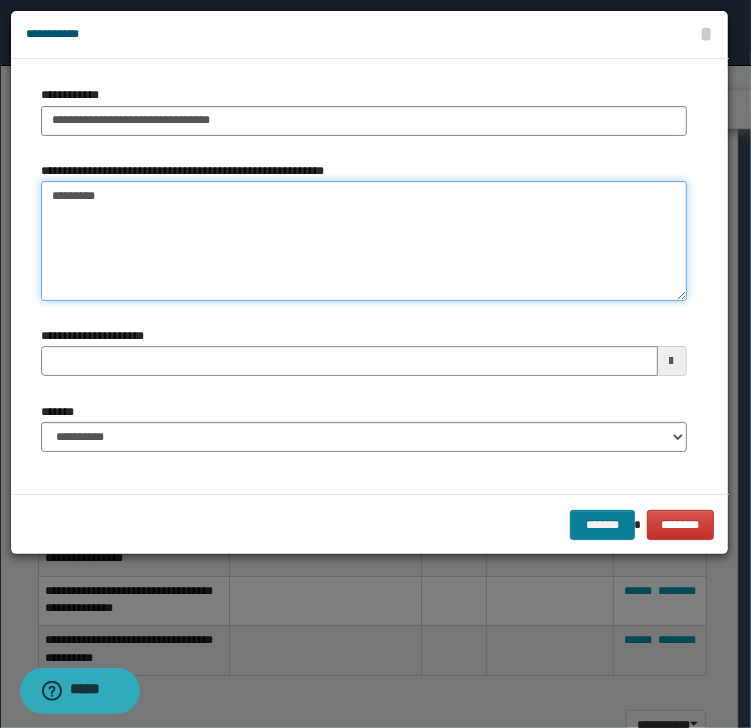 type on "*********" 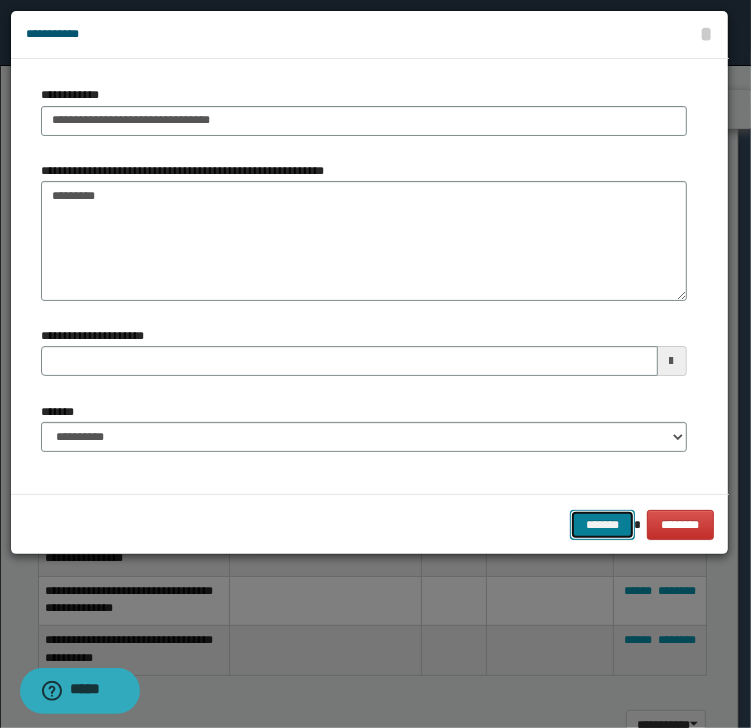 click on "*******" at bounding box center [602, 525] 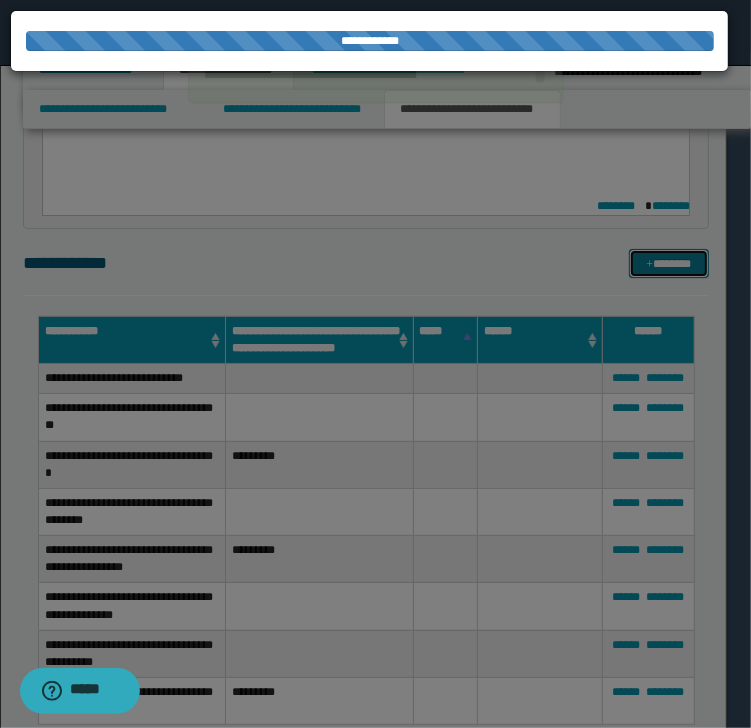 type 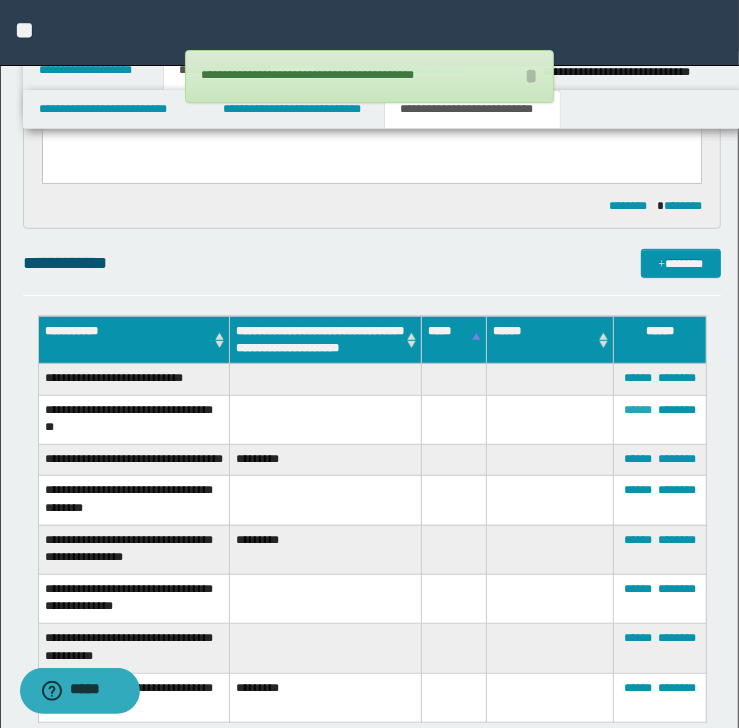 click on "******" at bounding box center (638, 410) 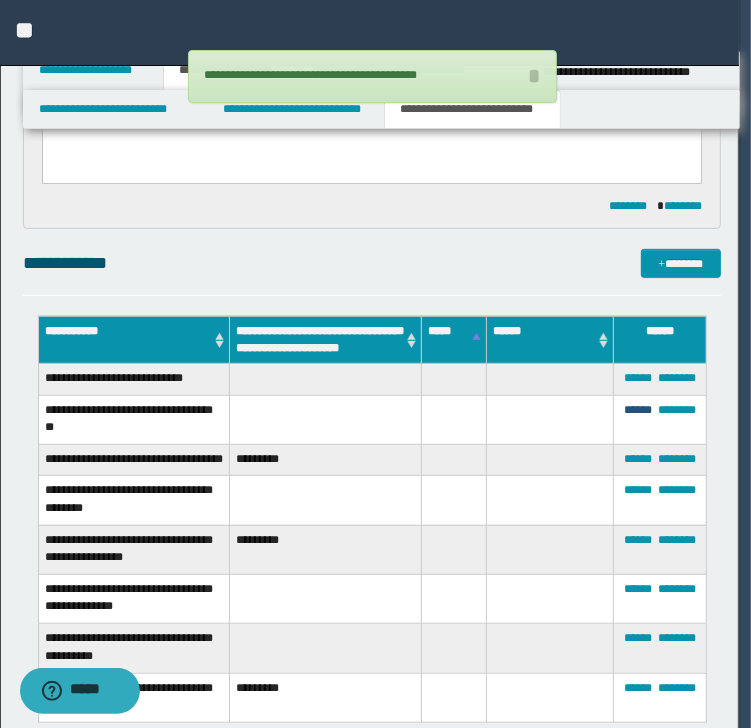 type 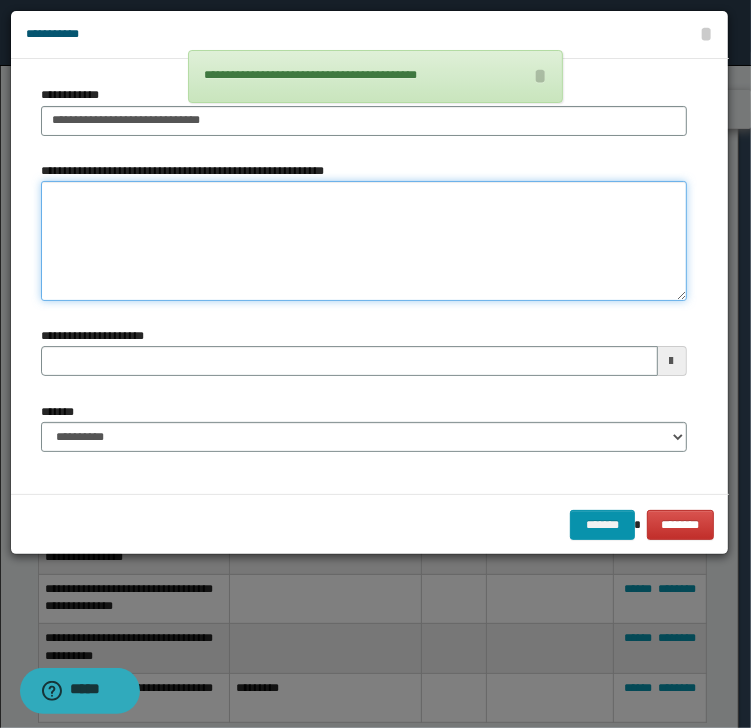 click on "**********" at bounding box center [364, 241] 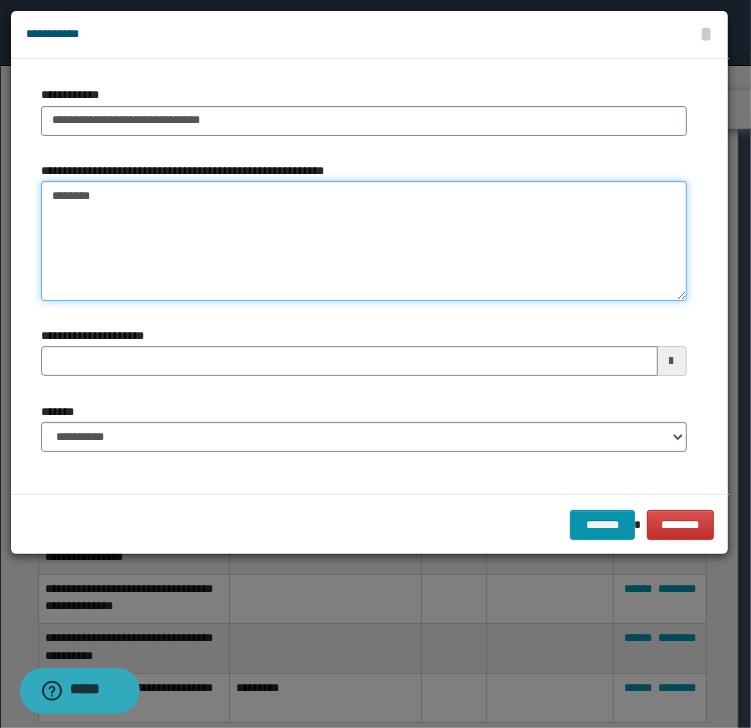 type on "*********" 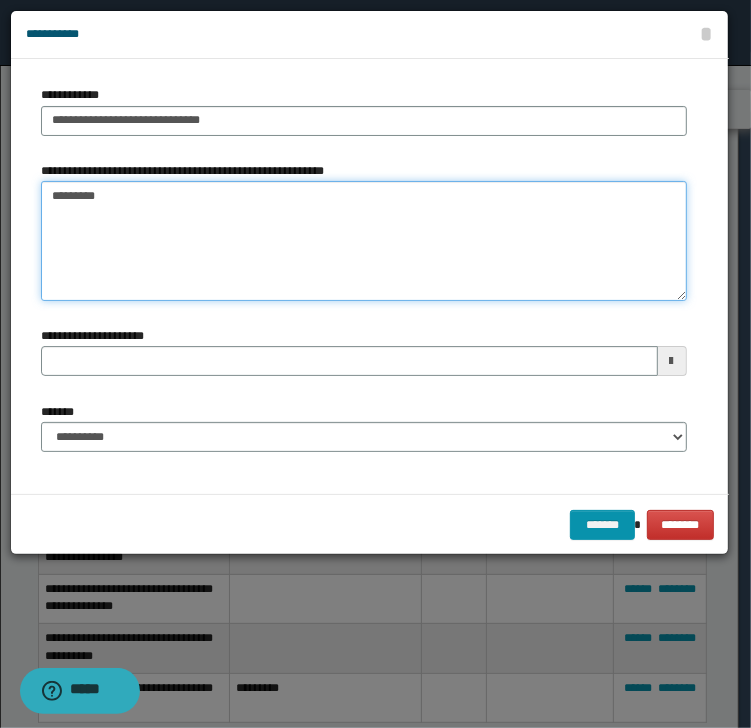 type 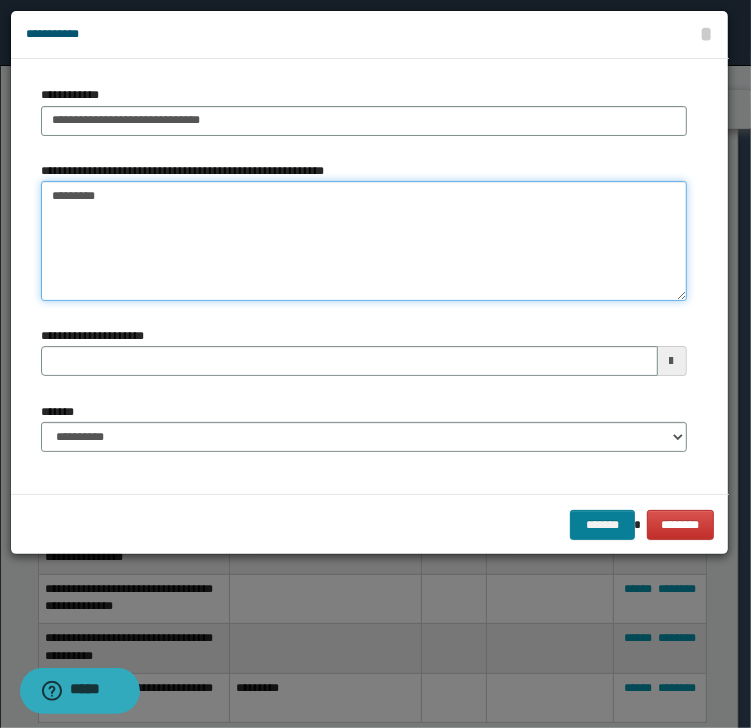 type on "*********" 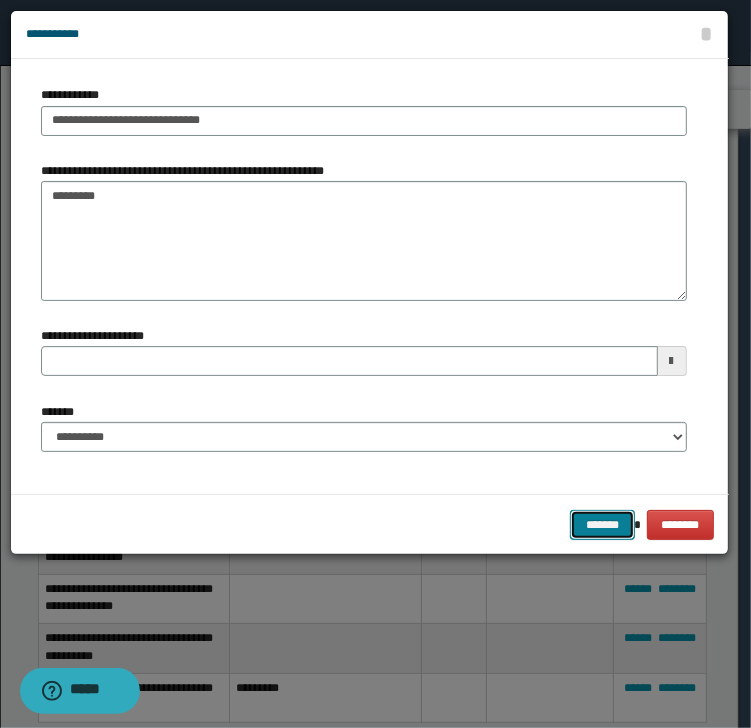 click on "*******" at bounding box center [602, 525] 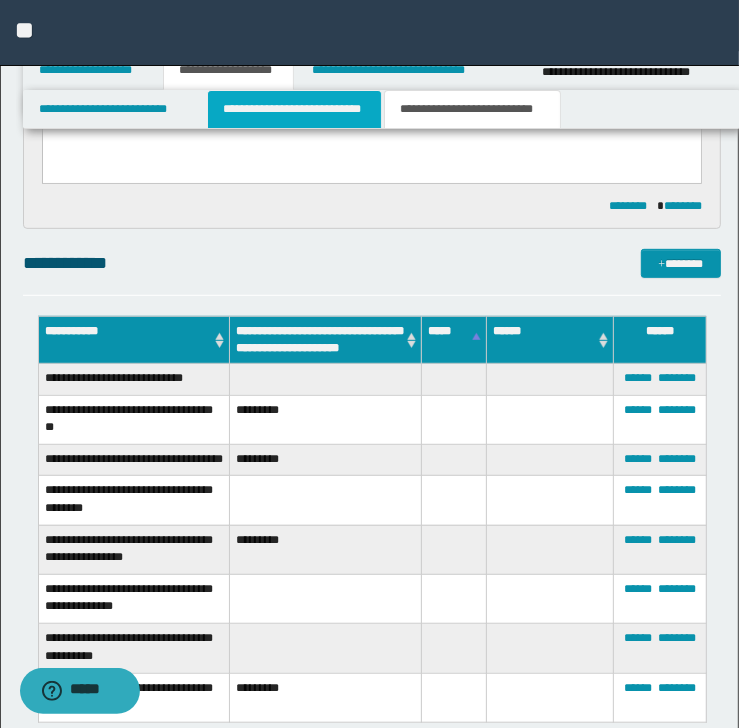 click on "**********" at bounding box center [294, 109] 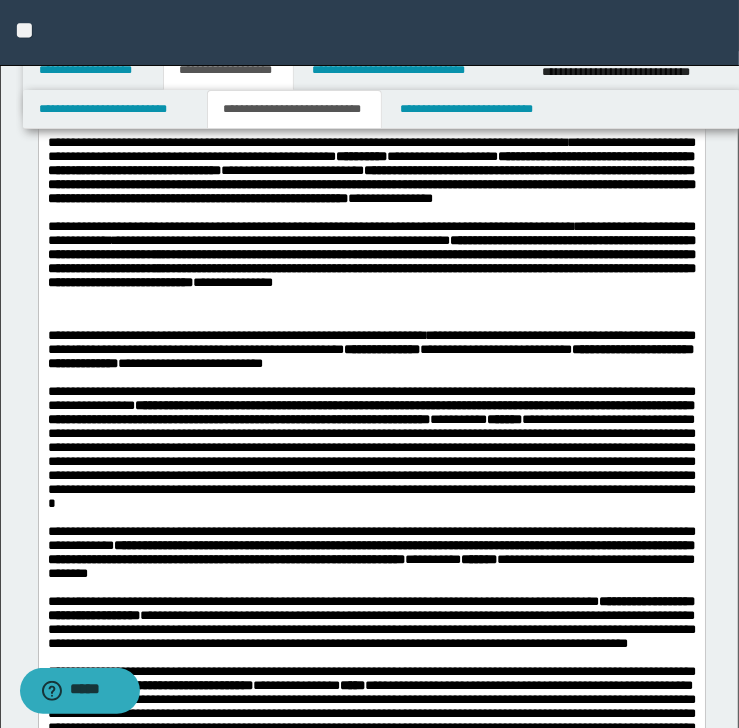 scroll, scrollTop: 1600, scrollLeft: 0, axis: vertical 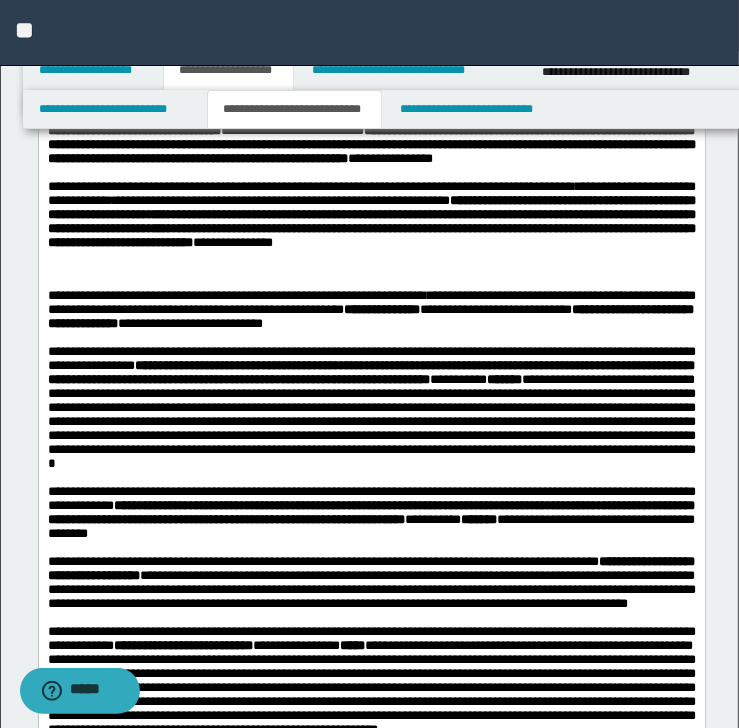 drag, startPoint x: 340, startPoint y: 424, endPoint x: 26, endPoint y: 408, distance: 314.40738 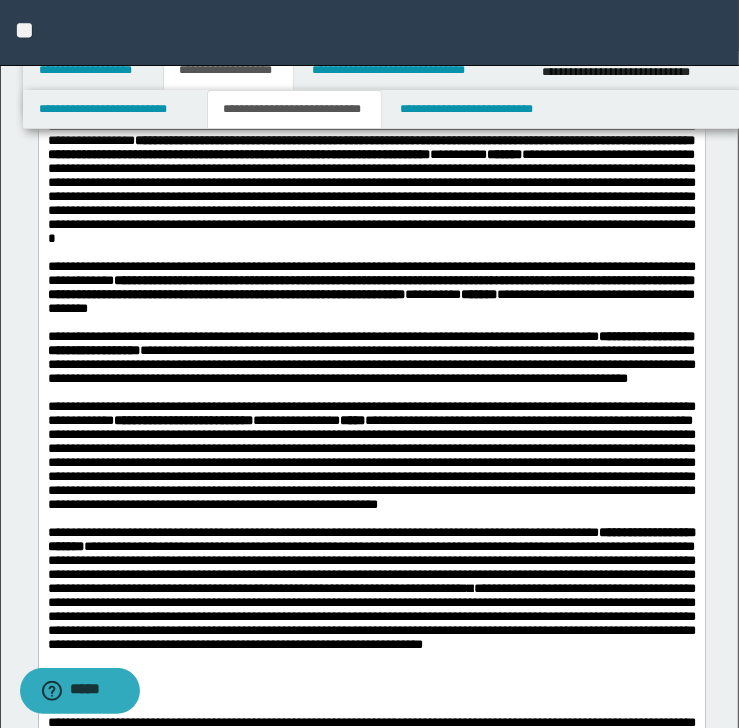 scroll, scrollTop: 1760, scrollLeft: 0, axis: vertical 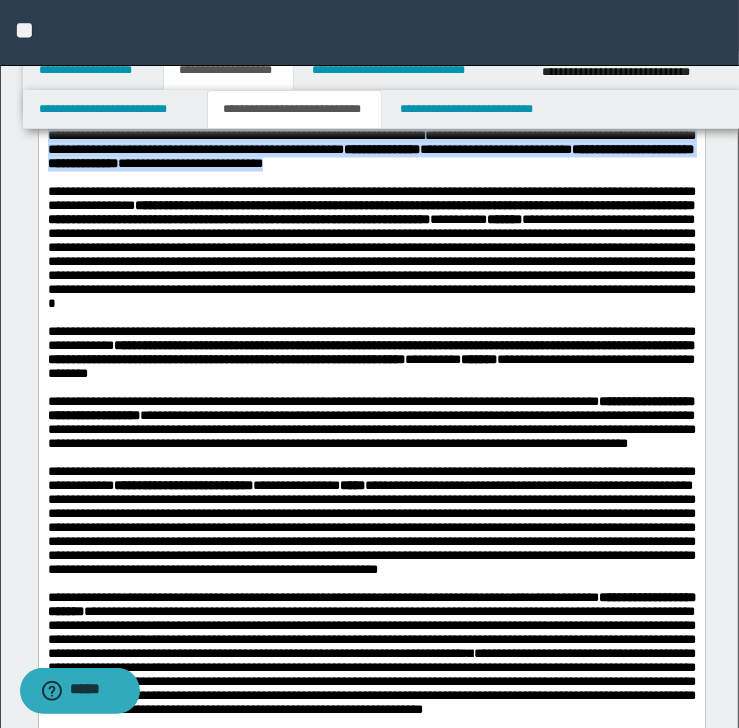 drag, startPoint x: 591, startPoint y: 556, endPoint x: 43, endPoint y: 246, distance: 629.6062 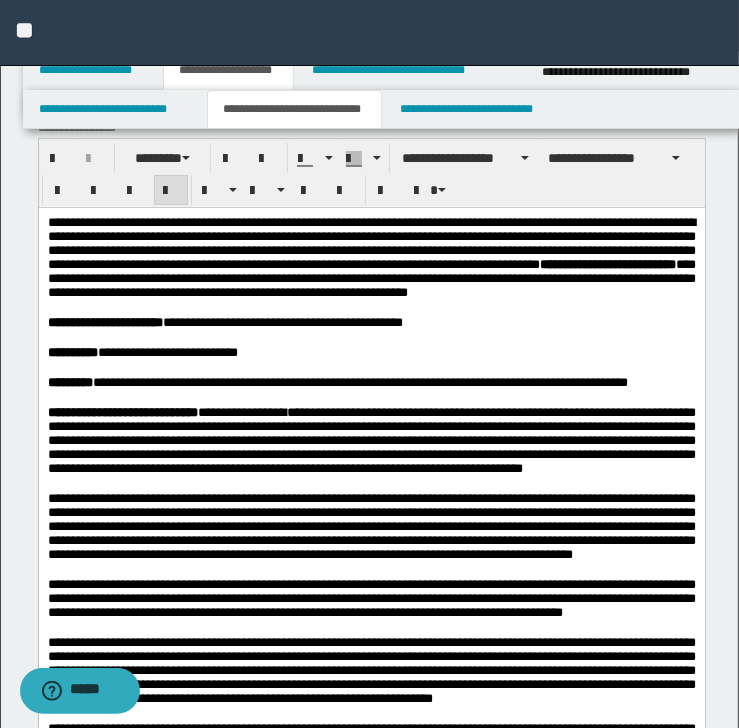 scroll, scrollTop: 0, scrollLeft: 0, axis: both 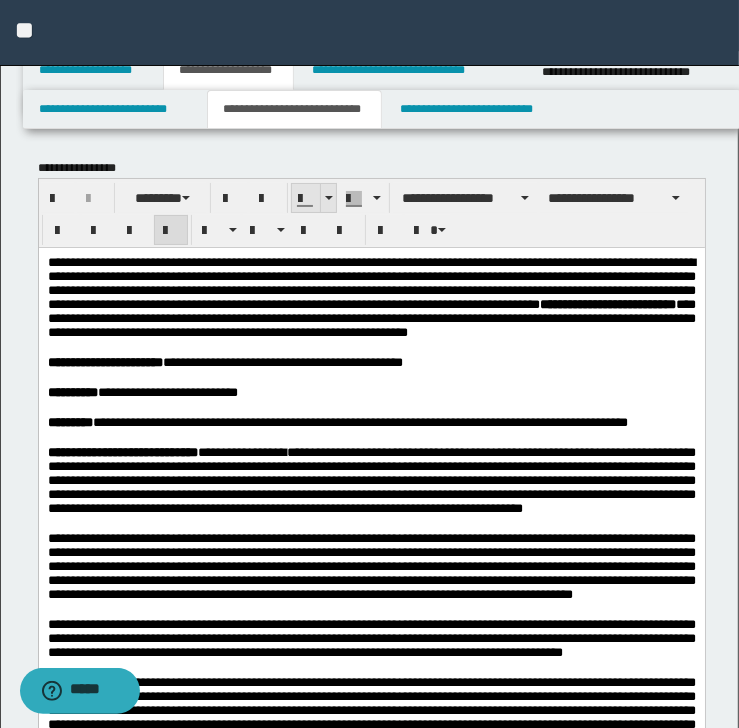 click at bounding box center (328, 198) 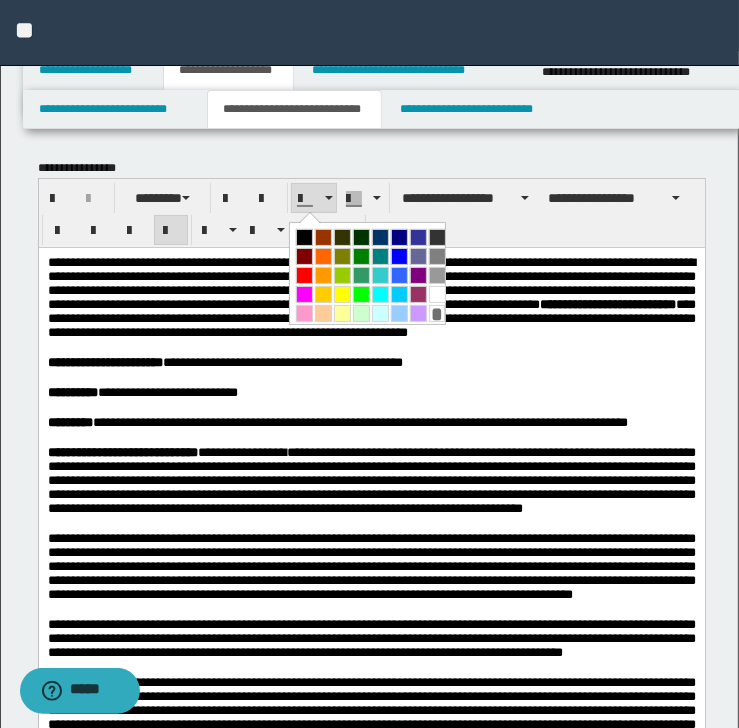 click at bounding box center (304, 275) 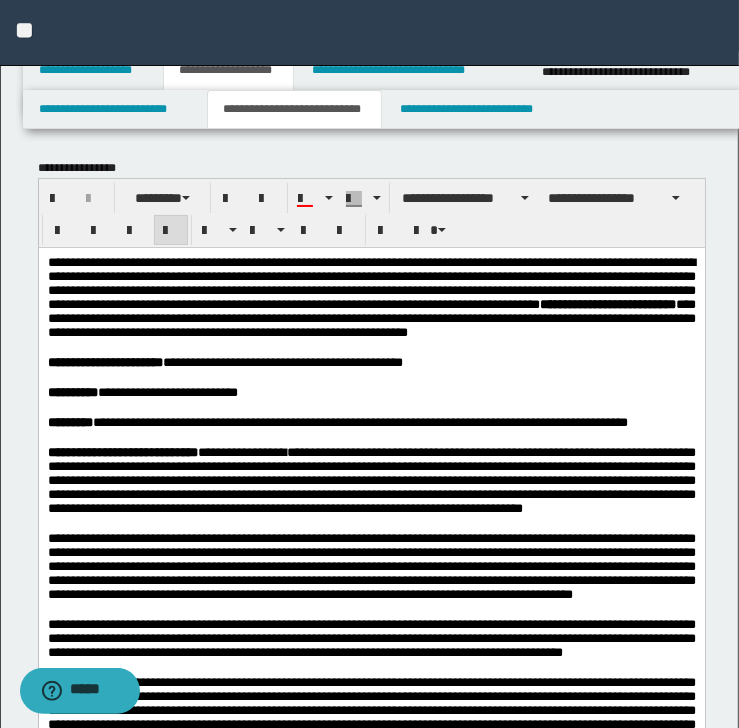 click on "**********" at bounding box center [359, 421] 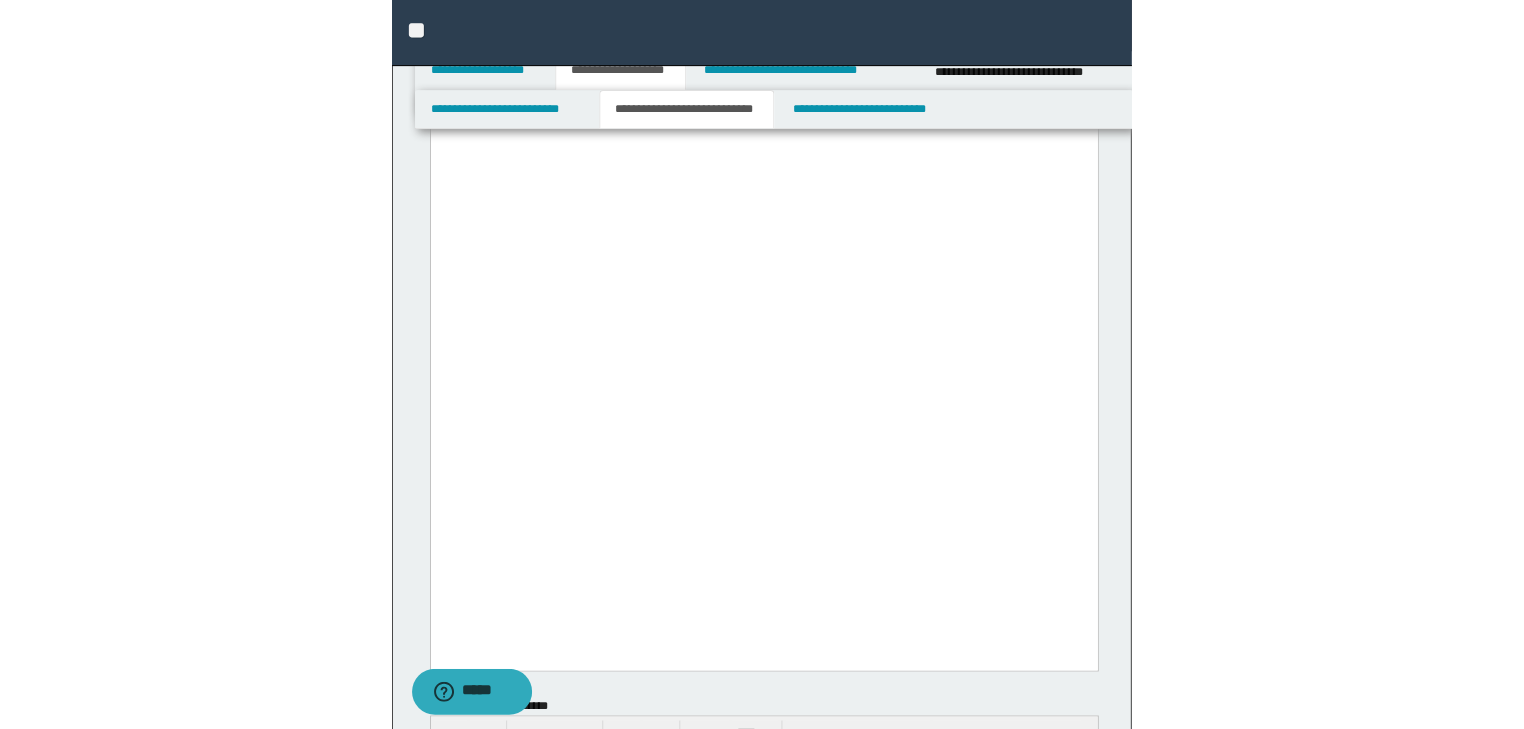 scroll, scrollTop: 3520, scrollLeft: 0, axis: vertical 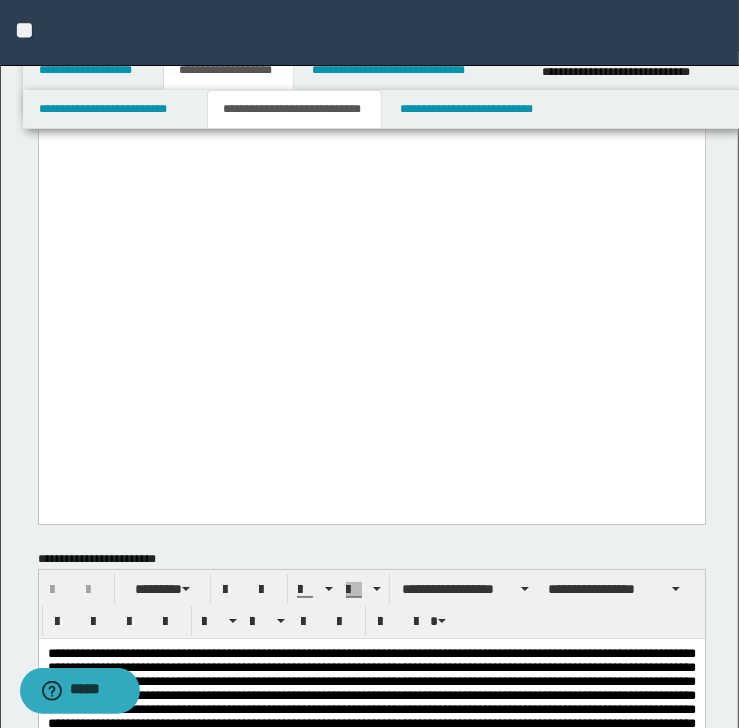 click on "**********" at bounding box center (371, -1787) 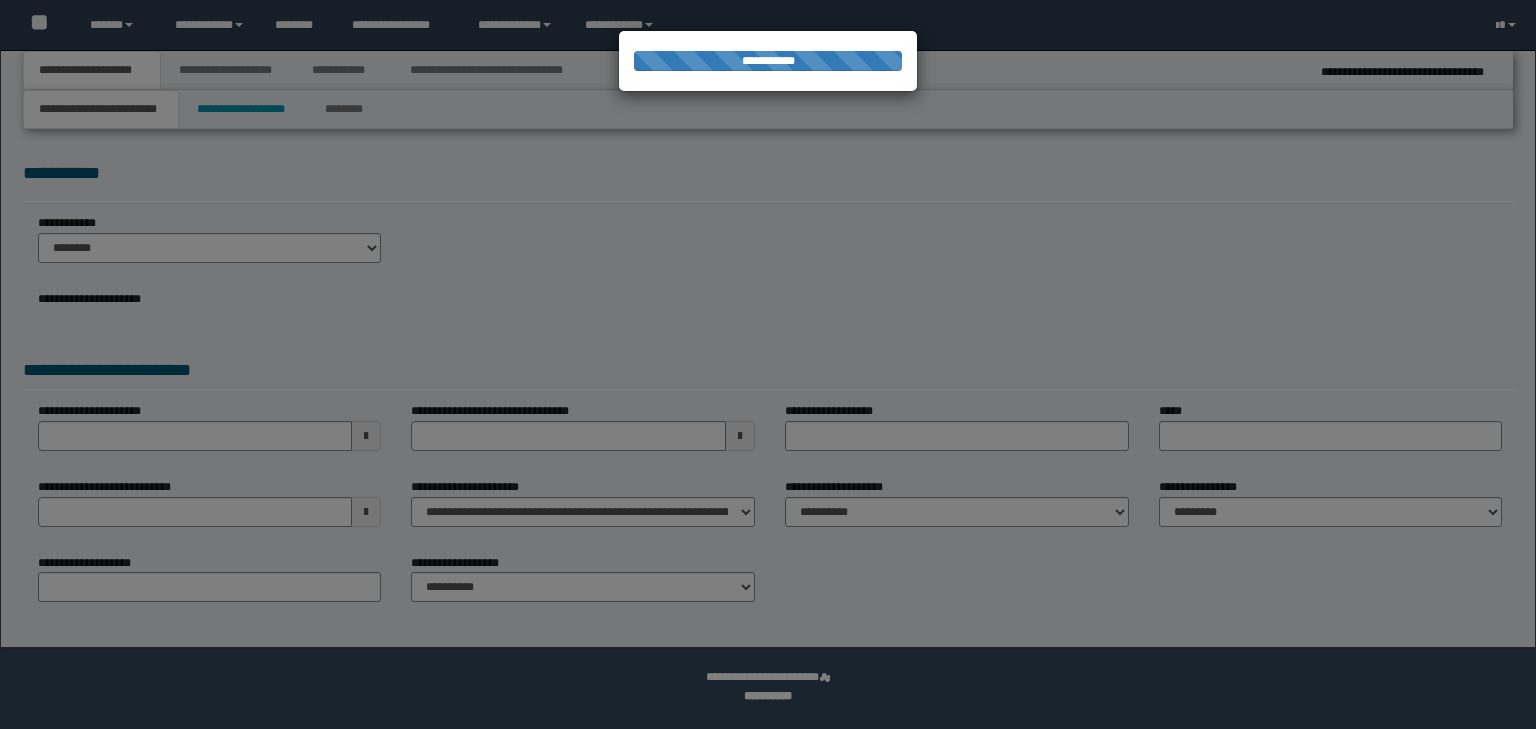 scroll, scrollTop: 0, scrollLeft: 0, axis: both 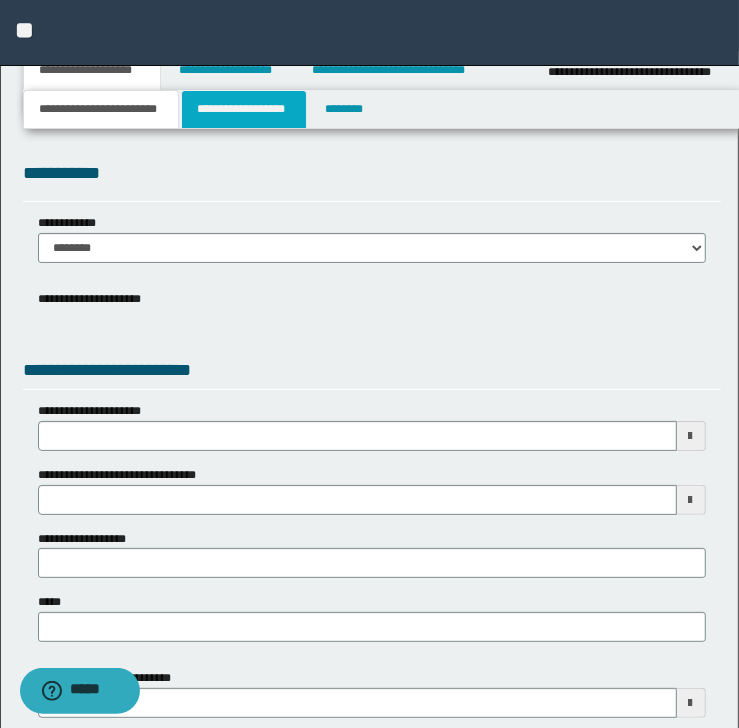 click on "**********" at bounding box center (244, 109) 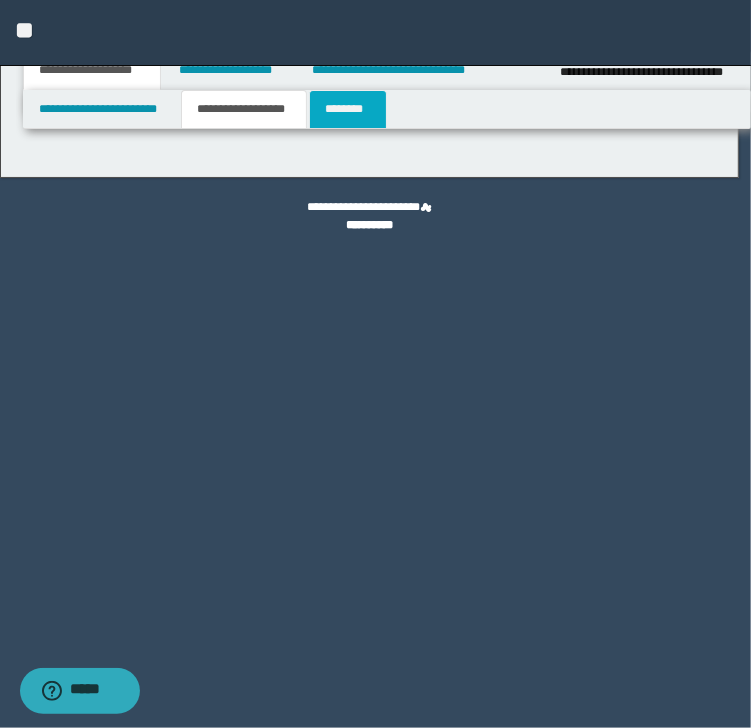 type on "********" 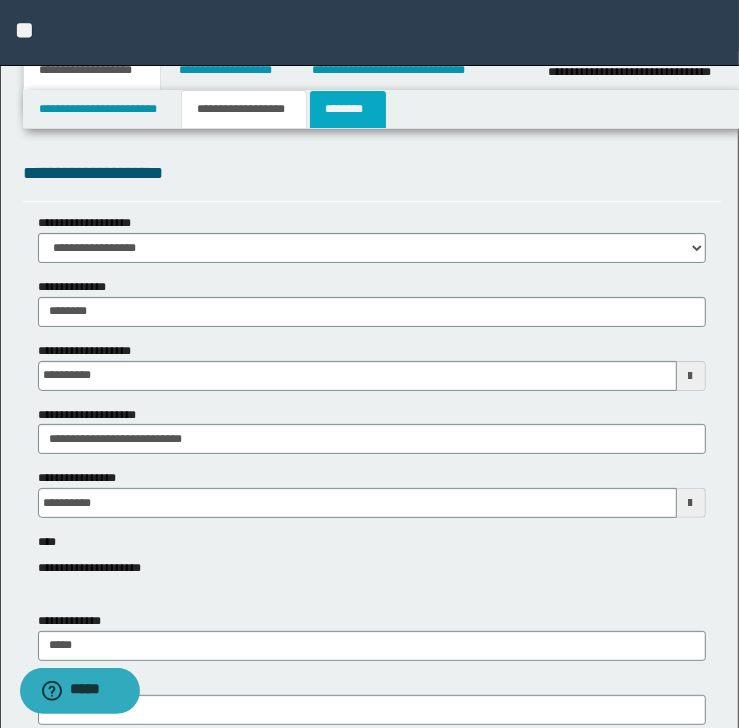 click on "********" at bounding box center (348, 109) 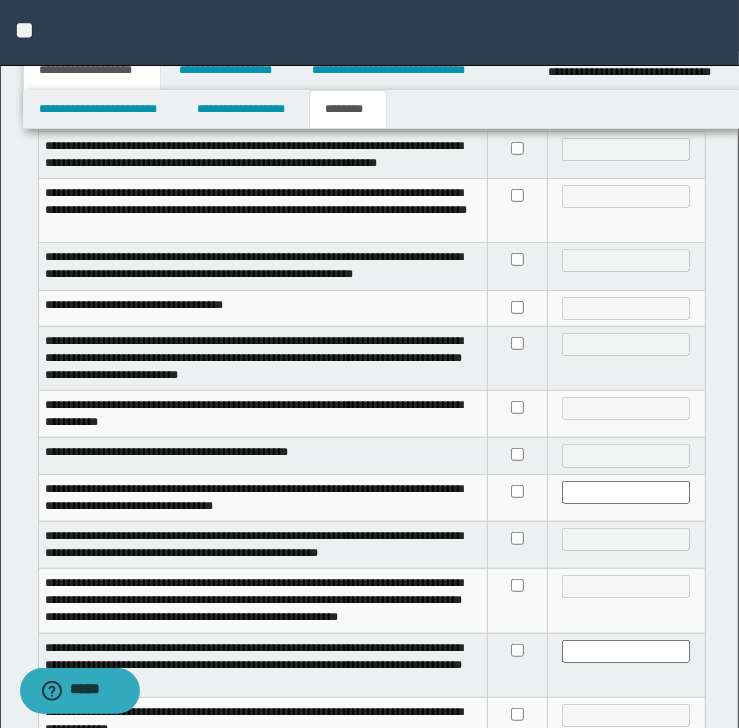 scroll, scrollTop: 96, scrollLeft: 0, axis: vertical 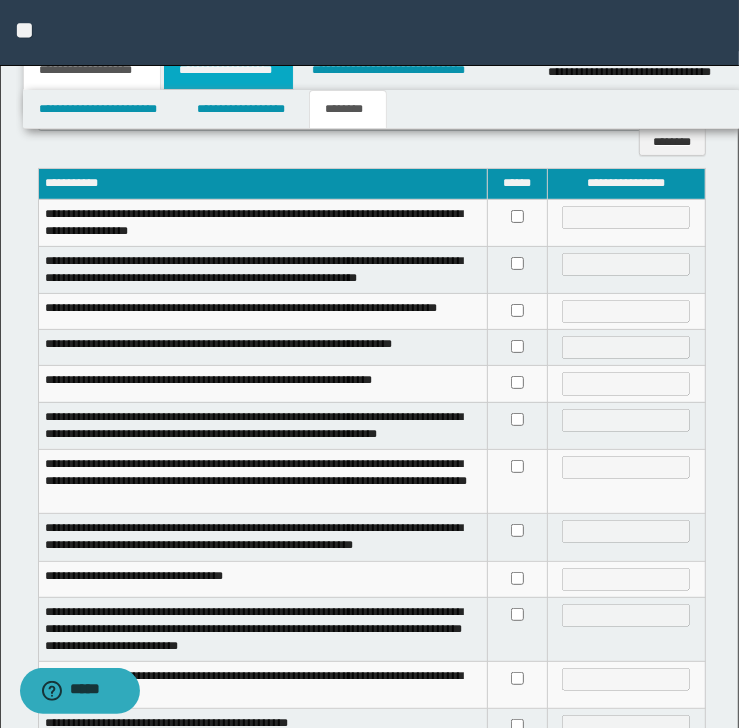 click on "**********" at bounding box center (228, 70) 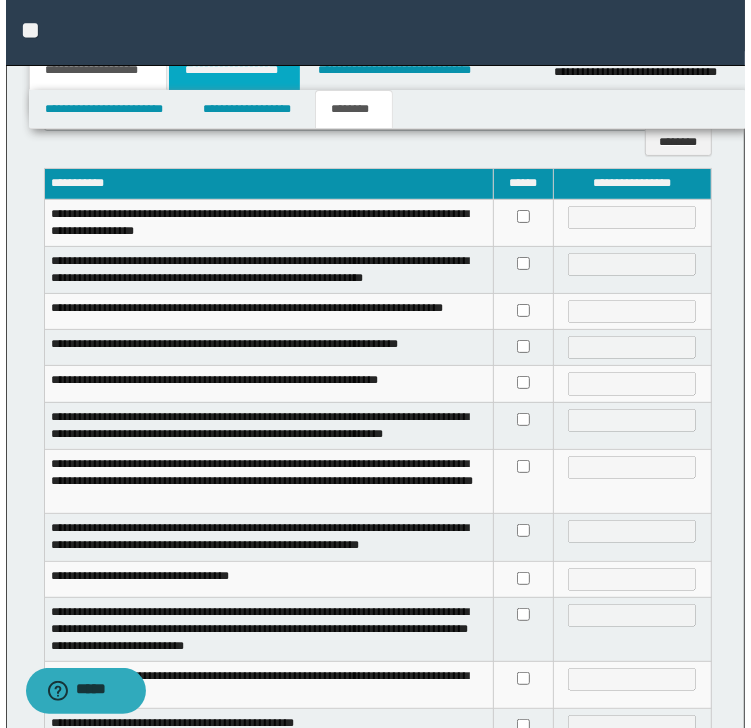 scroll, scrollTop: 0, scrollLeft: 0, axis: both 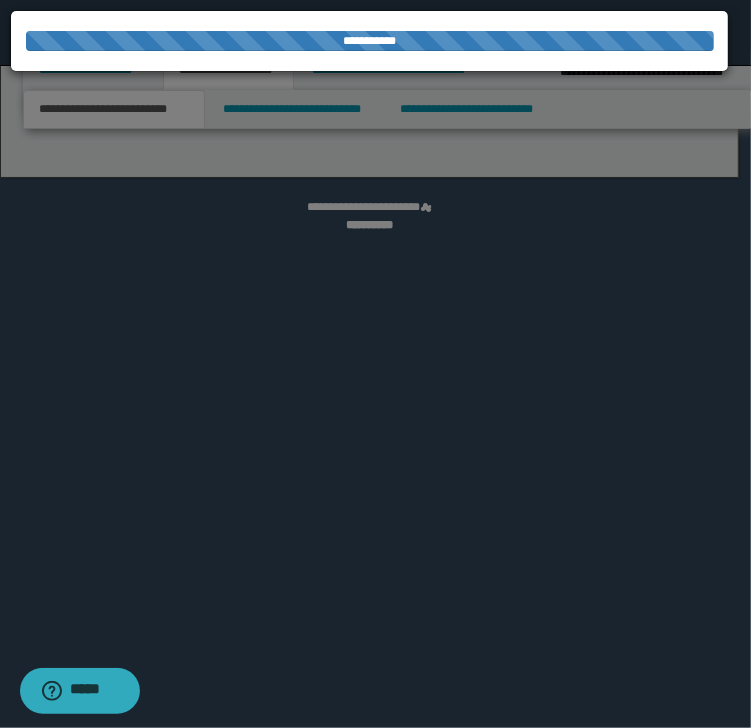 click at bounding box center [375, 364] 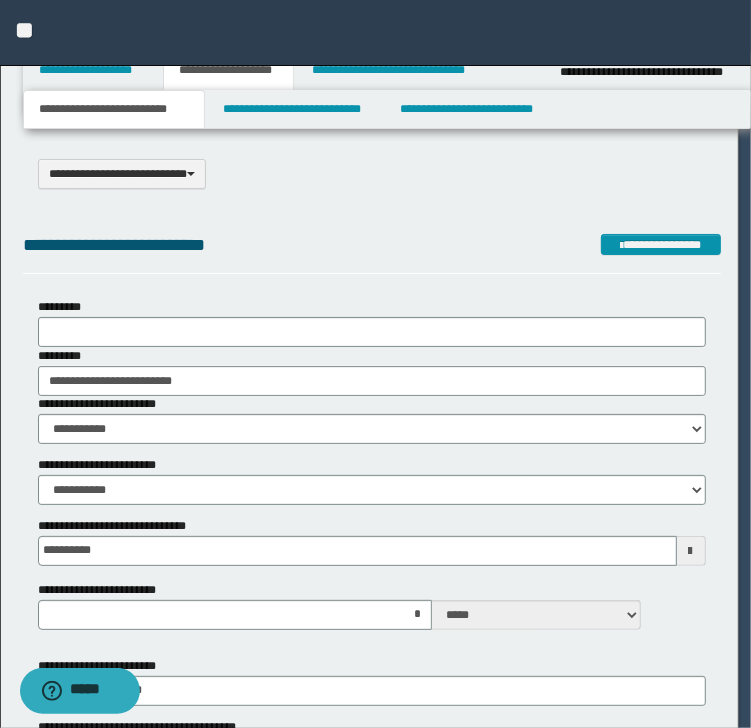 scroll, scrollTop: 0, scrollLeft: 0, axis: both 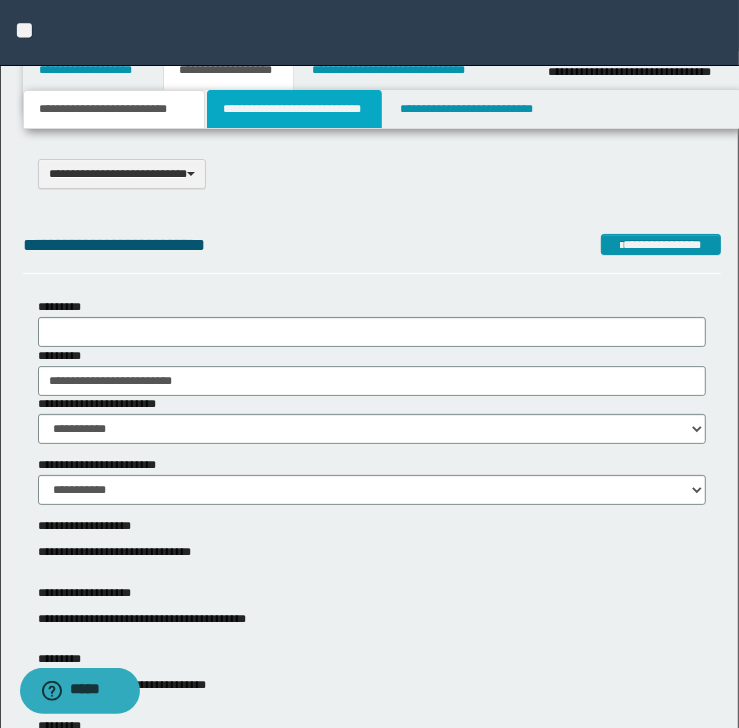 click on "**********" at bounding box center [294, 109] 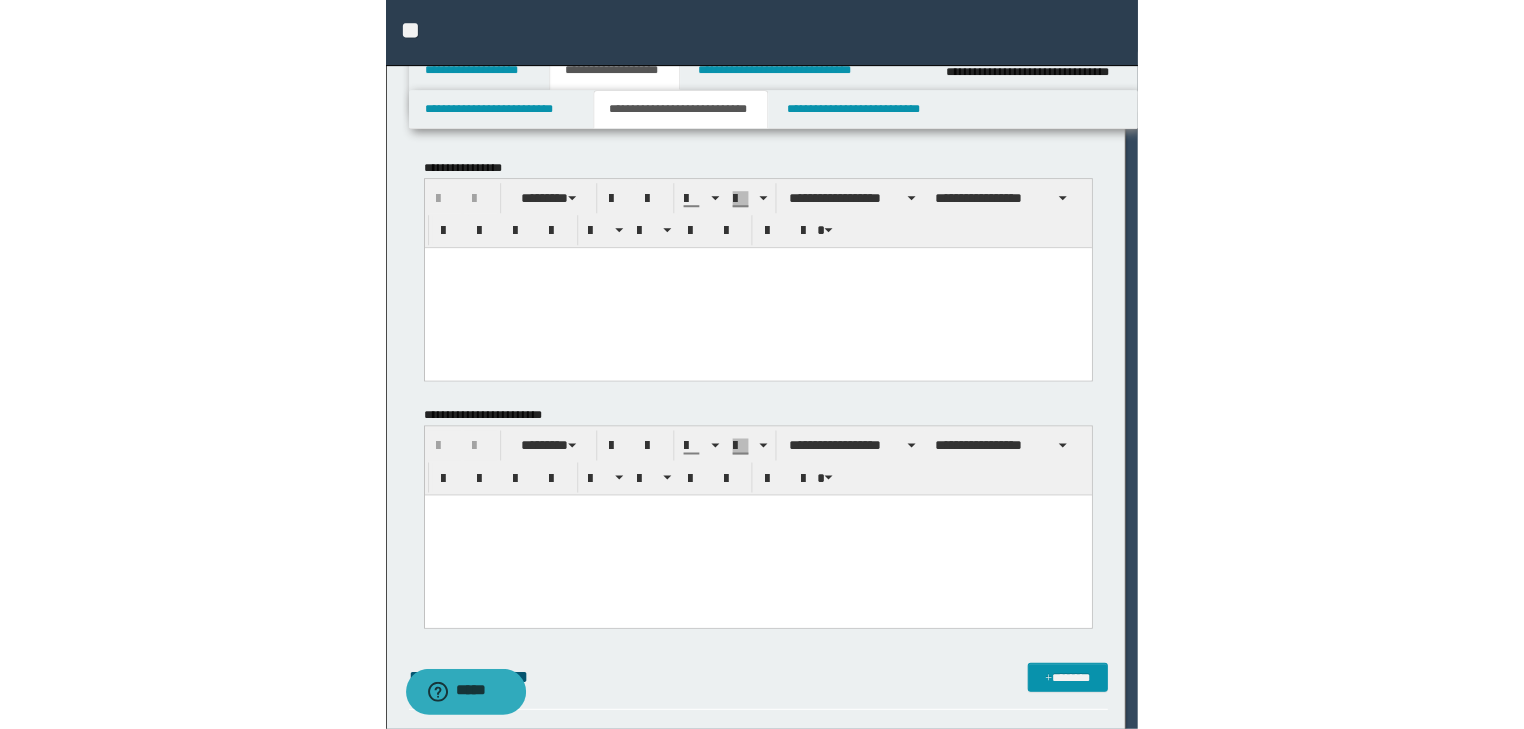 scroll, scrollTop: 0, scrollLeft: 0, axis: both 